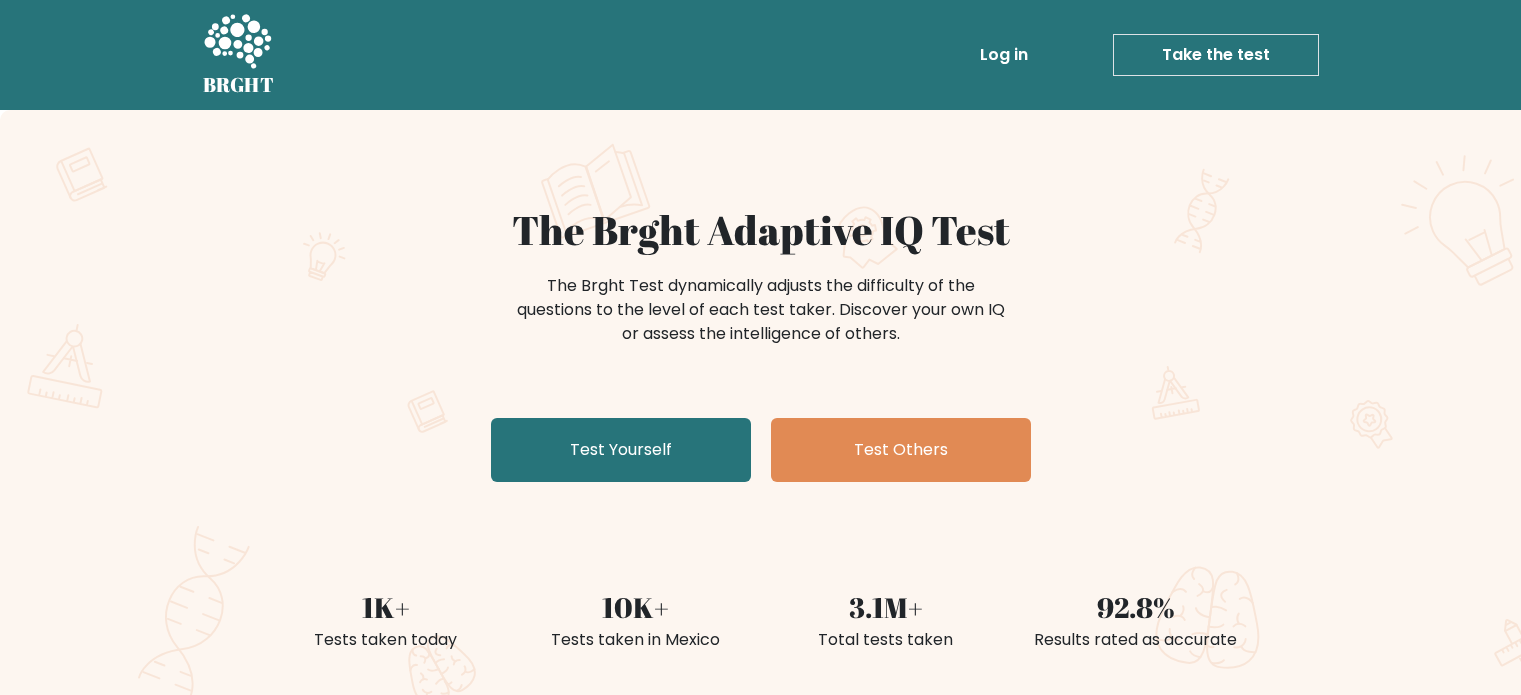 scroll, scrollTop: 0, scrollLeft: 0, axis: both 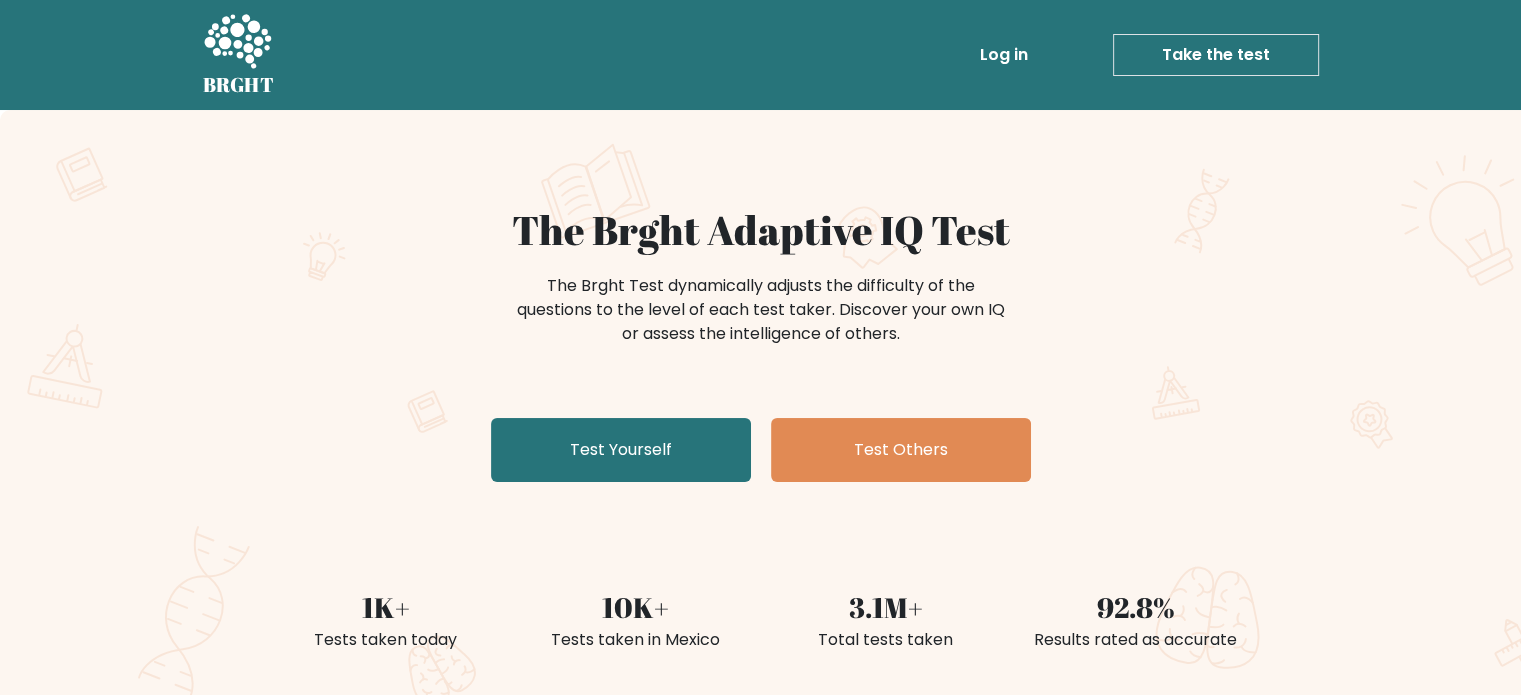 click on "Log in" at bounding box center (1004, 55) 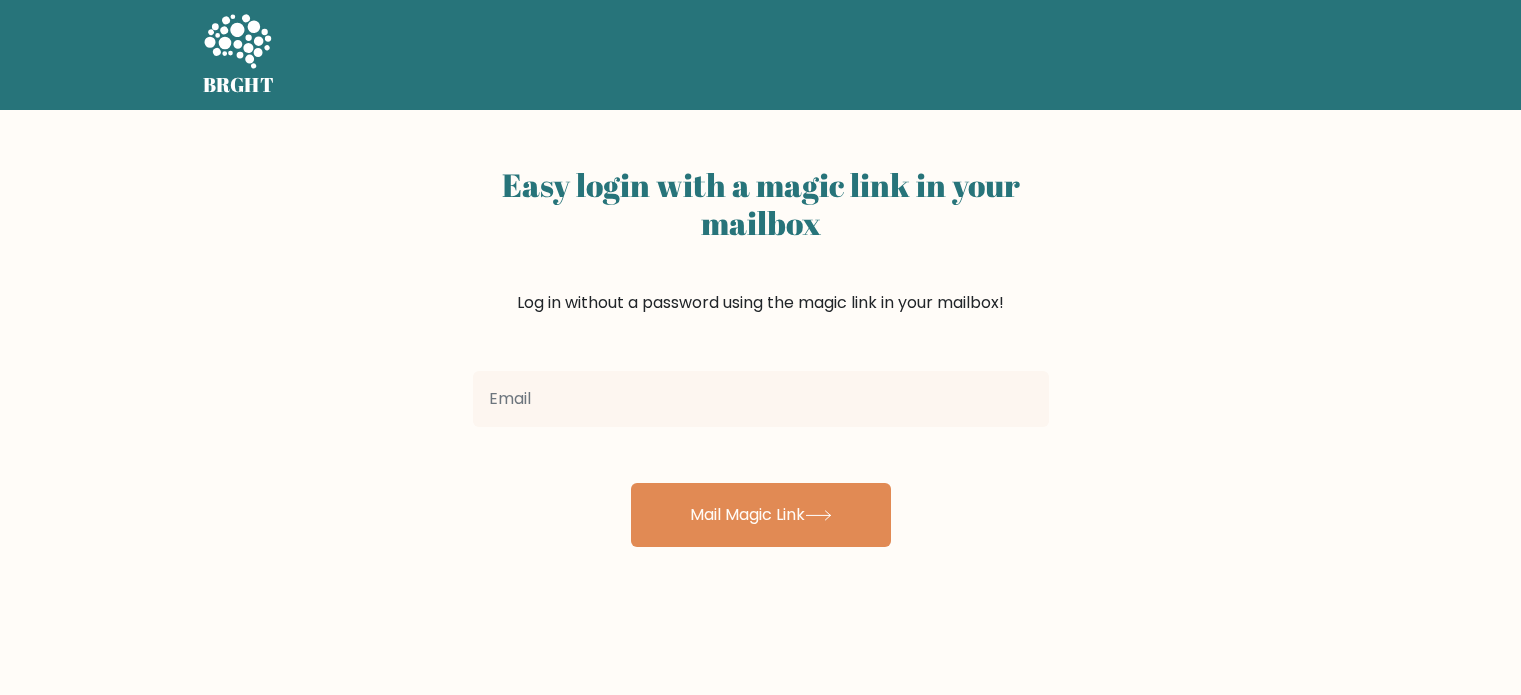scroll, scrollTop: 0, scrollLeft: 0, axis: both 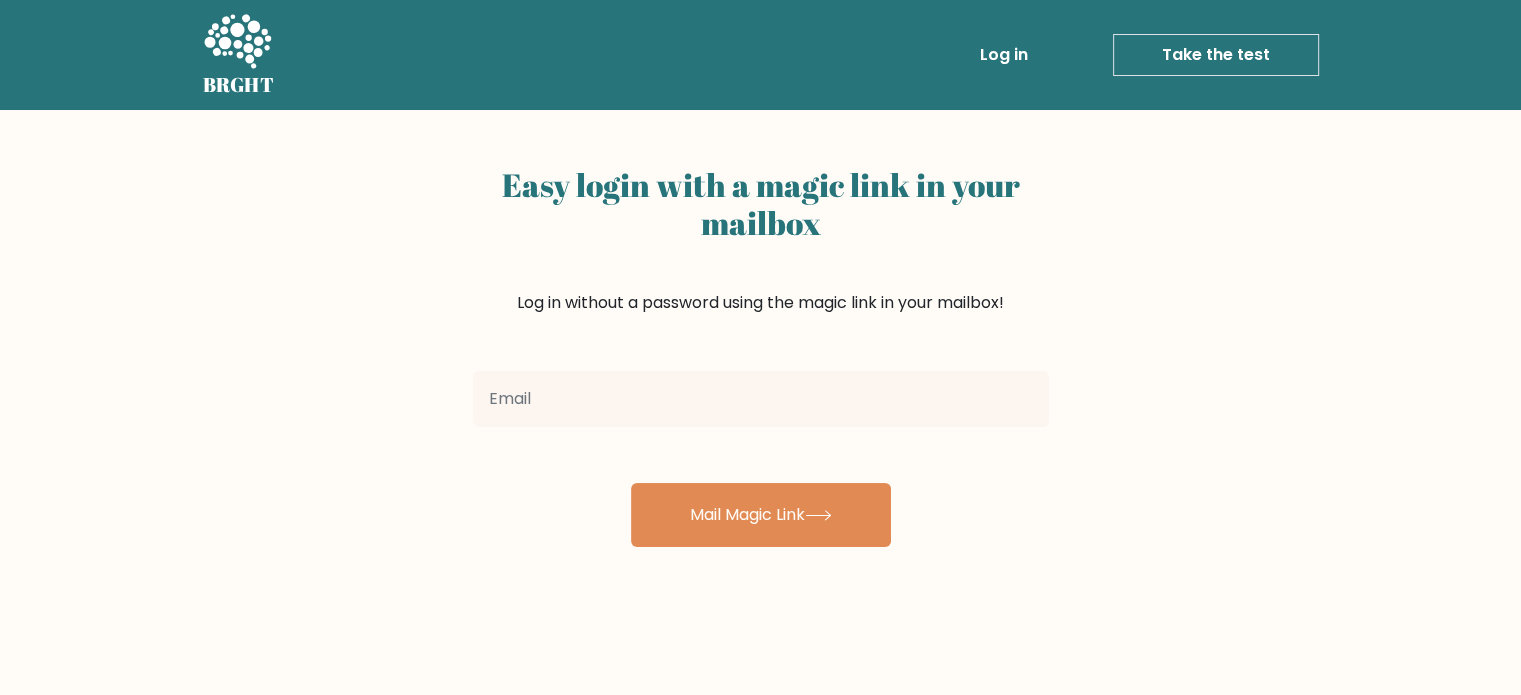 click at bounding box center (761, 399) 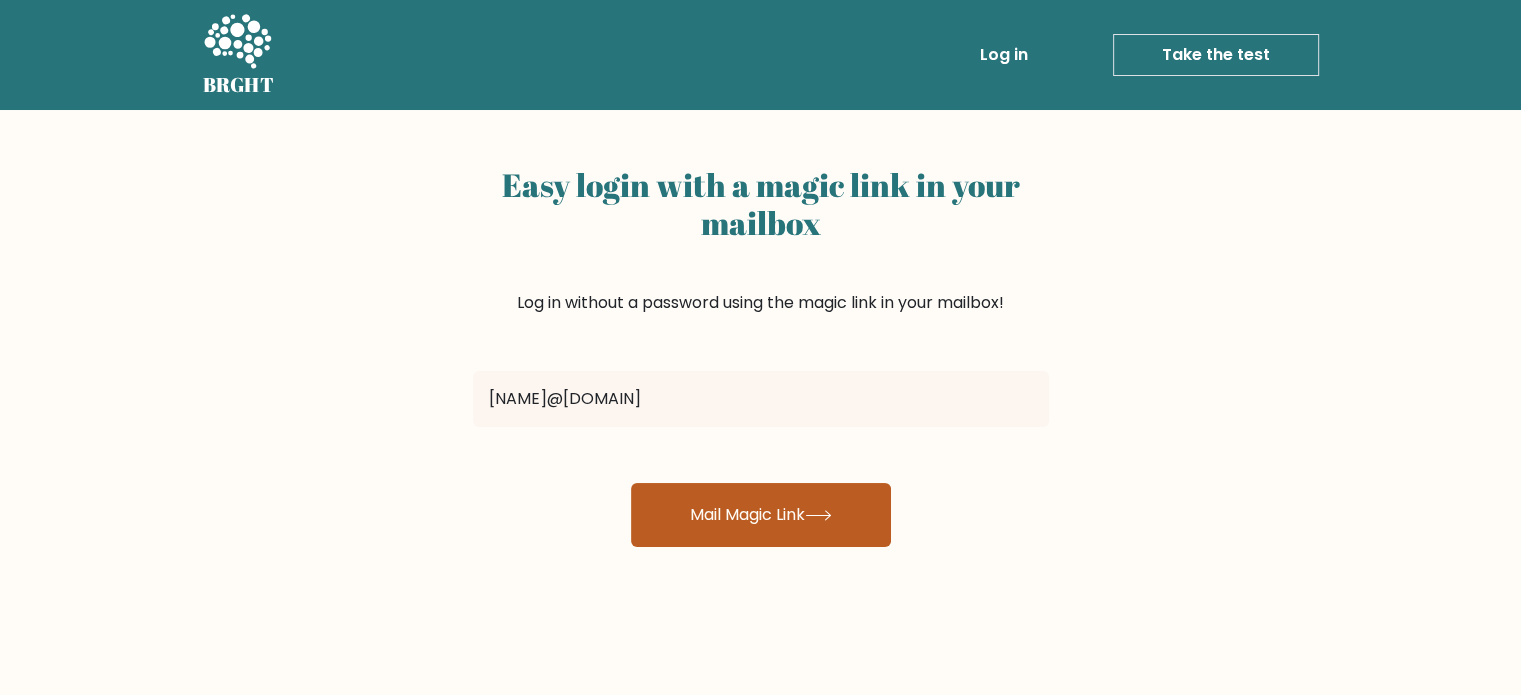 click on "Mail Magic Link" at bounding box center [761, 515] 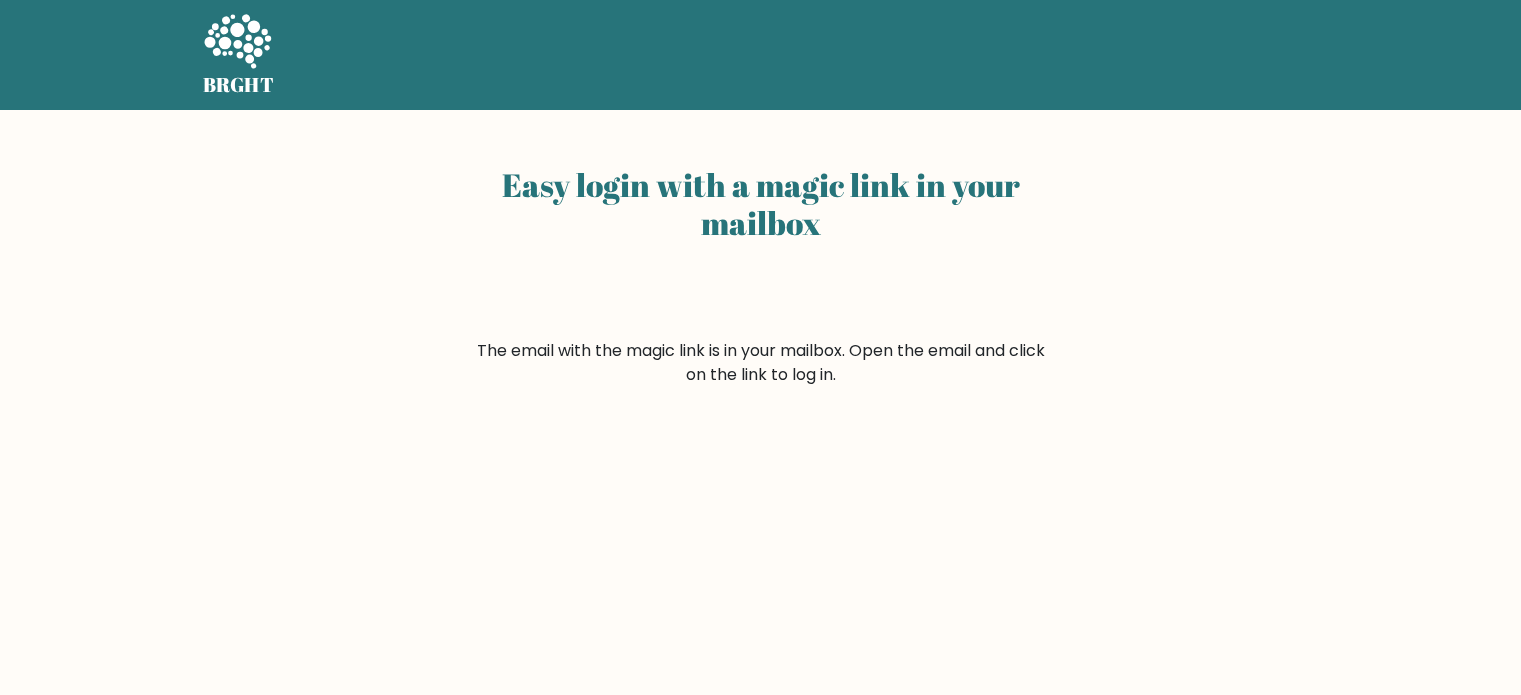 scroll, scrollTop: 0, scrollLeft: 0, axis: both 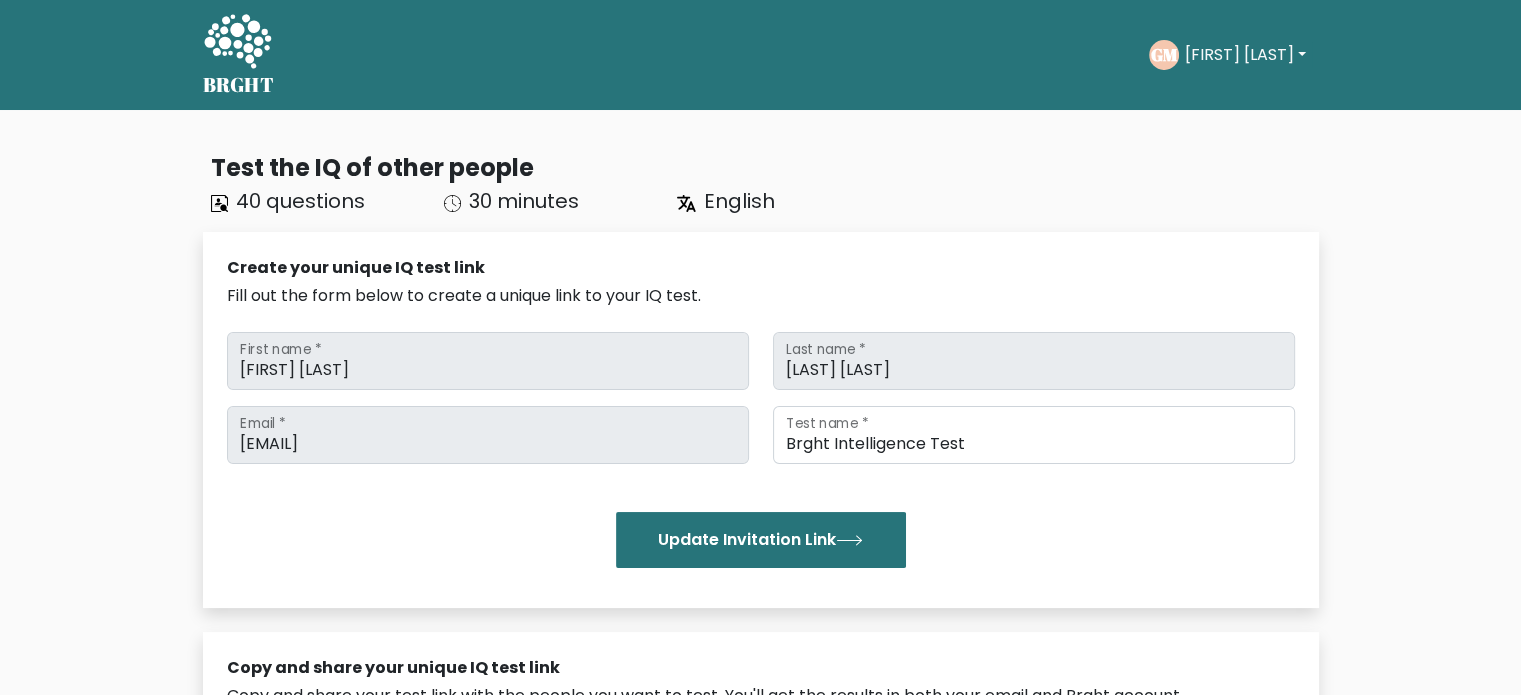 click on "[FIRST] [LAST]" at bounding box center (1245, 55) 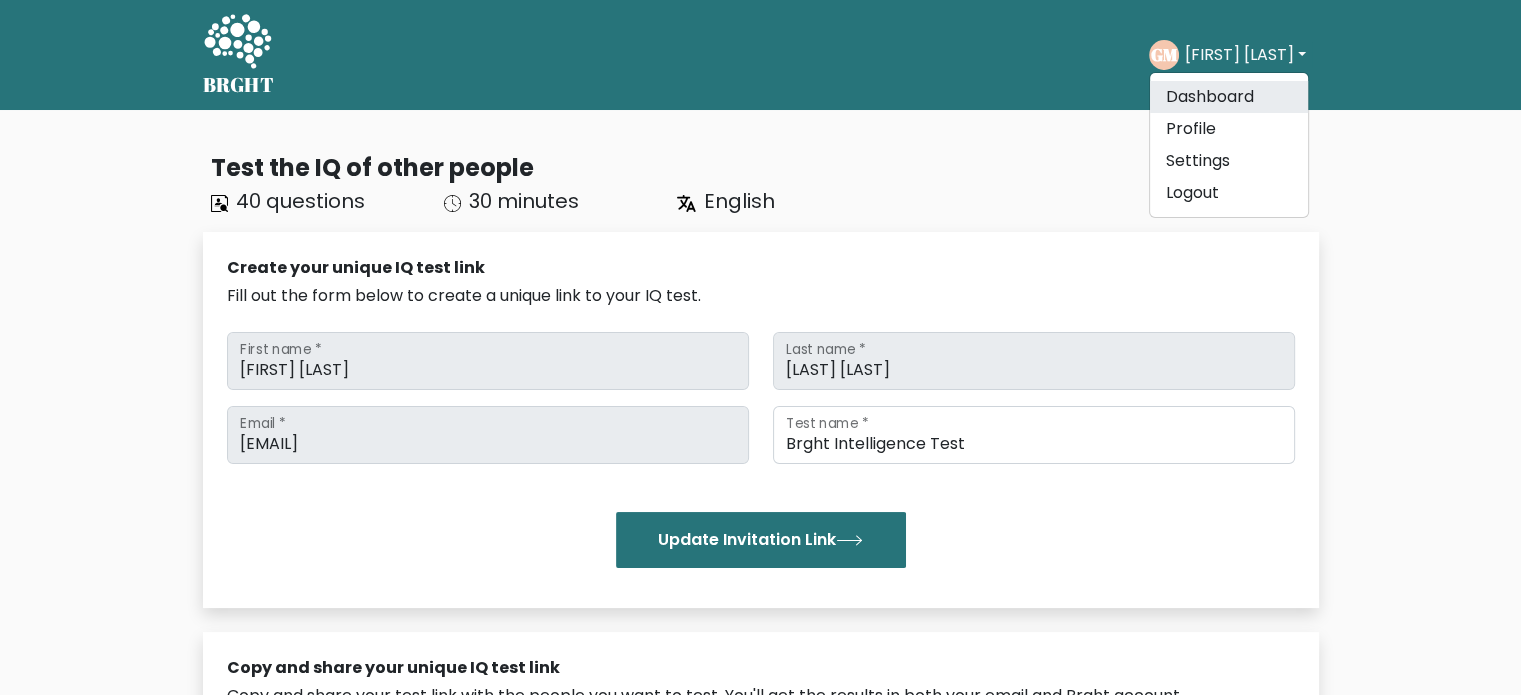 click on "Dashboard" at bounding box center (1229, 97) 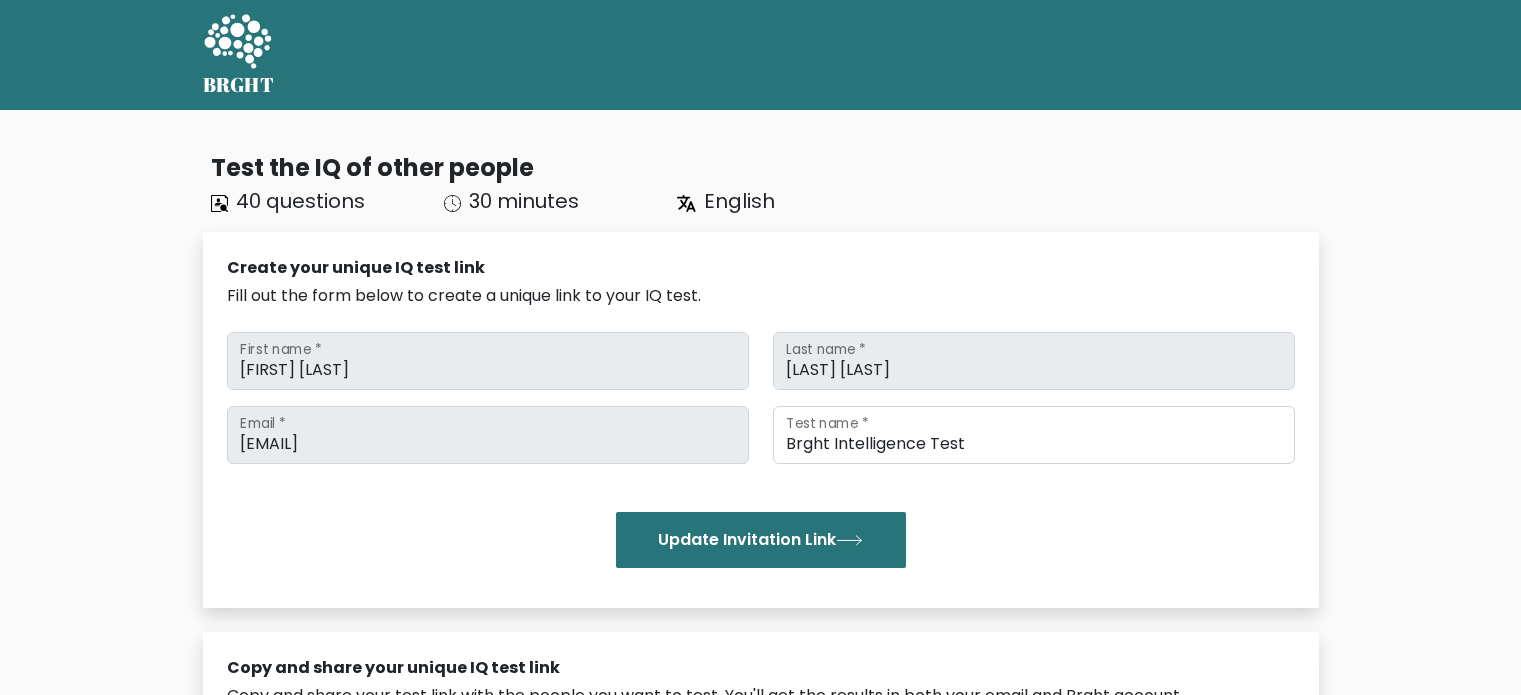 scroll, scrollTop: 0, scrollLeft: 0, axis: both 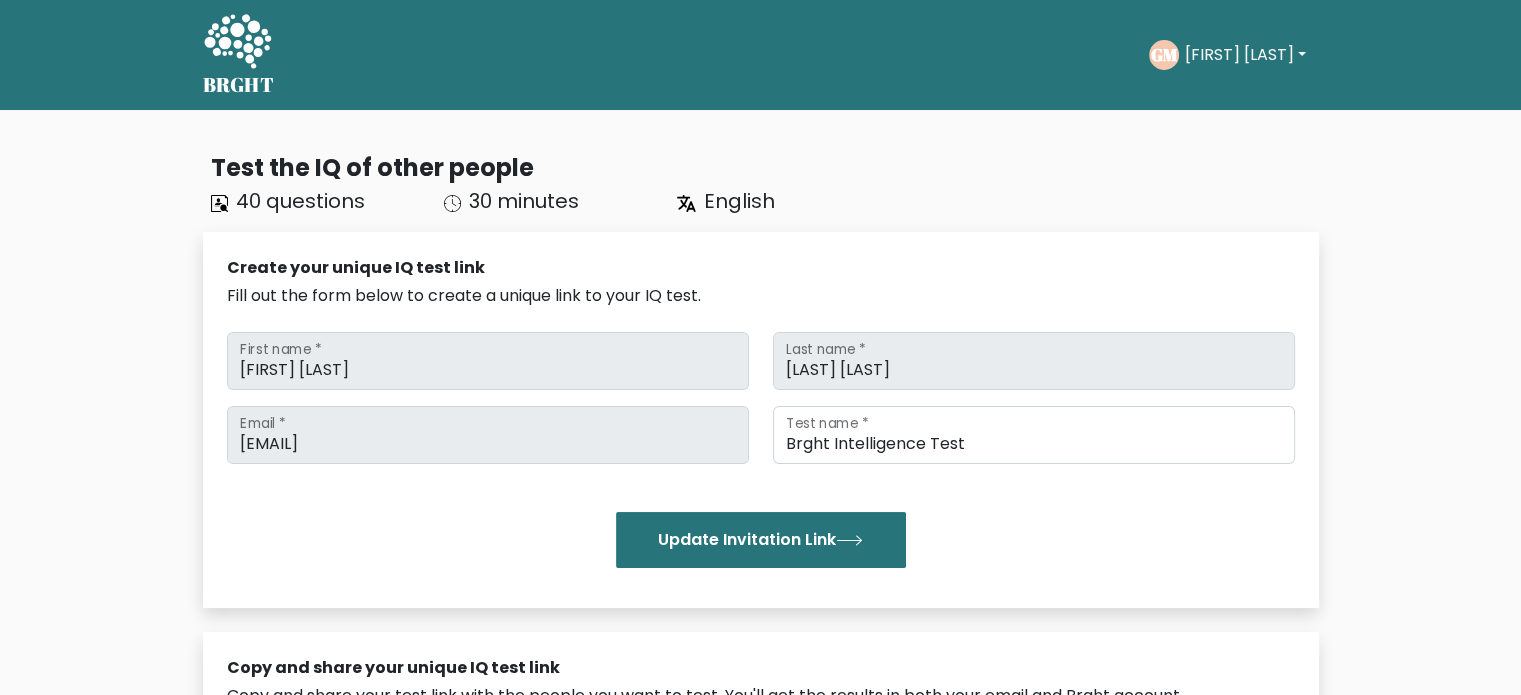 click on "[FIRST] [LAST]" at bounding box center (1245, 55) 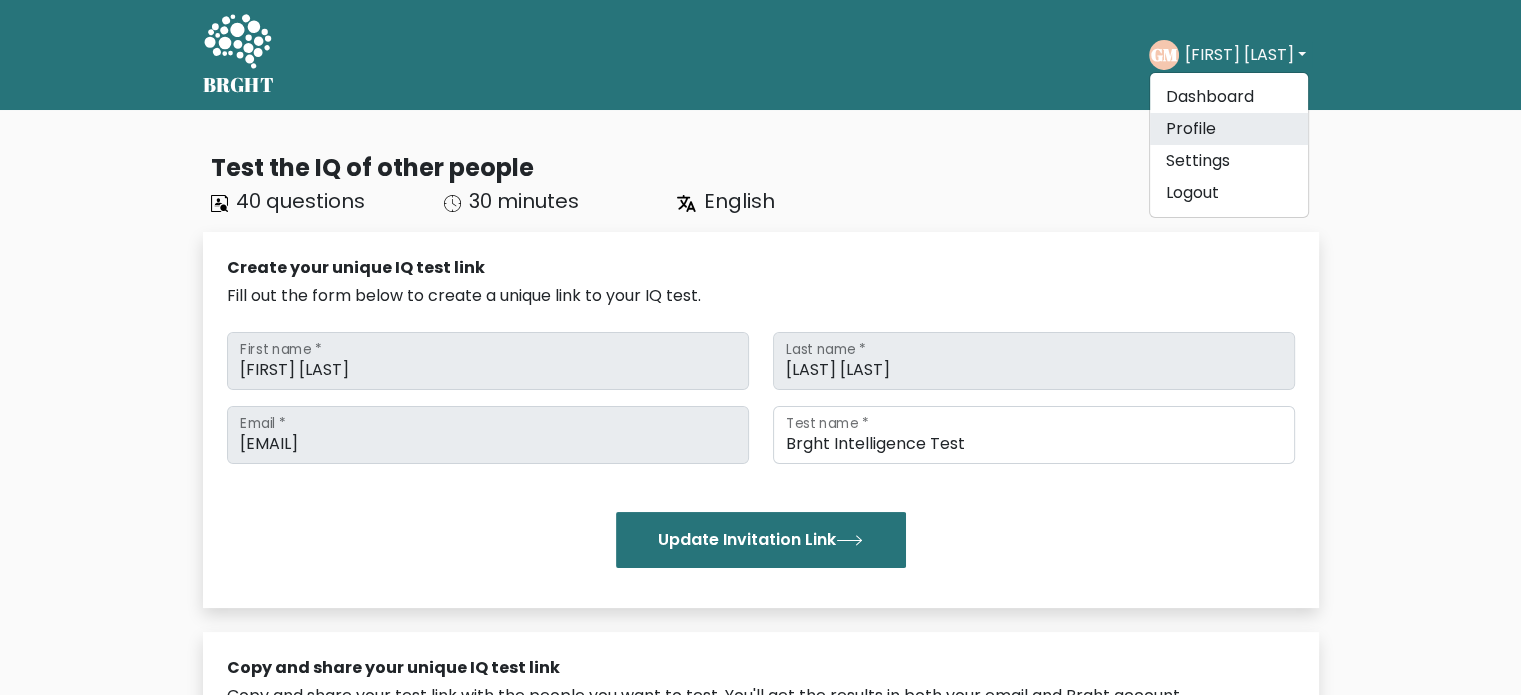 click on "Profile" at bounding box center (1229, 129) 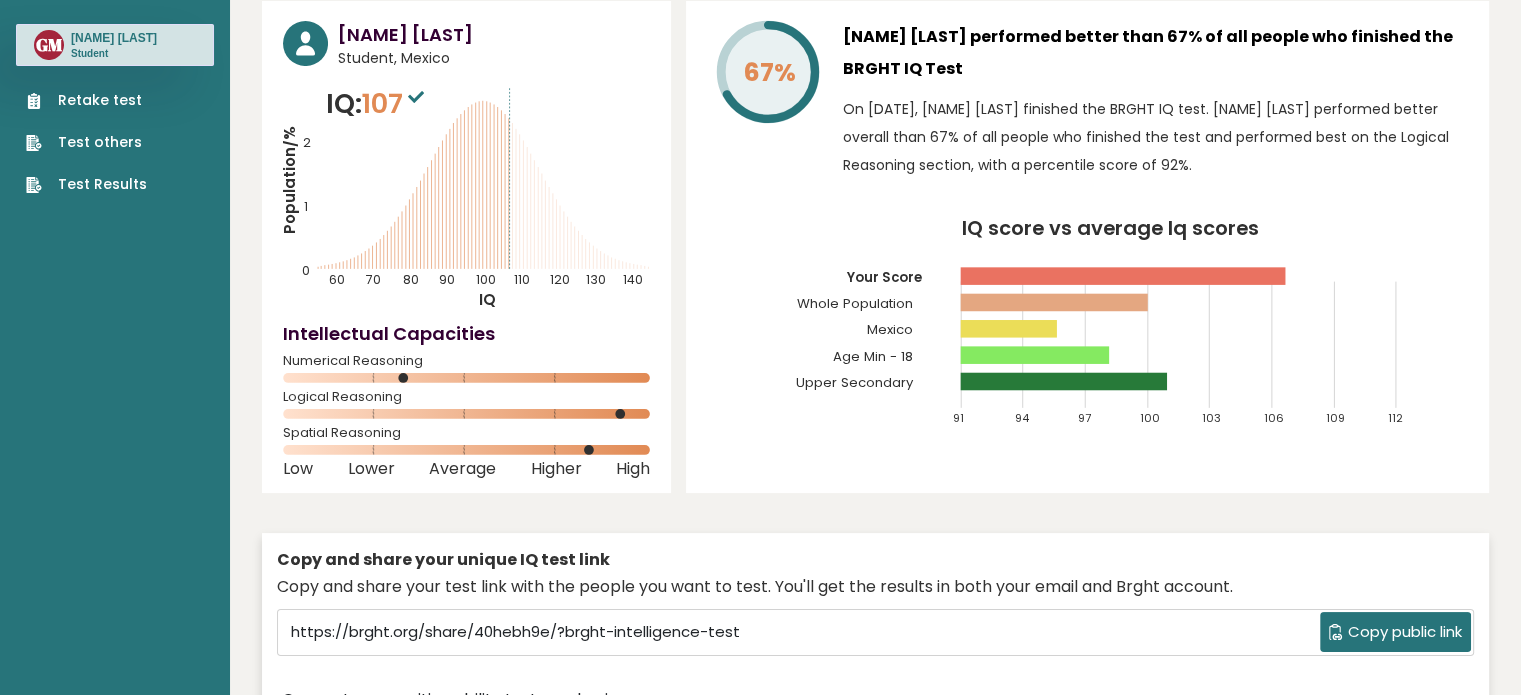 scroll, scrollTop: 108, scrollLeft: 0, axis: vertical 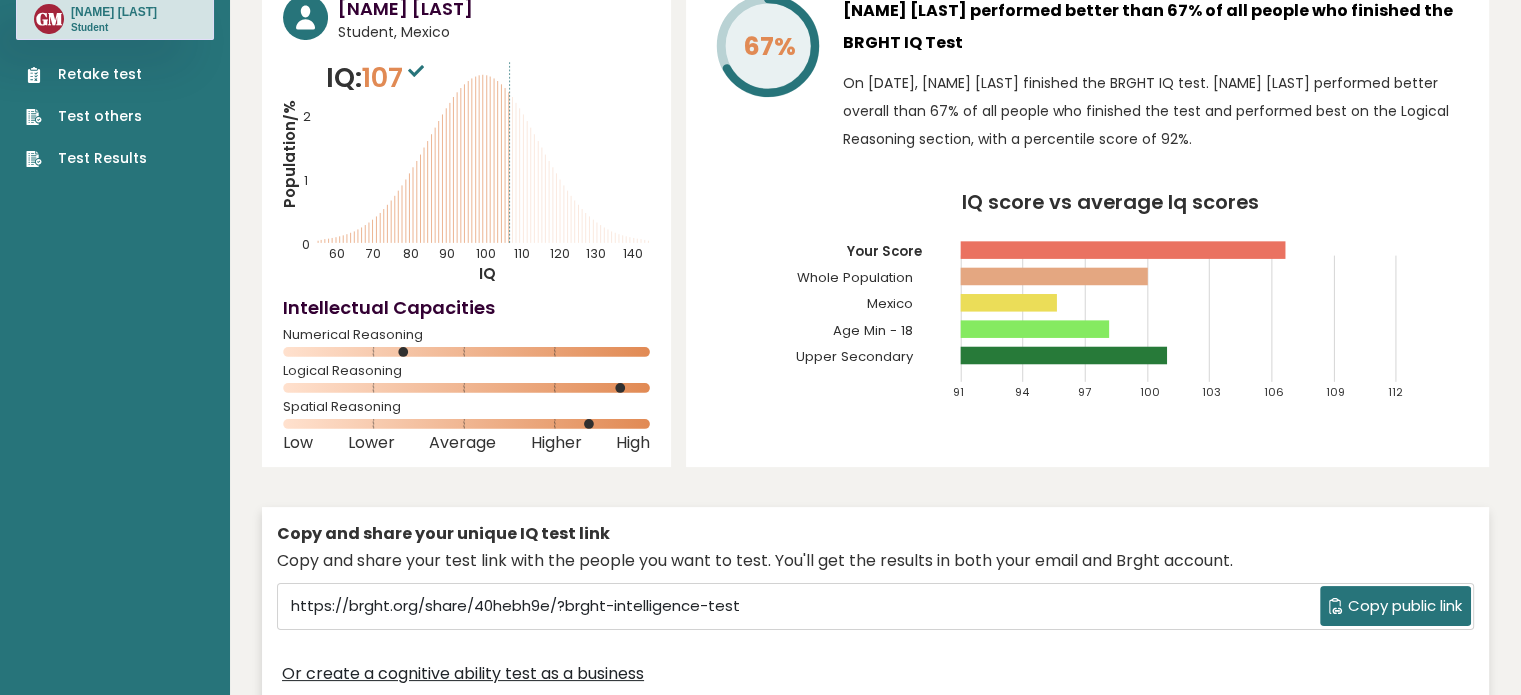 click on "Retake test" at bounding box center [86, 74] 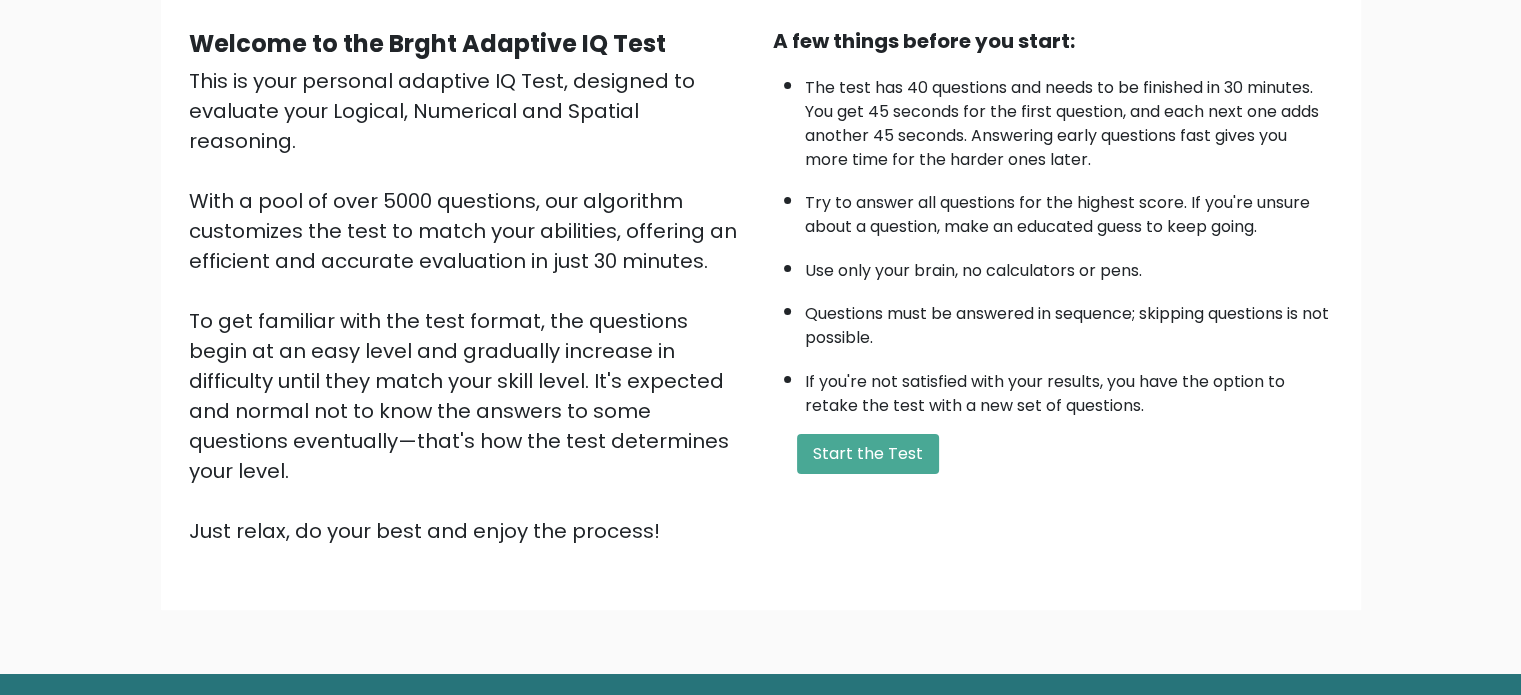 scroll, scrollTop: 220, scrollLeft: 0, axis: vertical 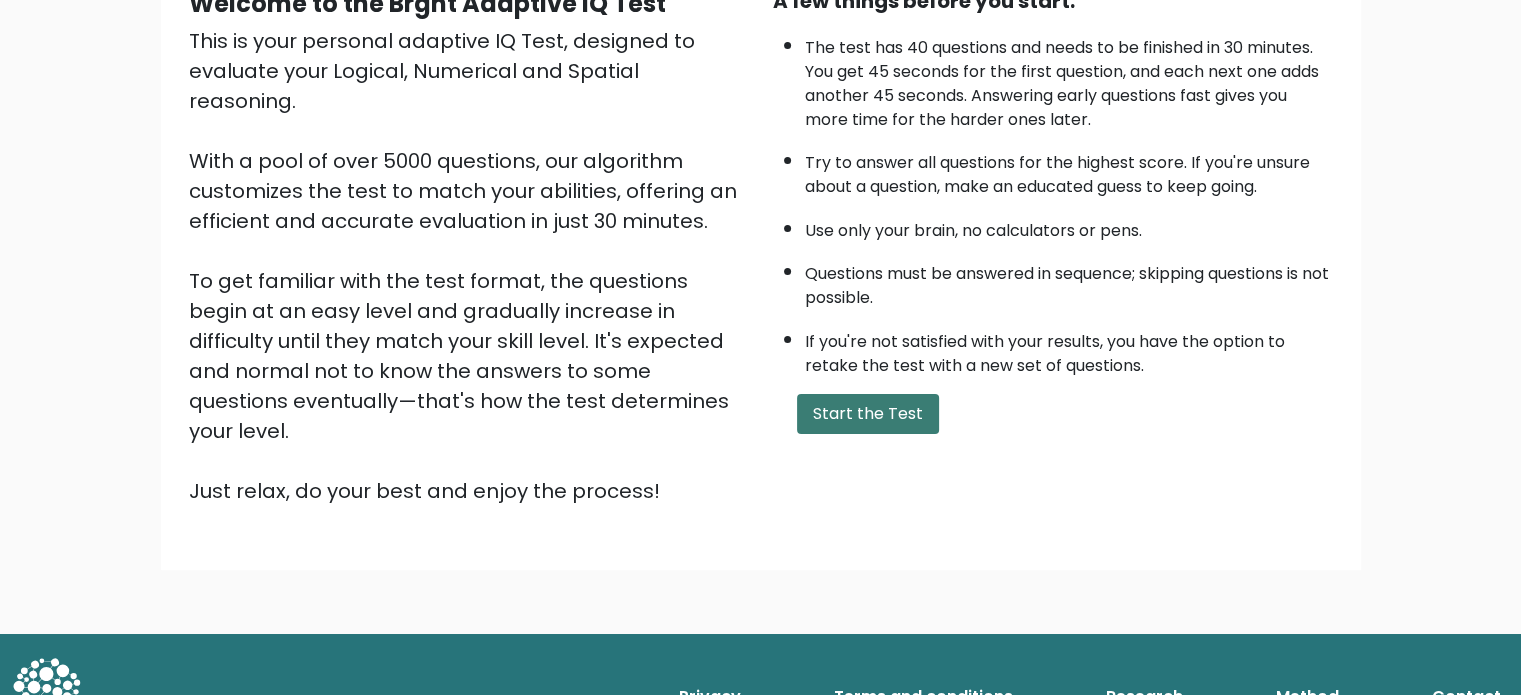 click on "Start the Test" at bounding box center [868, 414] 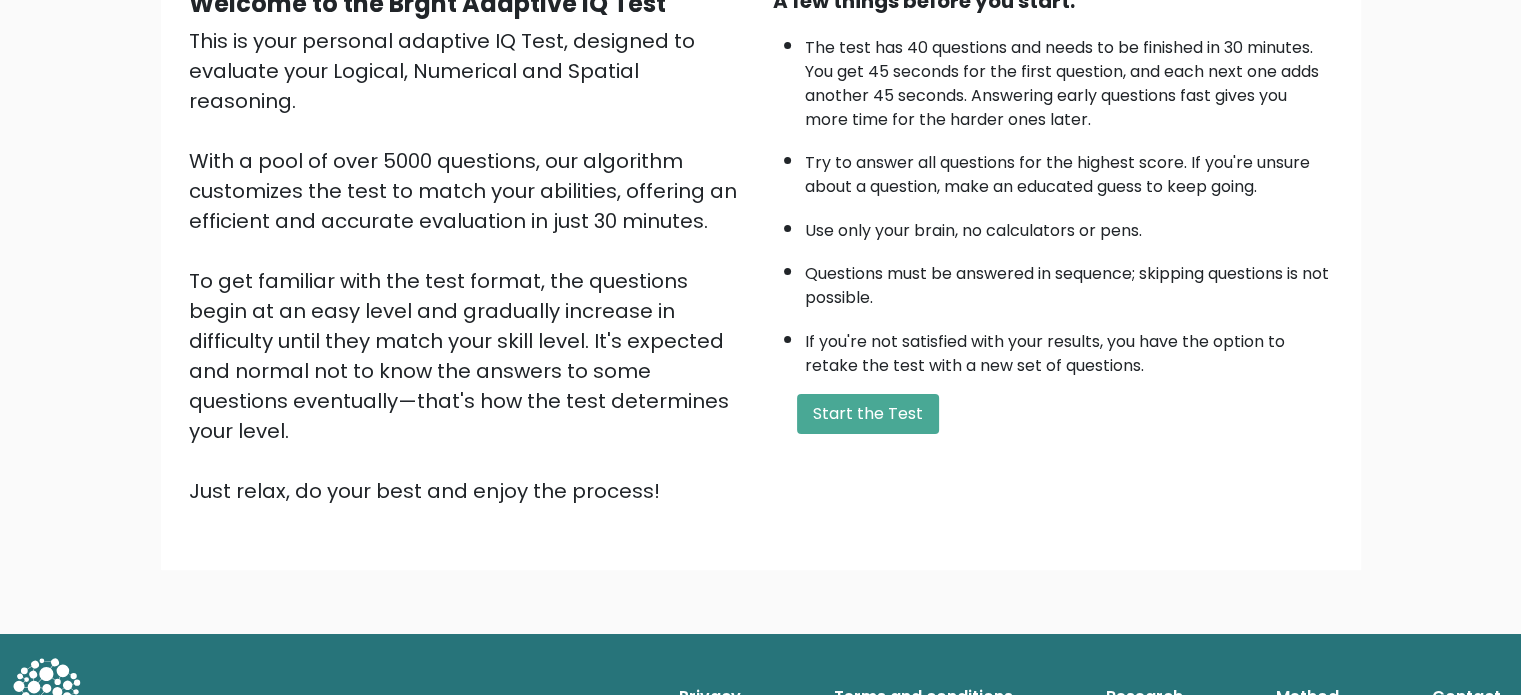 scroll, scrollTop: 0, scrollLeft: 0, axis: both 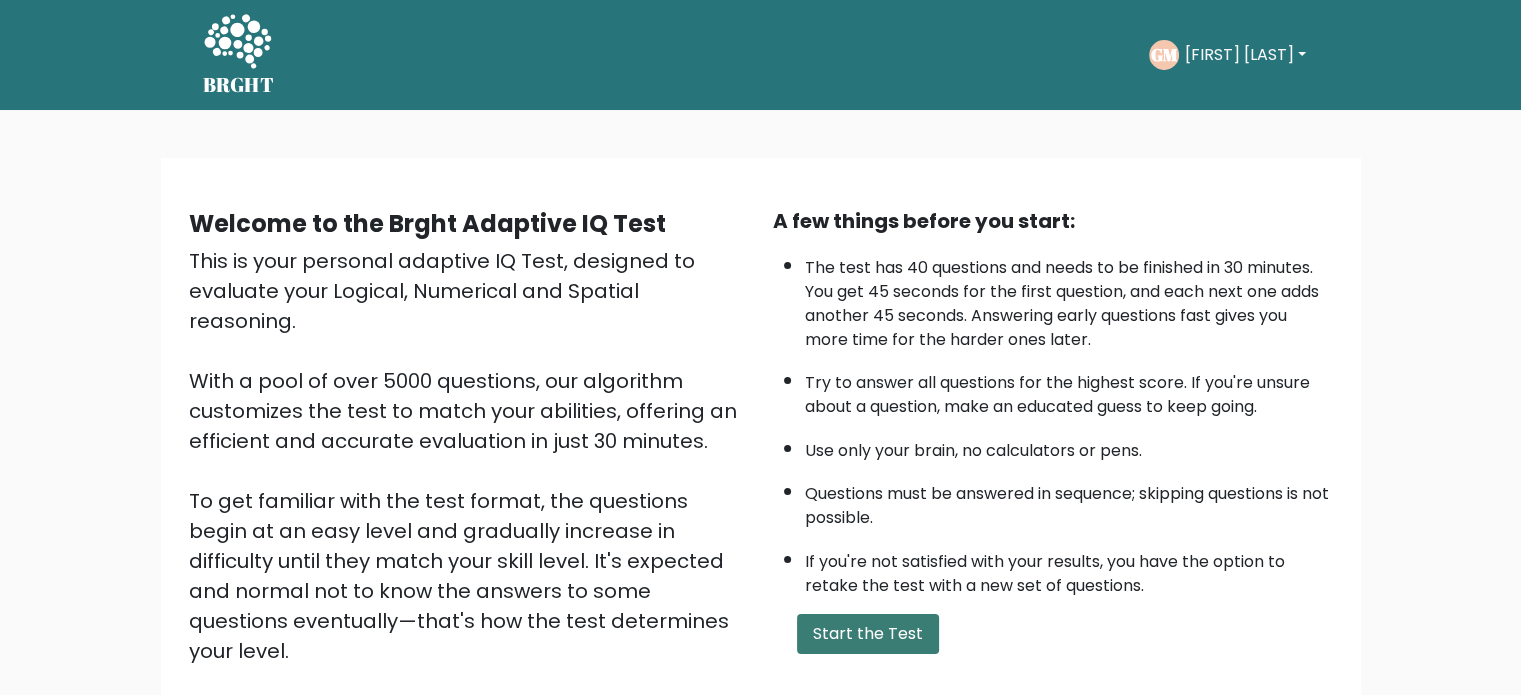 click on "Start the Test" at bounding box center [868, 634] 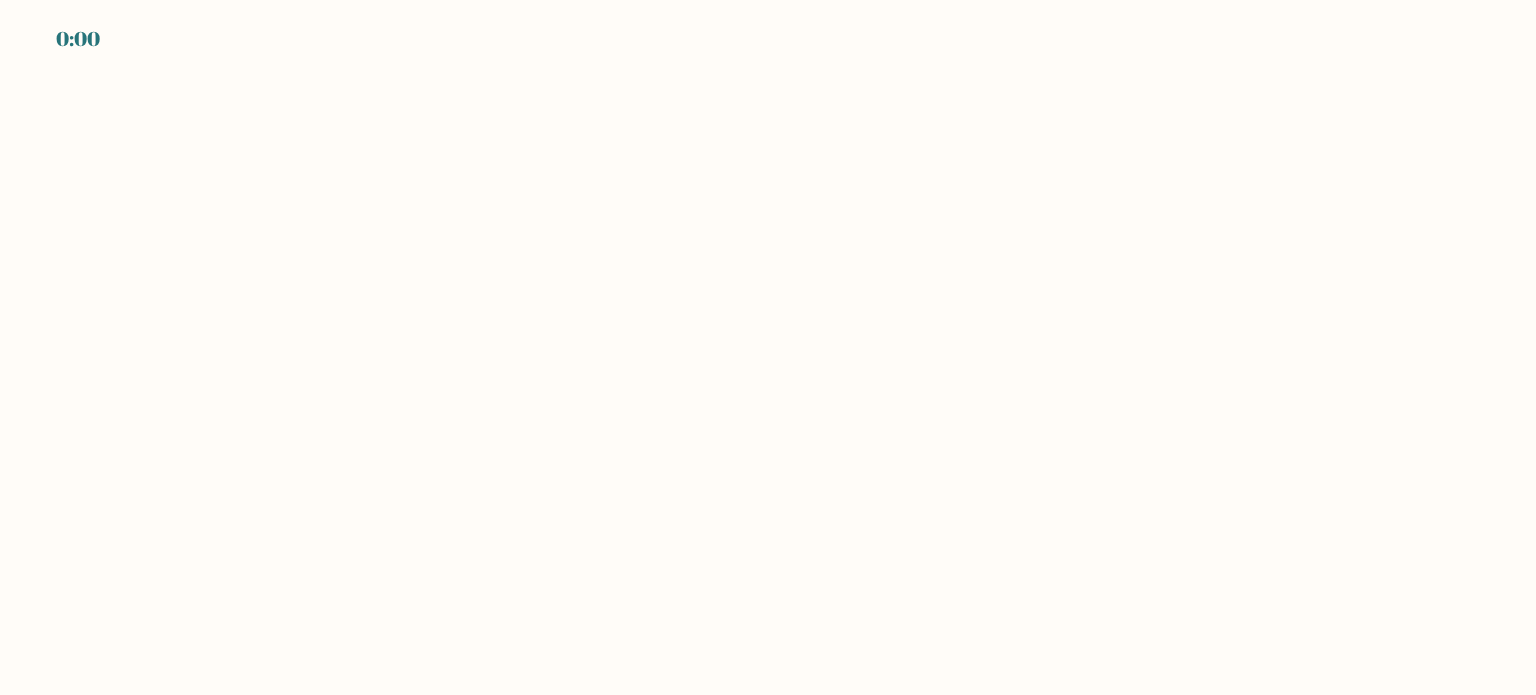 scroll, scrollTop: 0, scrollLeft: 0, axis: both 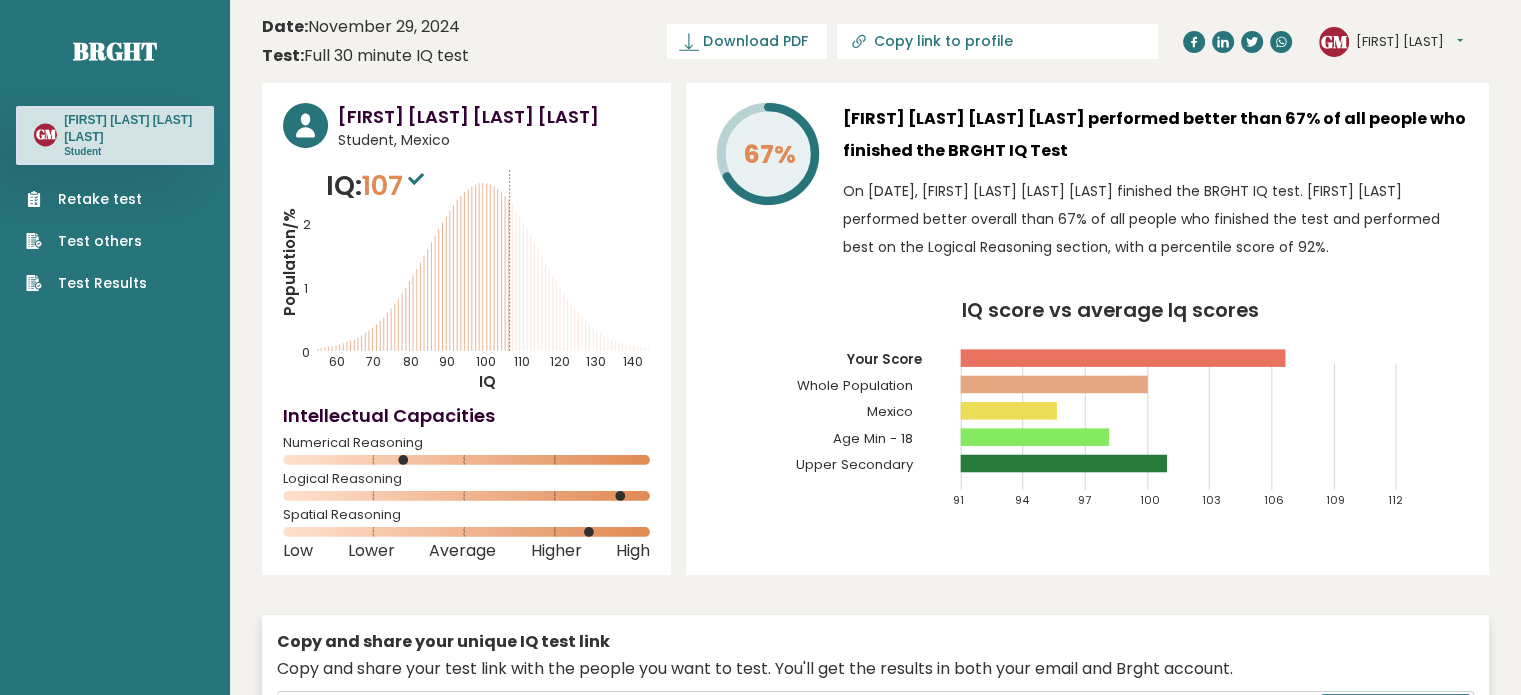 click on "Retake test" at bounding box center (86, 199) 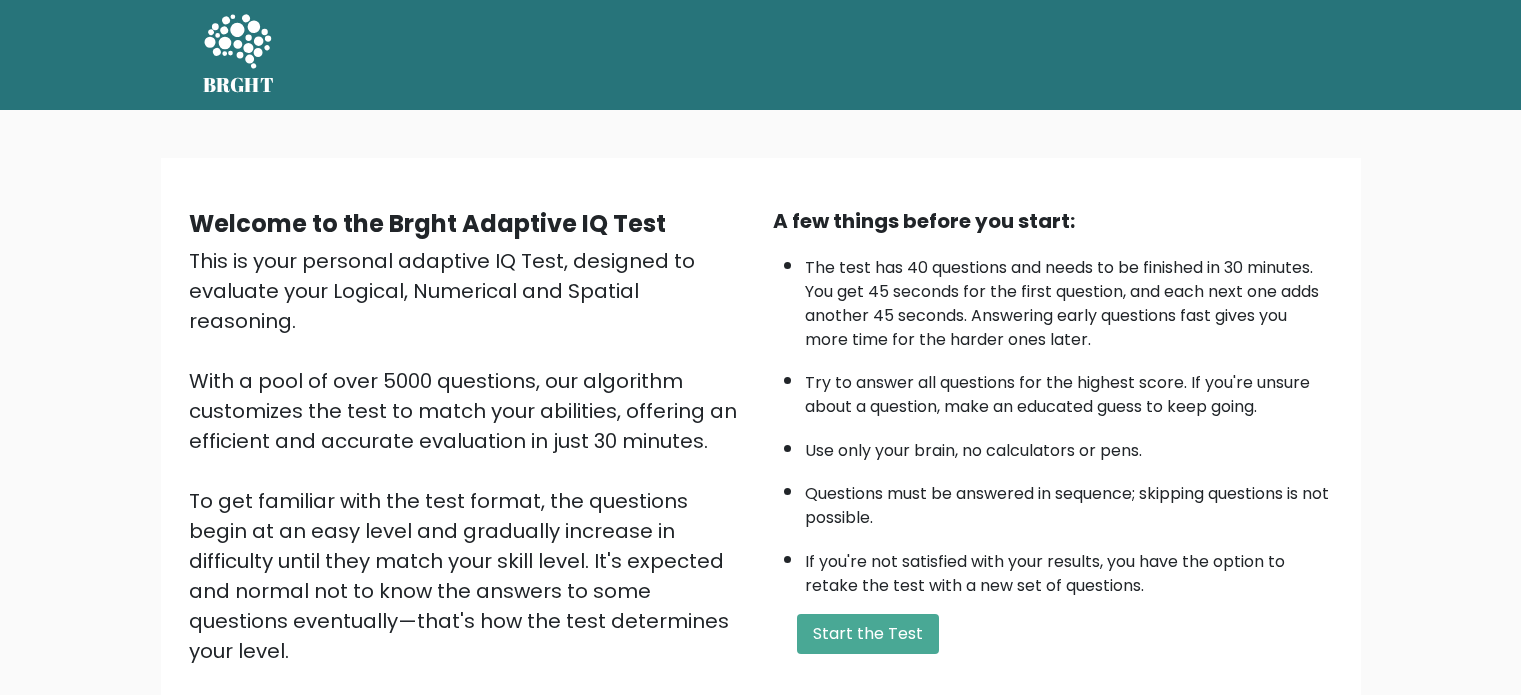 scroll, scrollTop: 0, scrollLeft: 0, axis: both 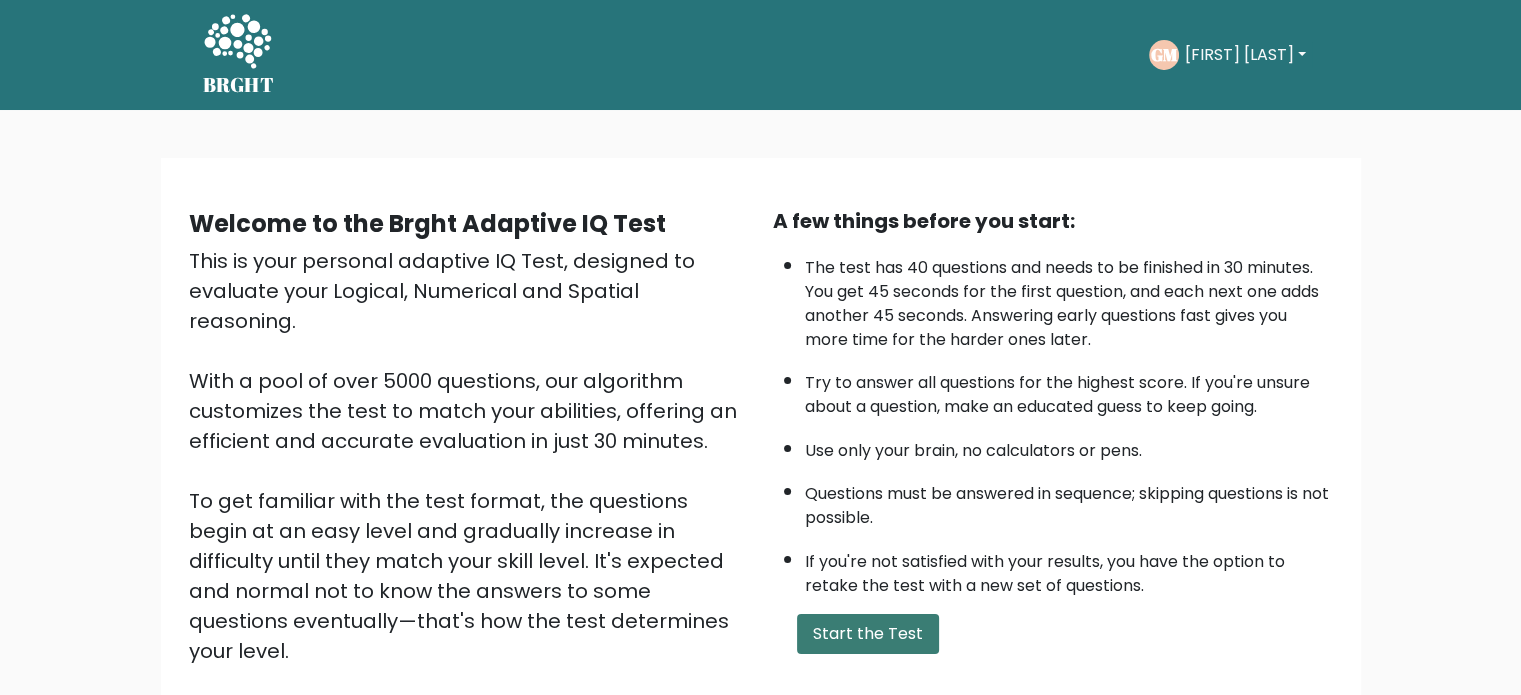 click on "Start the Test" at bounding box center (868, 634) 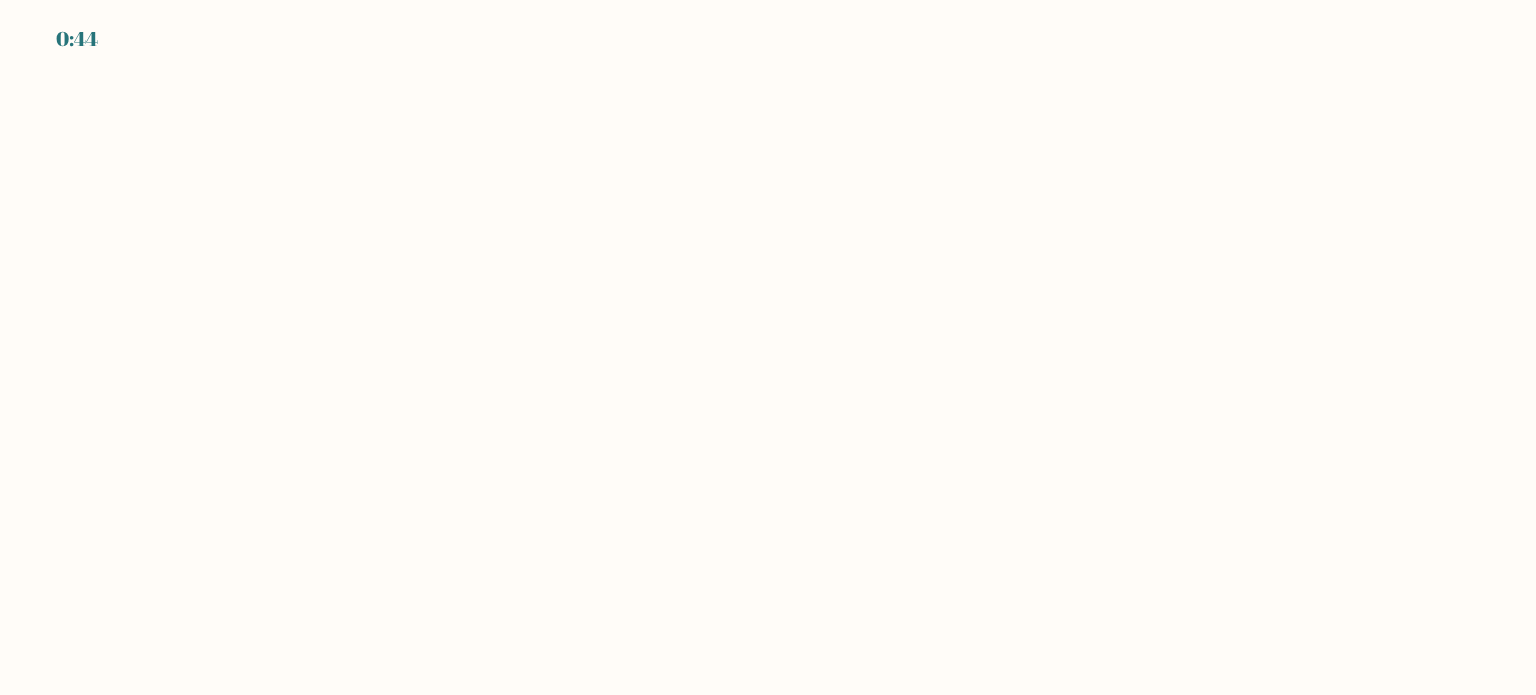 scroll, scrollTop: 0, scrollLeft: 0, axis: both 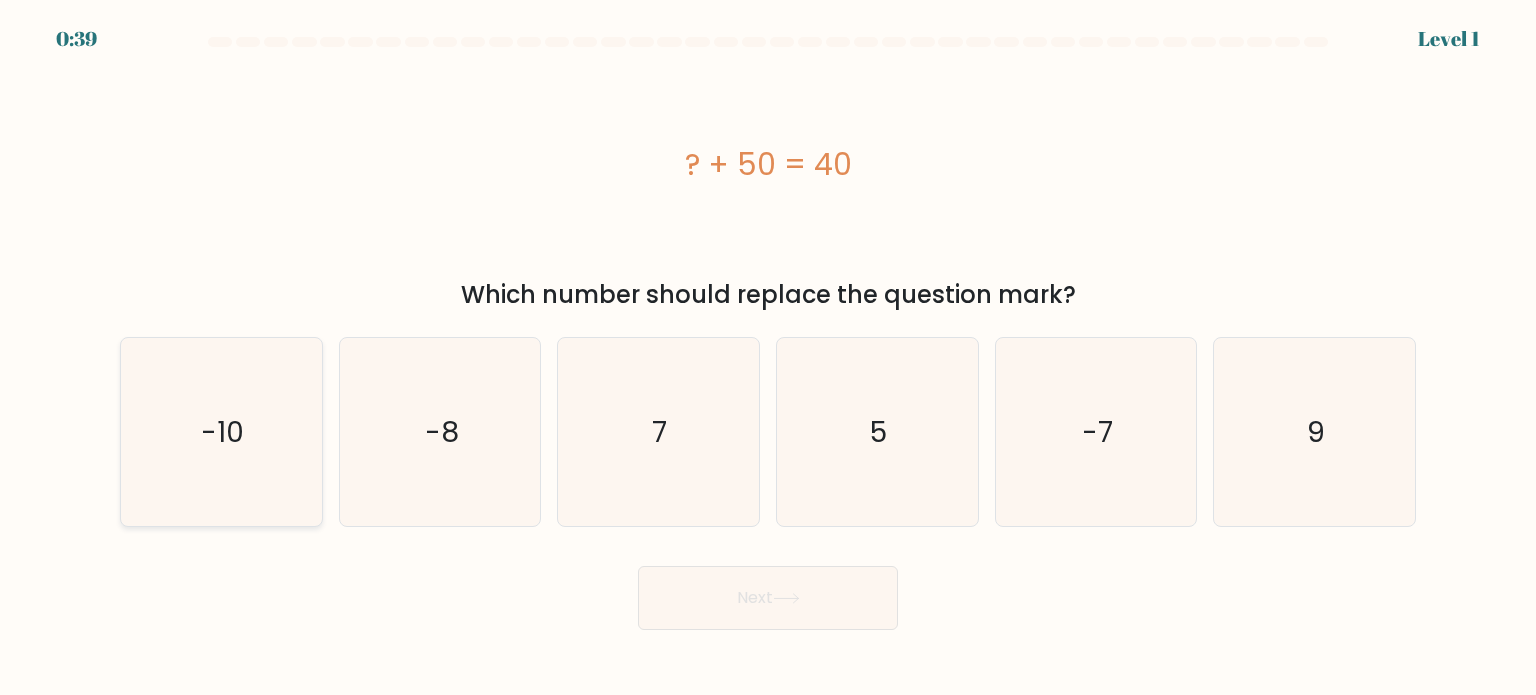 click on "-10" 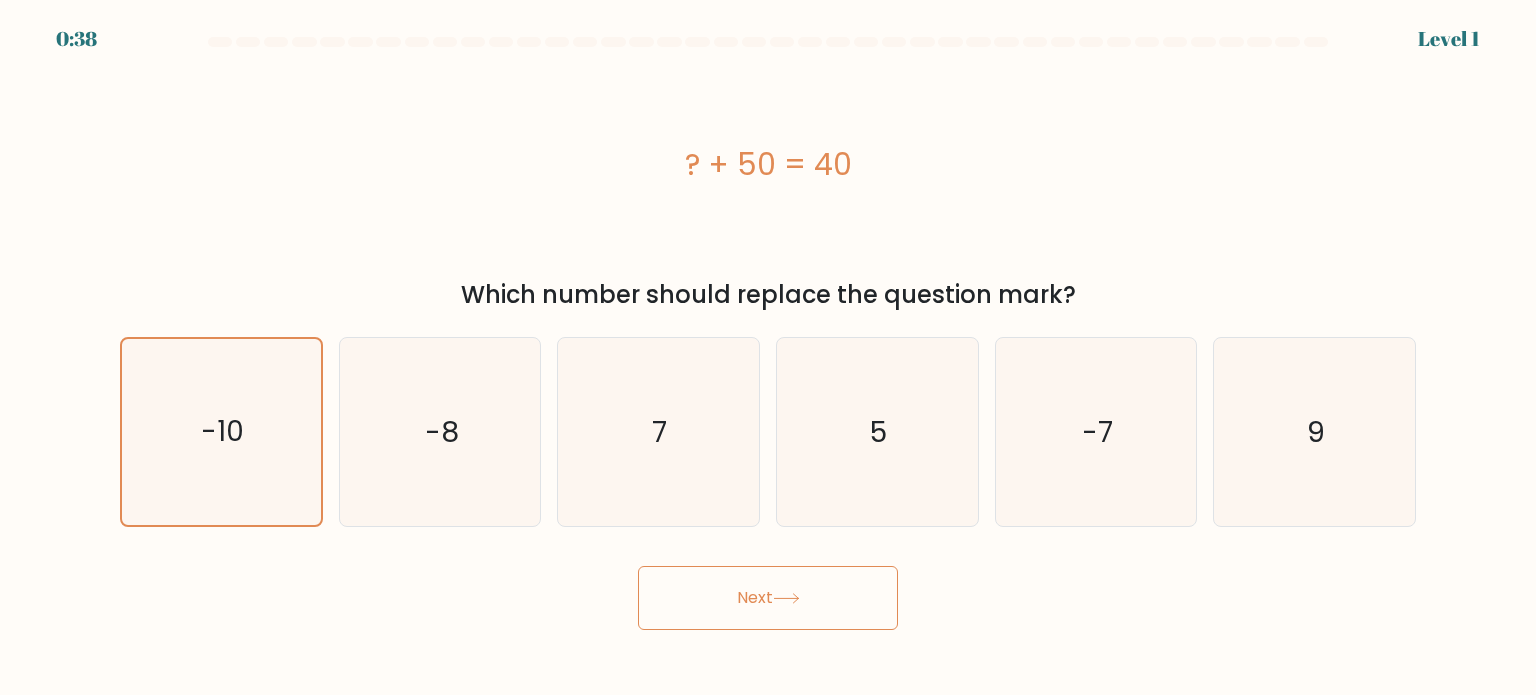 click on "Next" at bounding box center (768, 598) 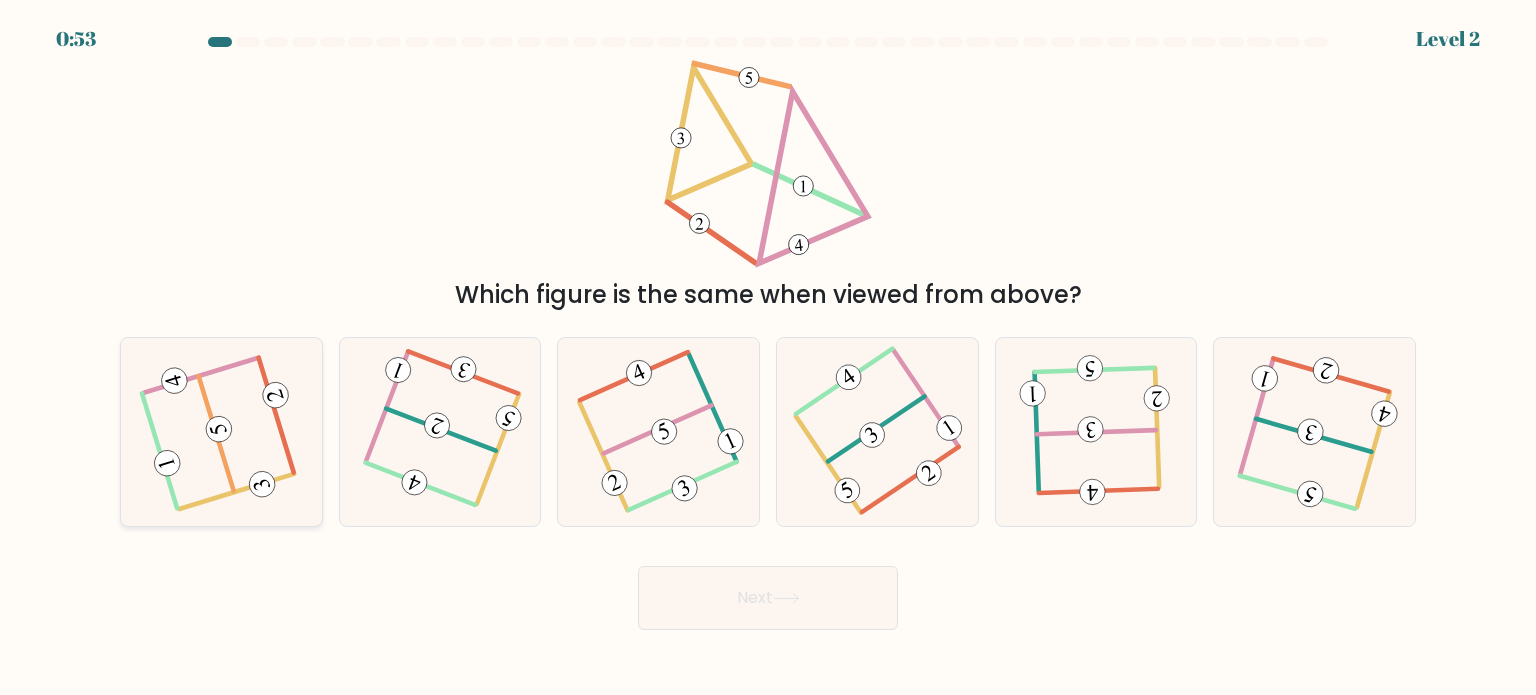 click 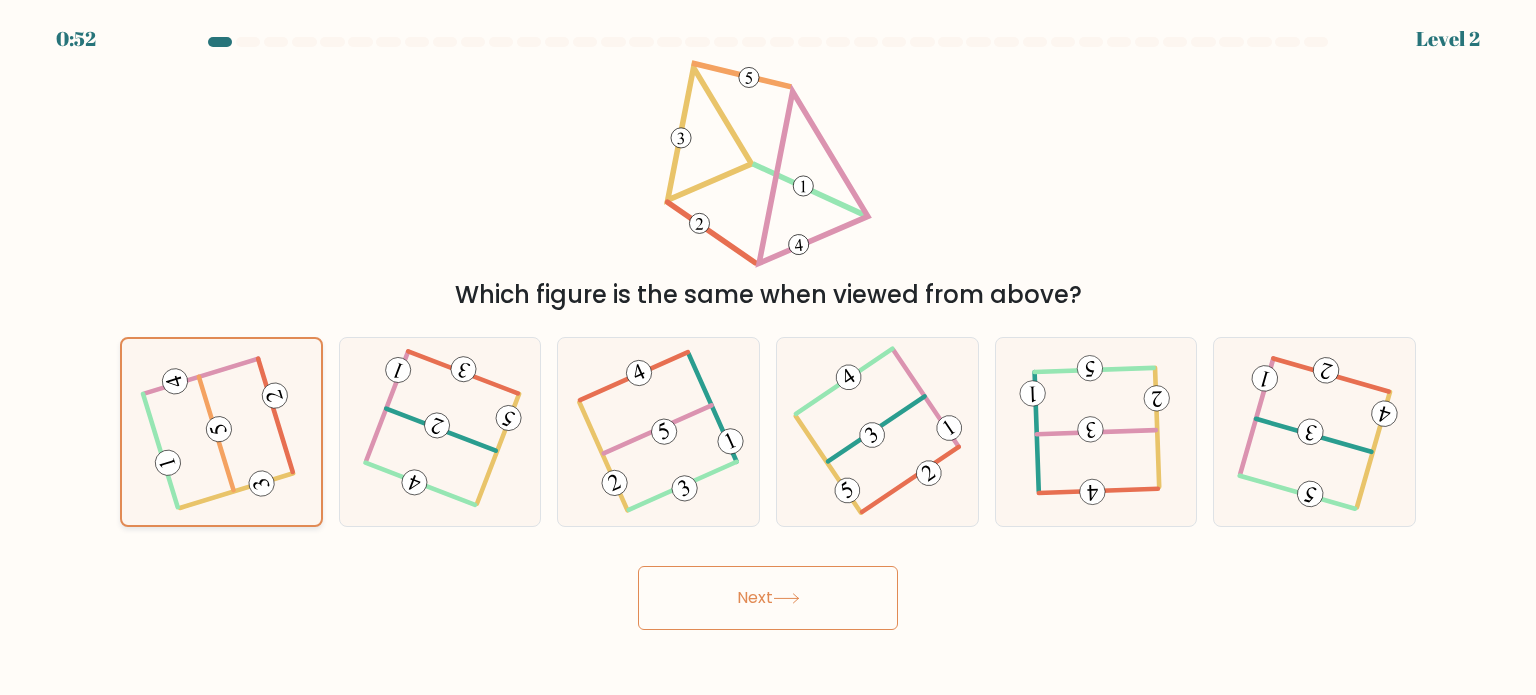 click on "Next" at bounding box center (768, 598) 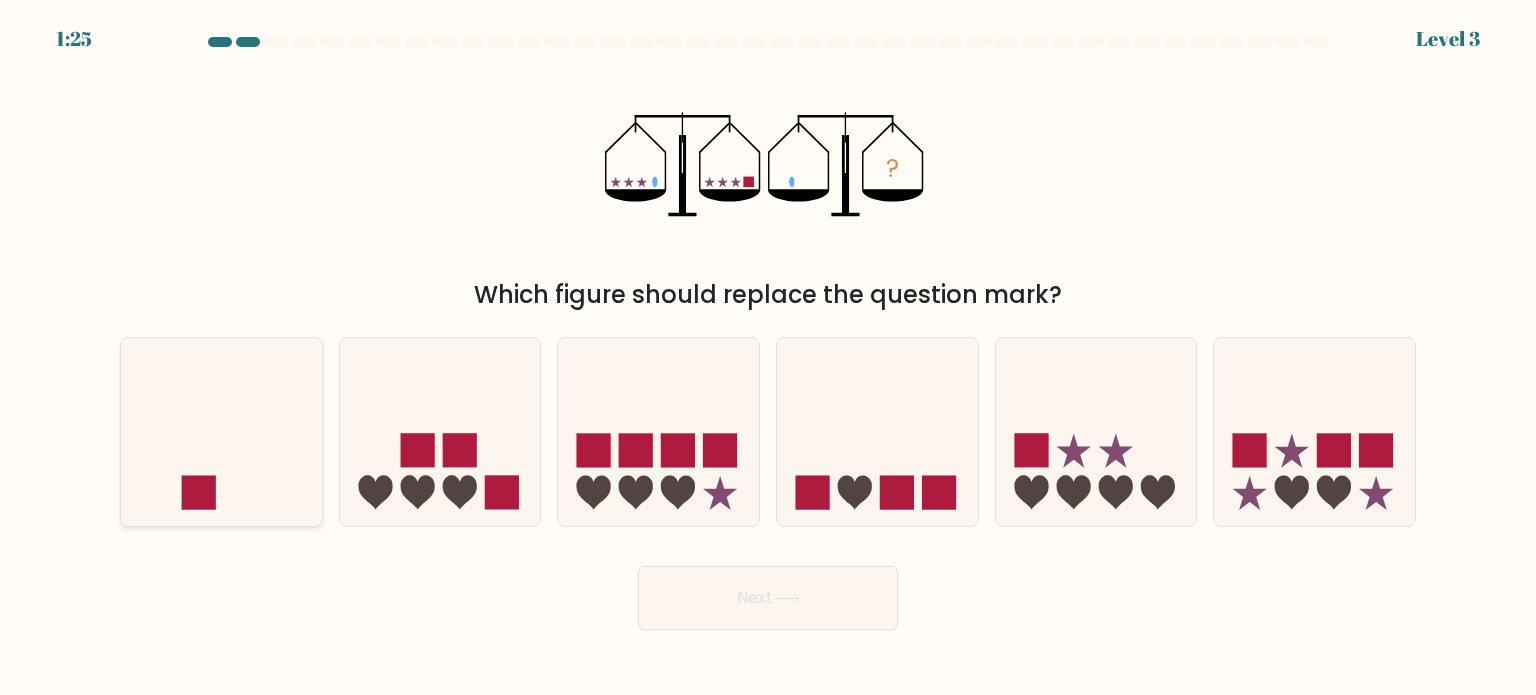 click 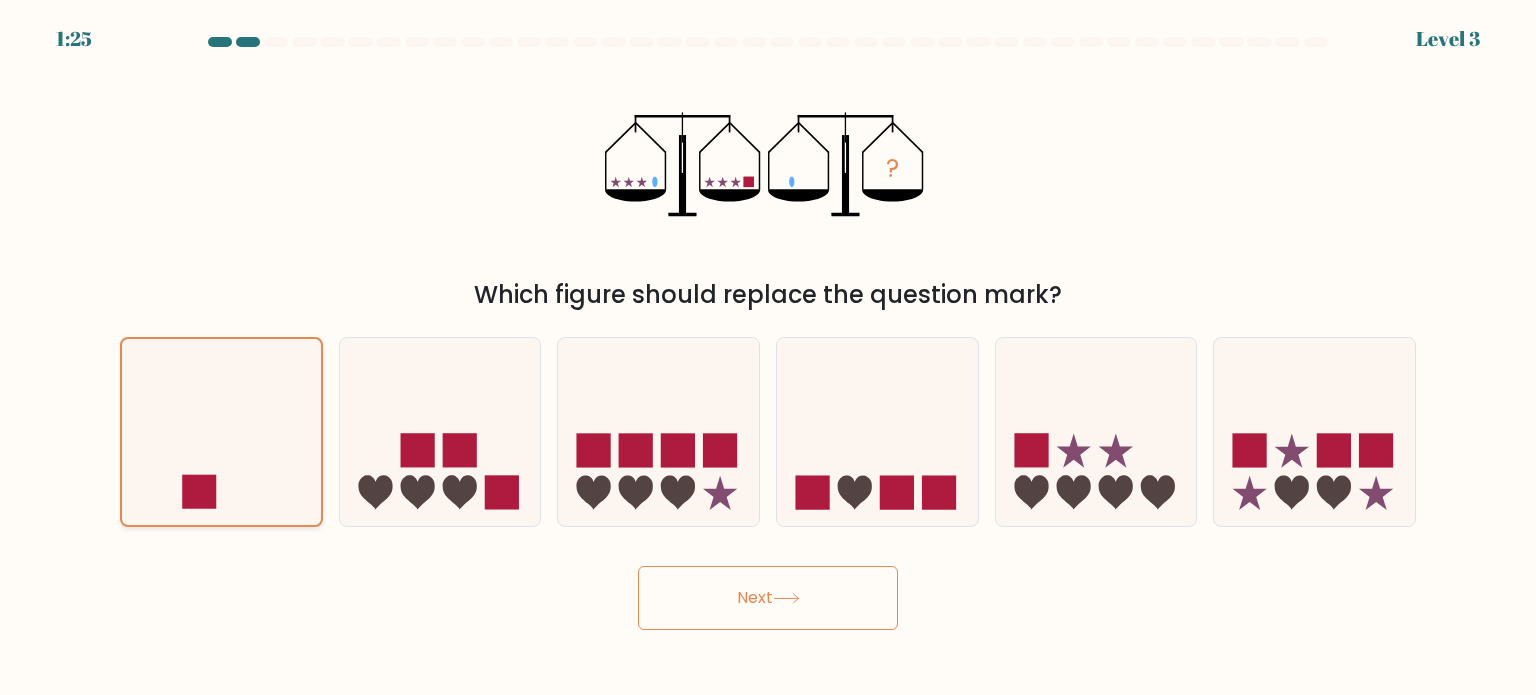 click on "Next" at bounding box center (768, 598) 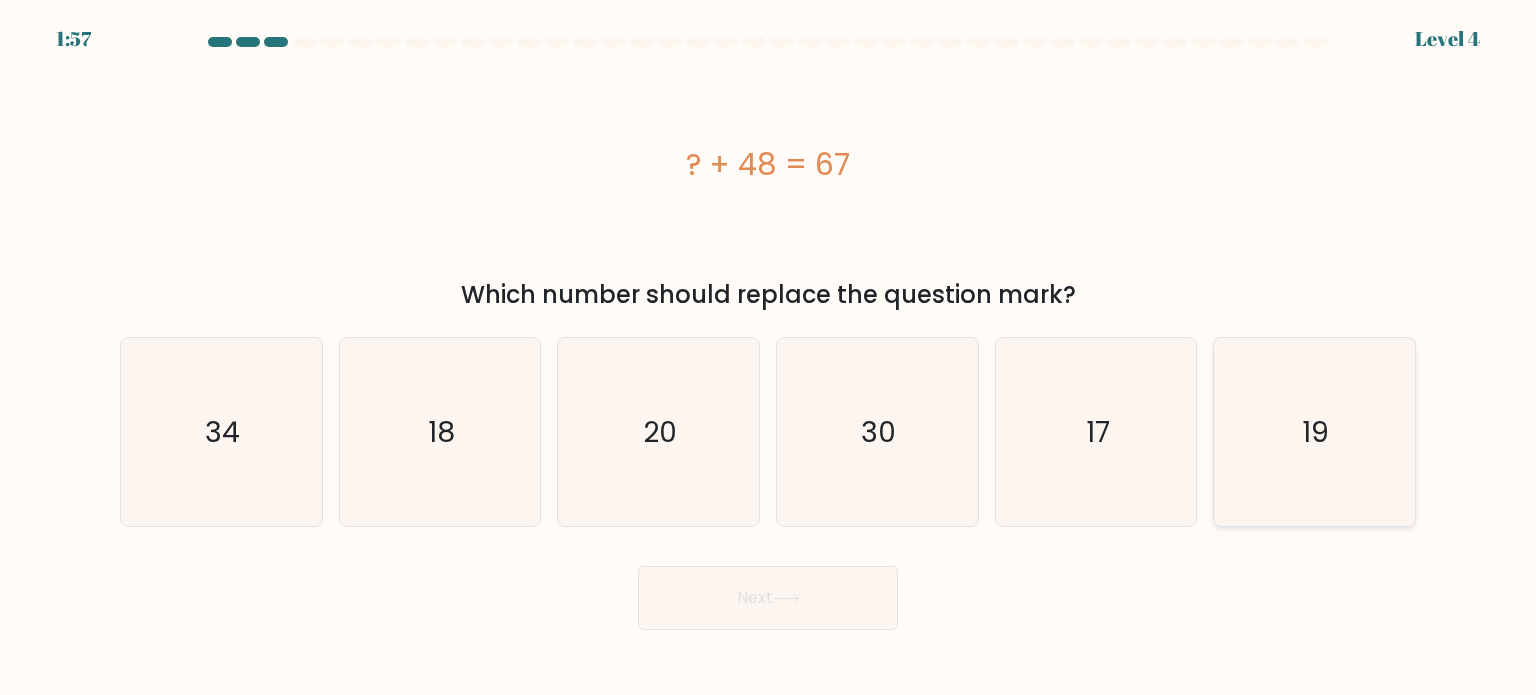 click on "19" 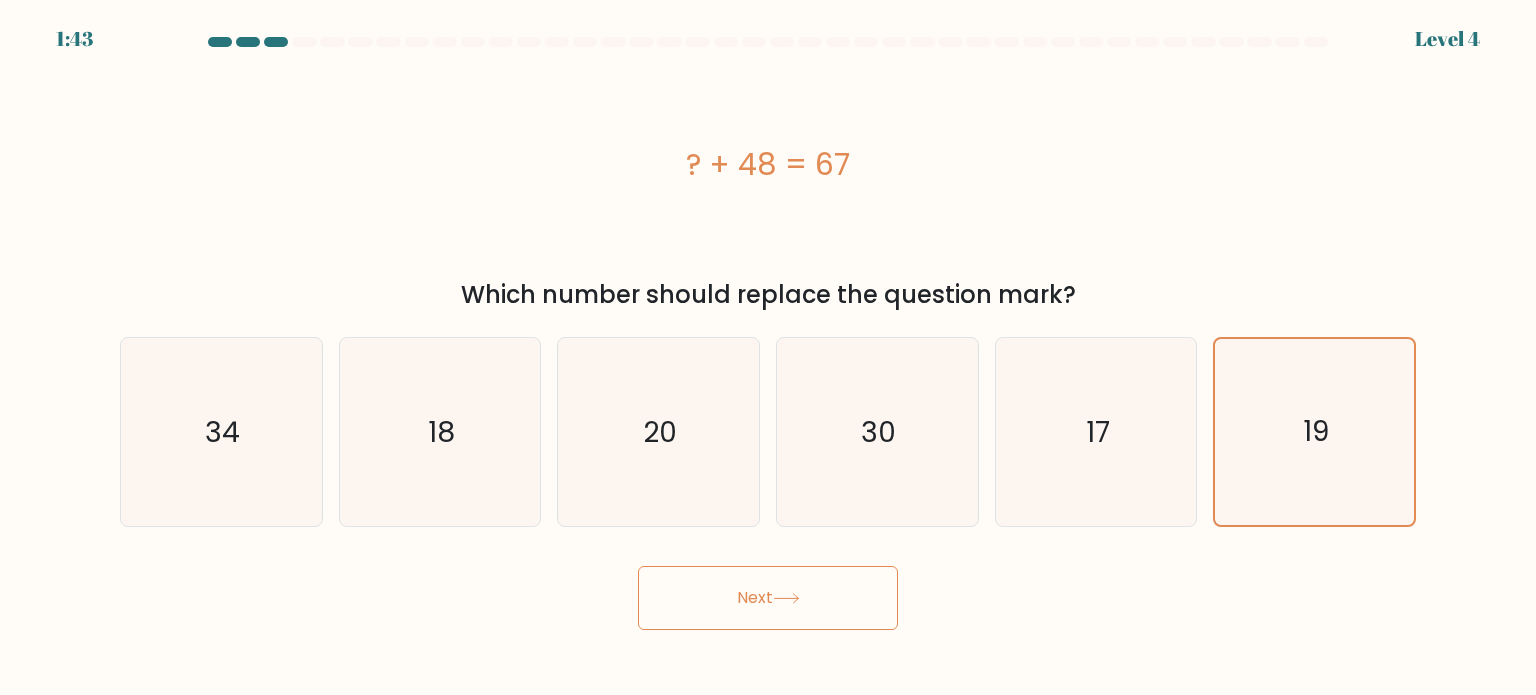 click on "Next" at bounding box center (768, 598) 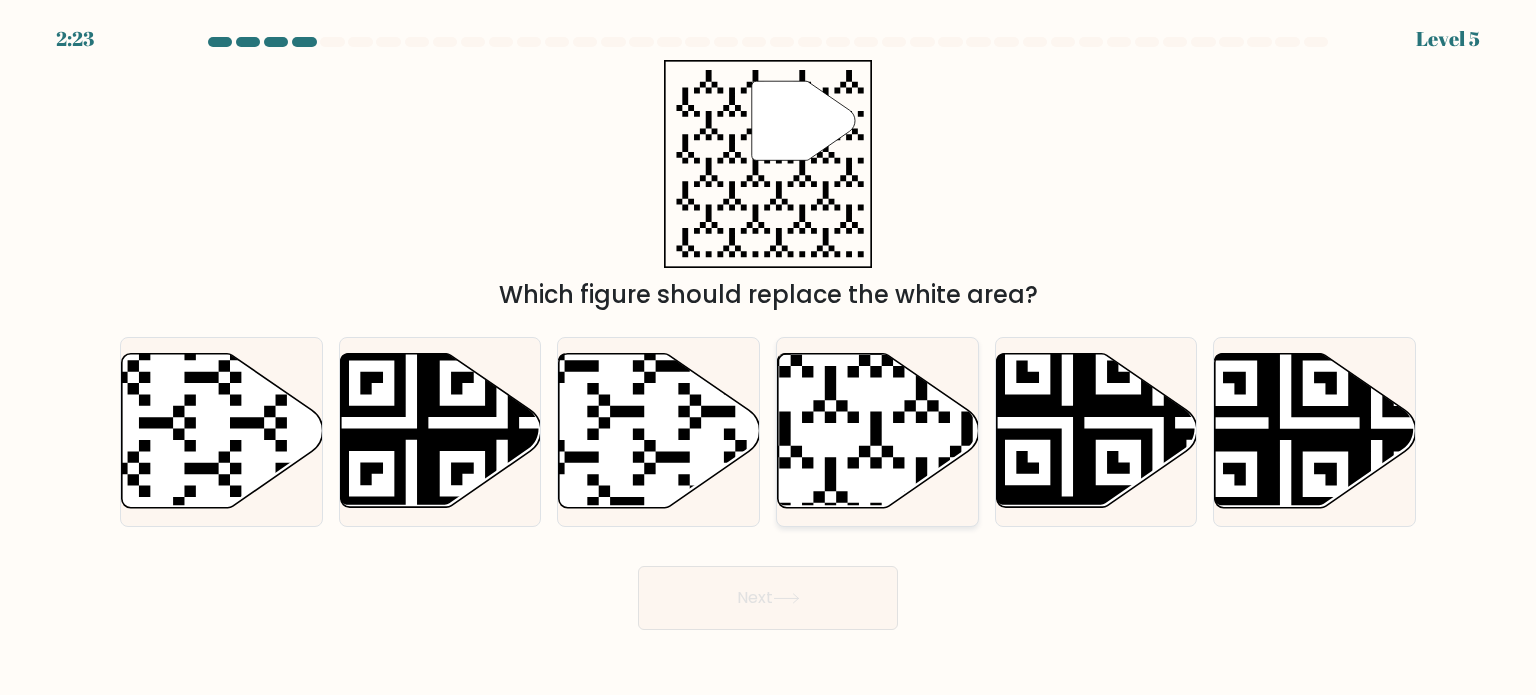 click 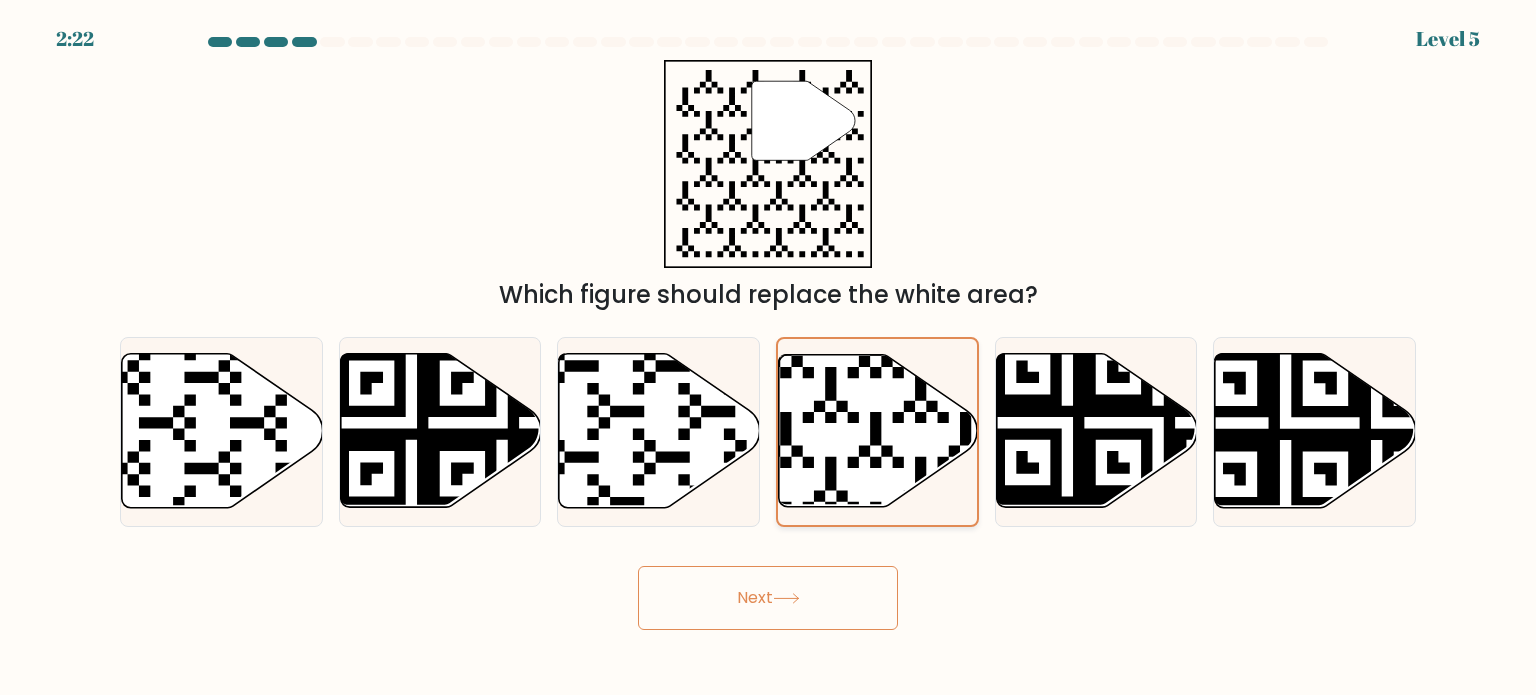 click on "Next" at bounding box center (768, 598) 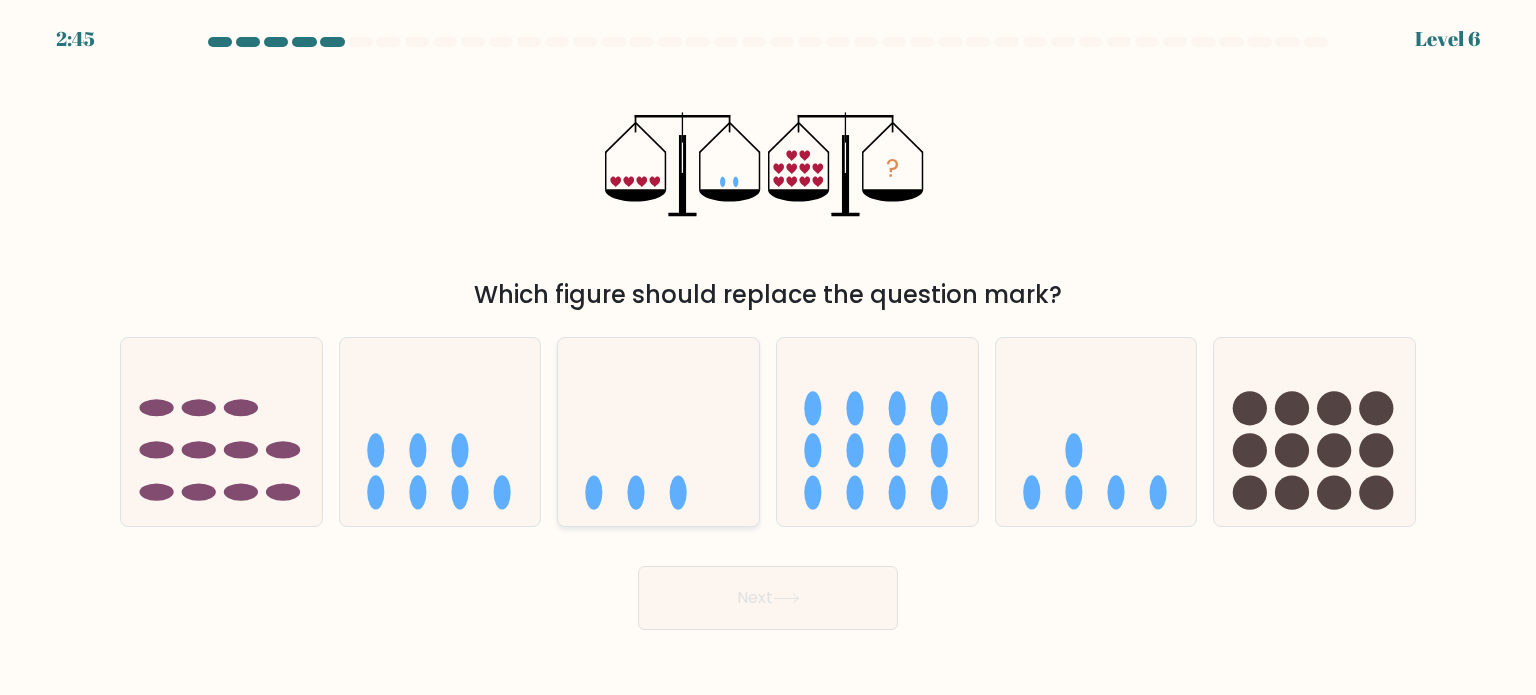 click 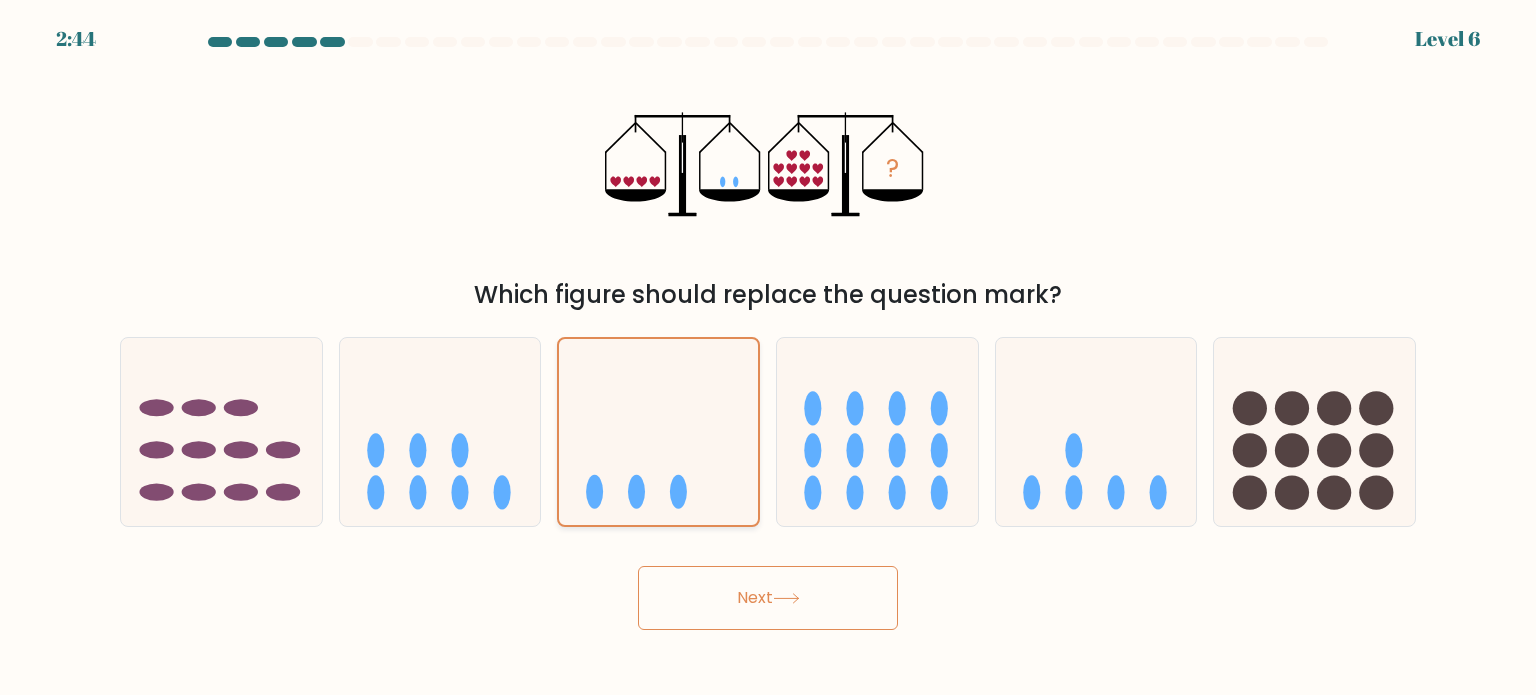 click on "Next" at bounding box center [768, 598] 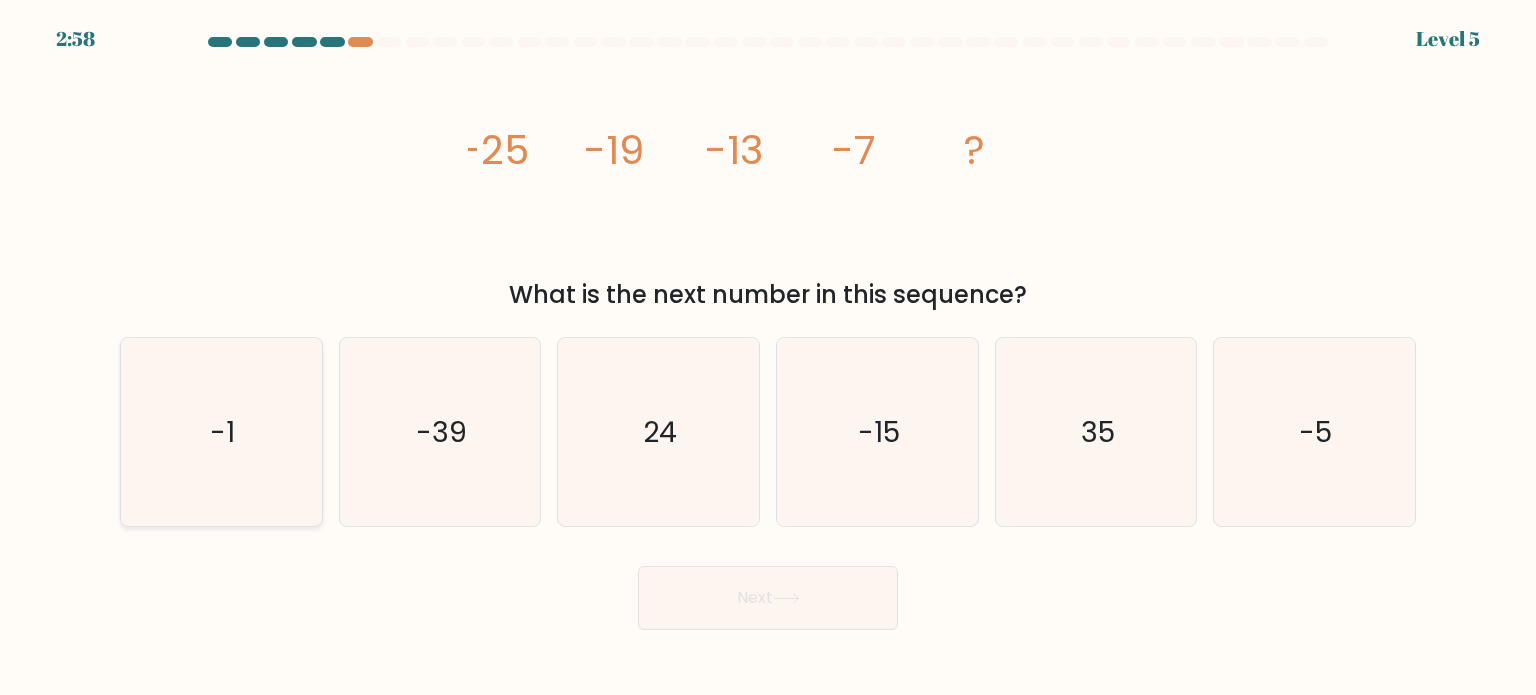 click on "-1" 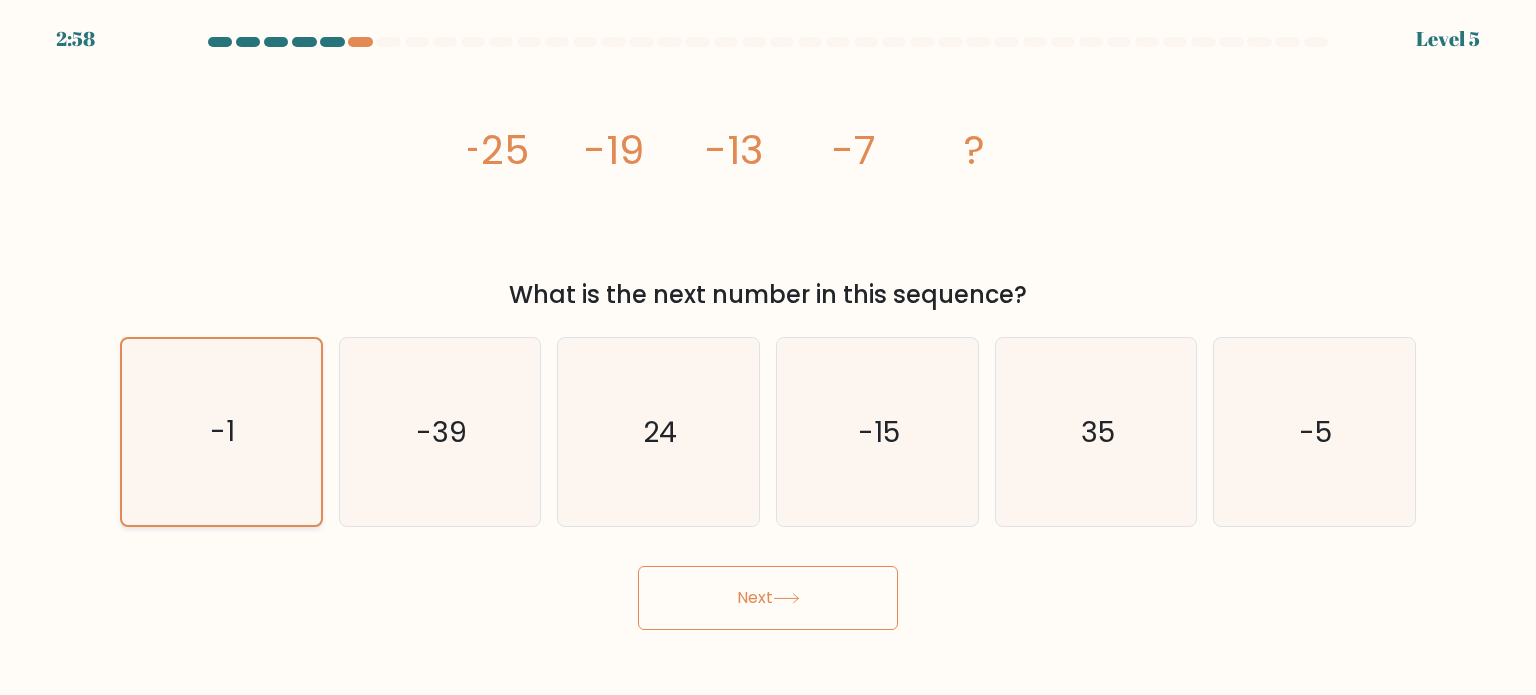 click on "Next" at bounding box center [768, 598] 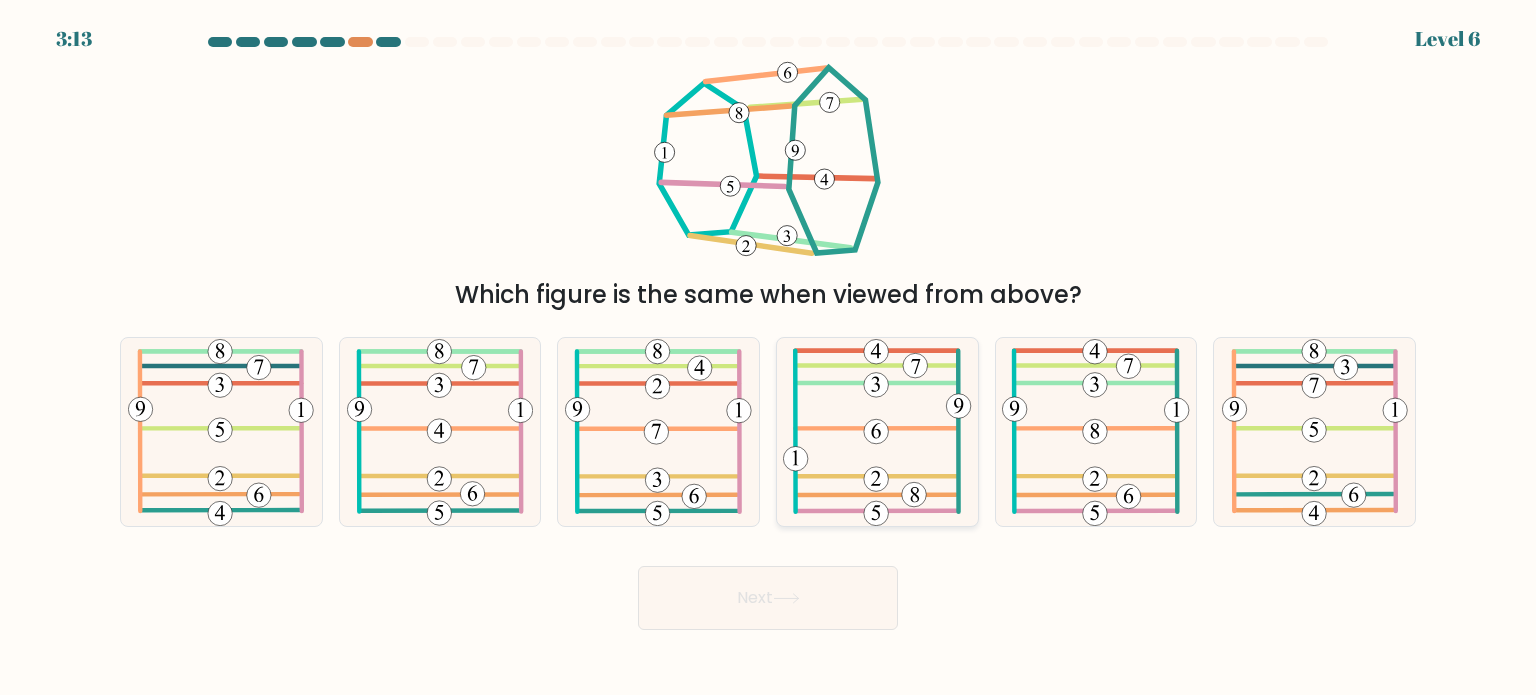 click 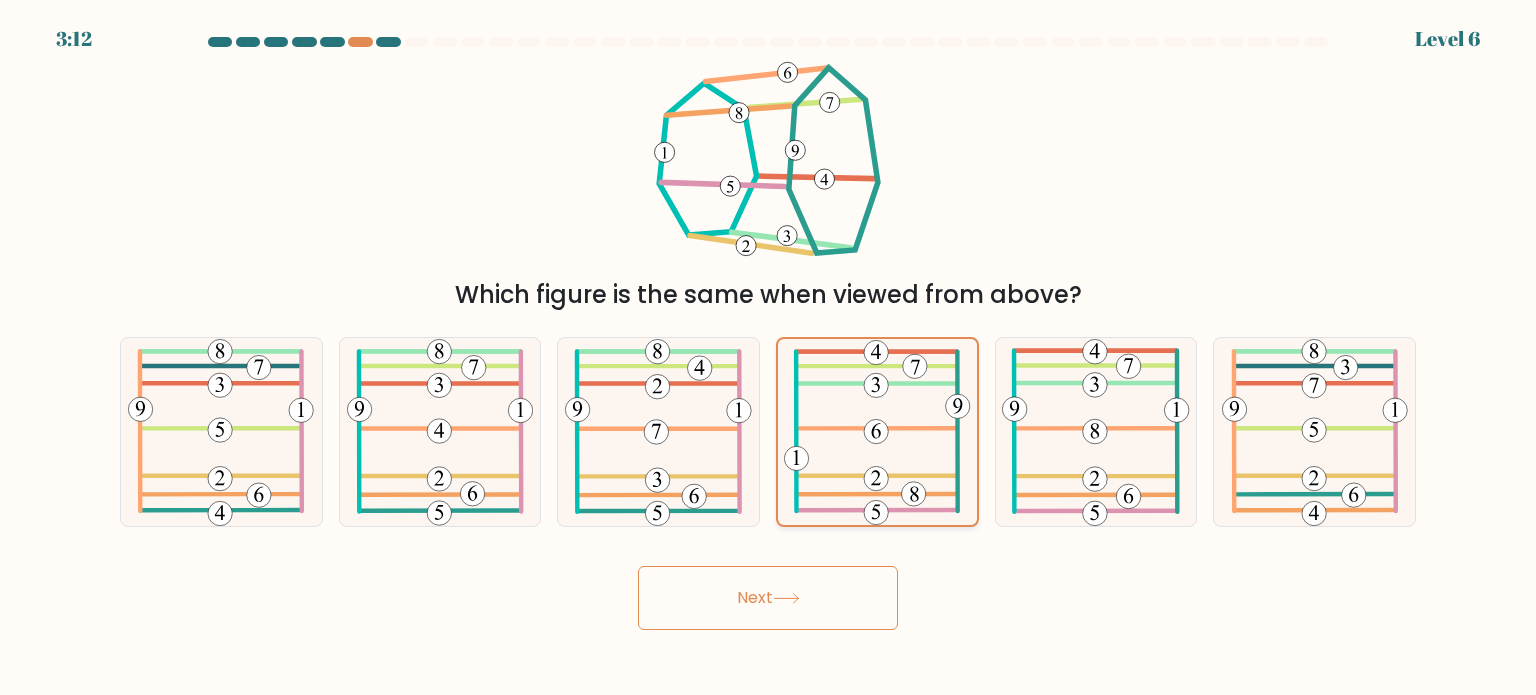 click on "Next" at bounding box center (768, 598) 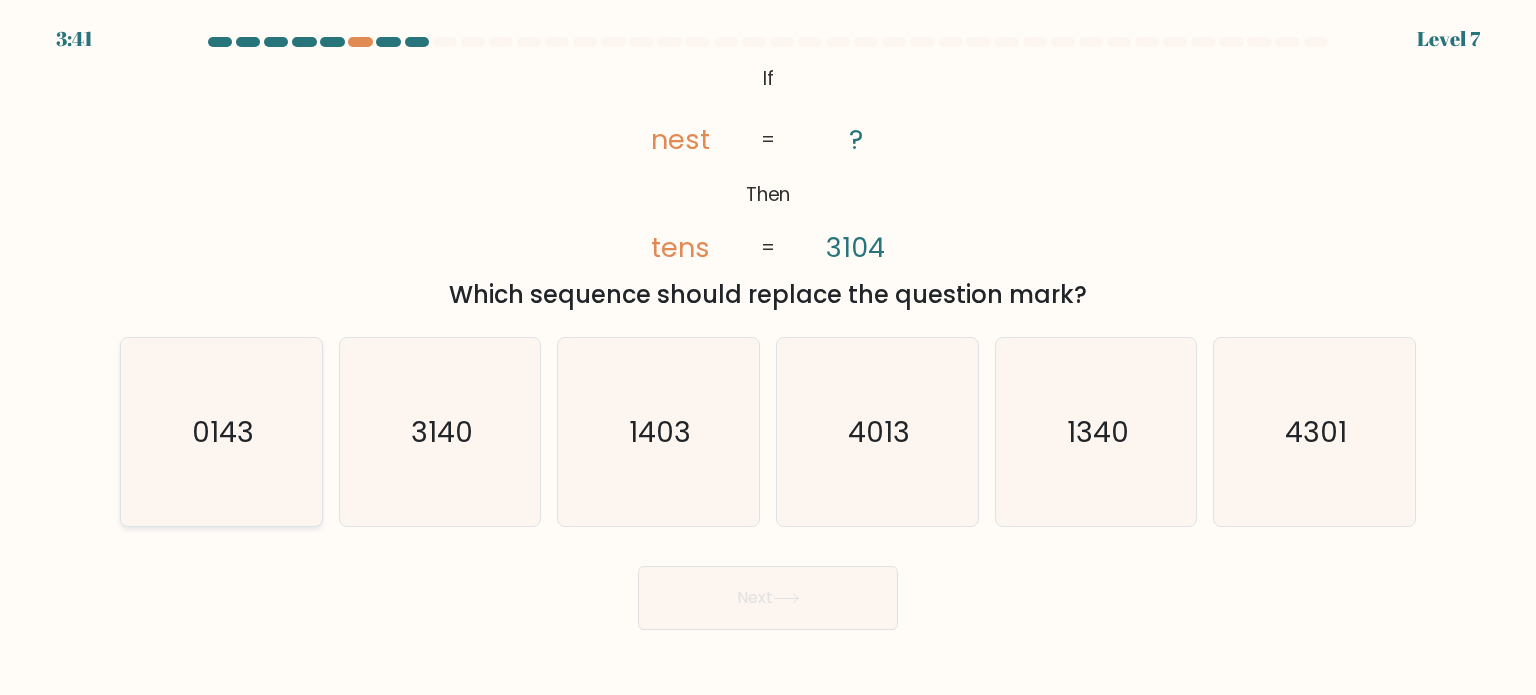 click on "0143" 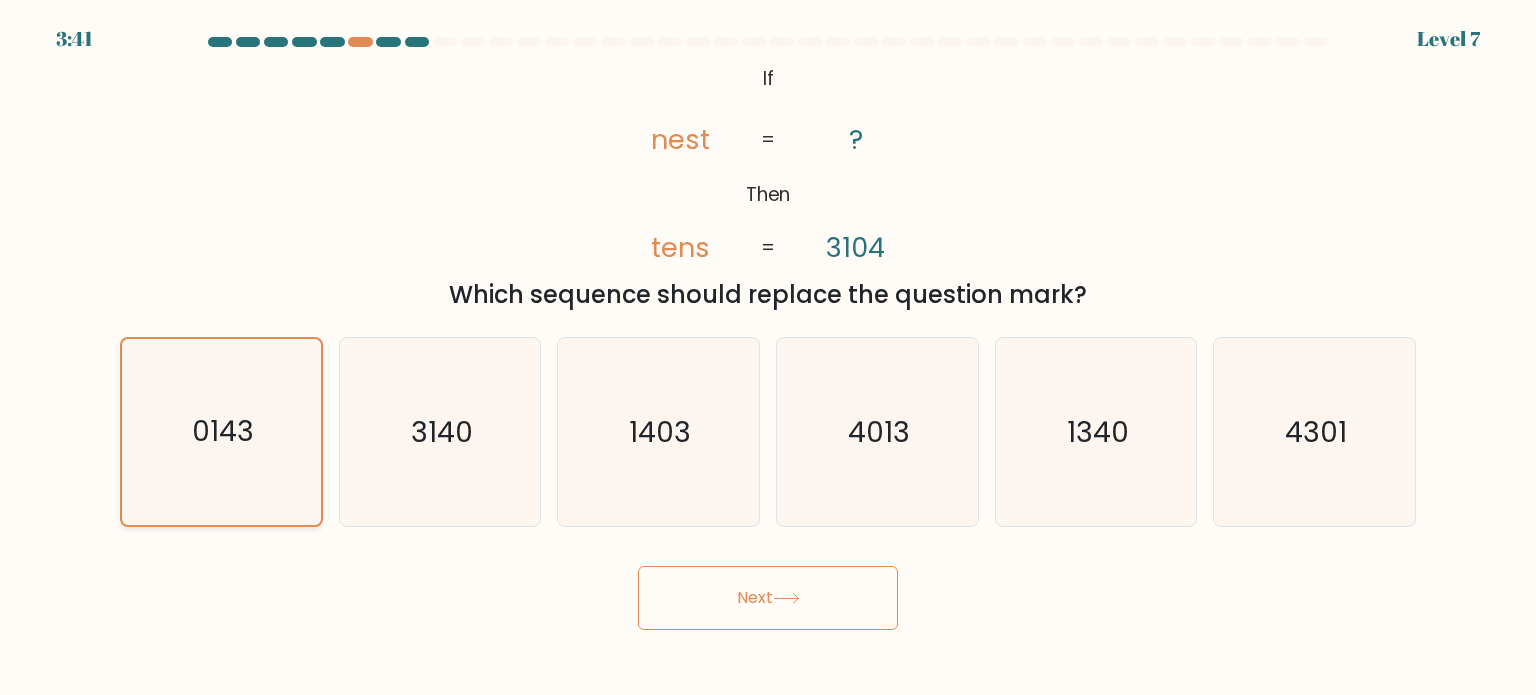 click on "Next" at bounding box center [768, 598] 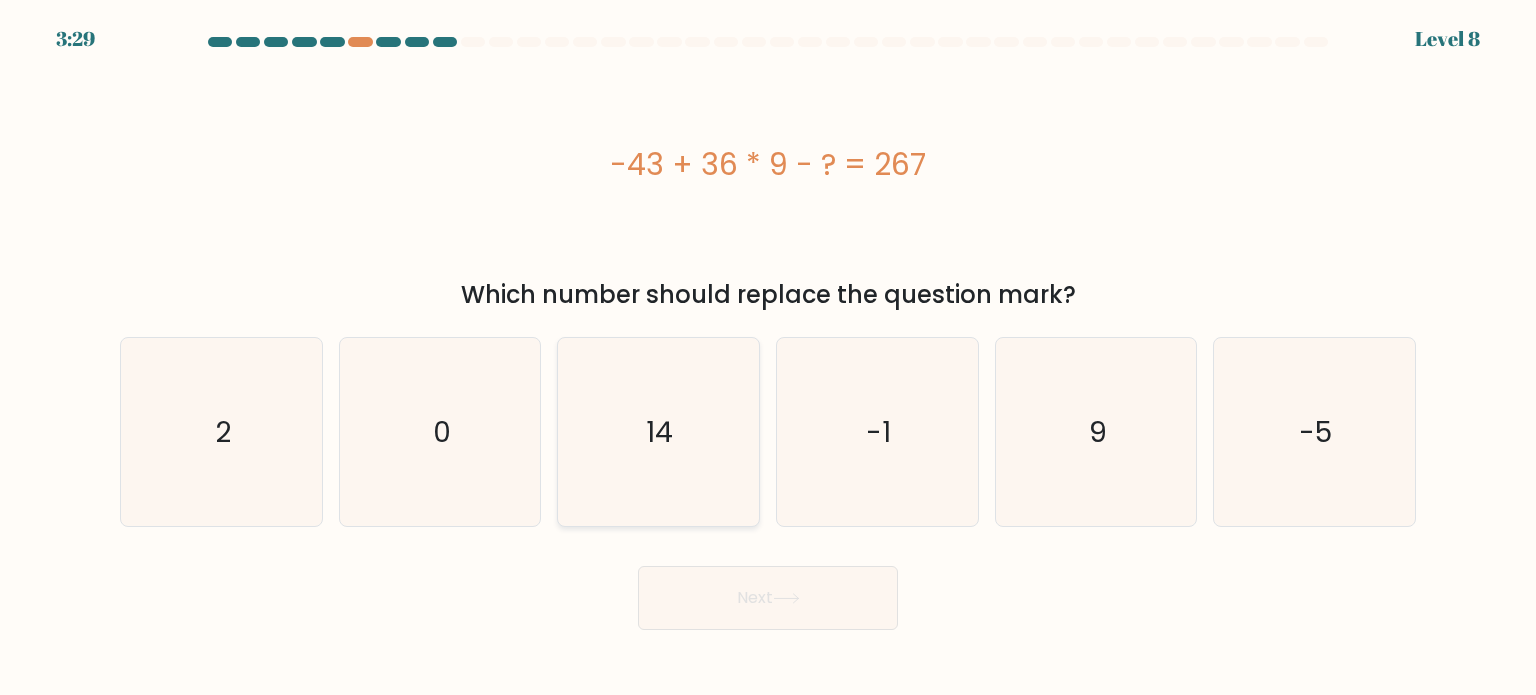 click on "14" 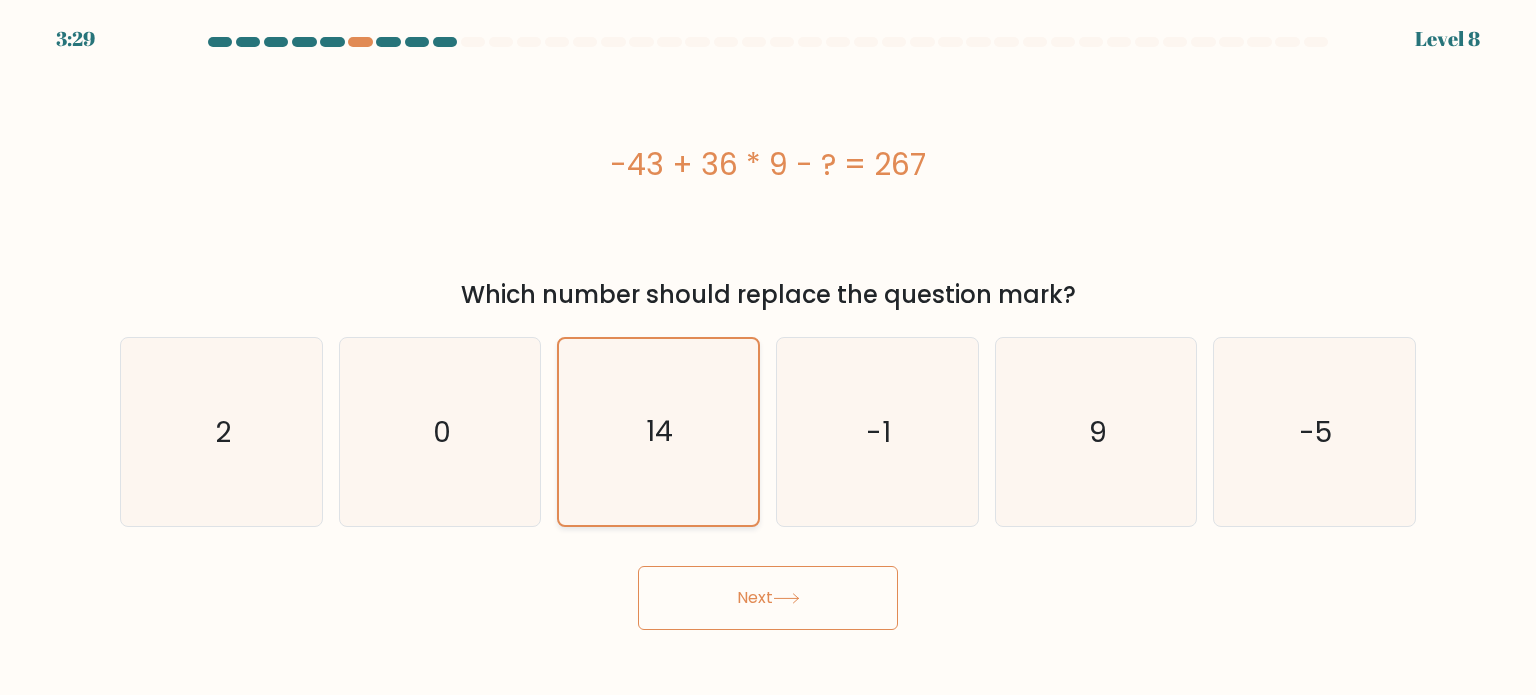 click on "Next" at bounding box center (768, 598) 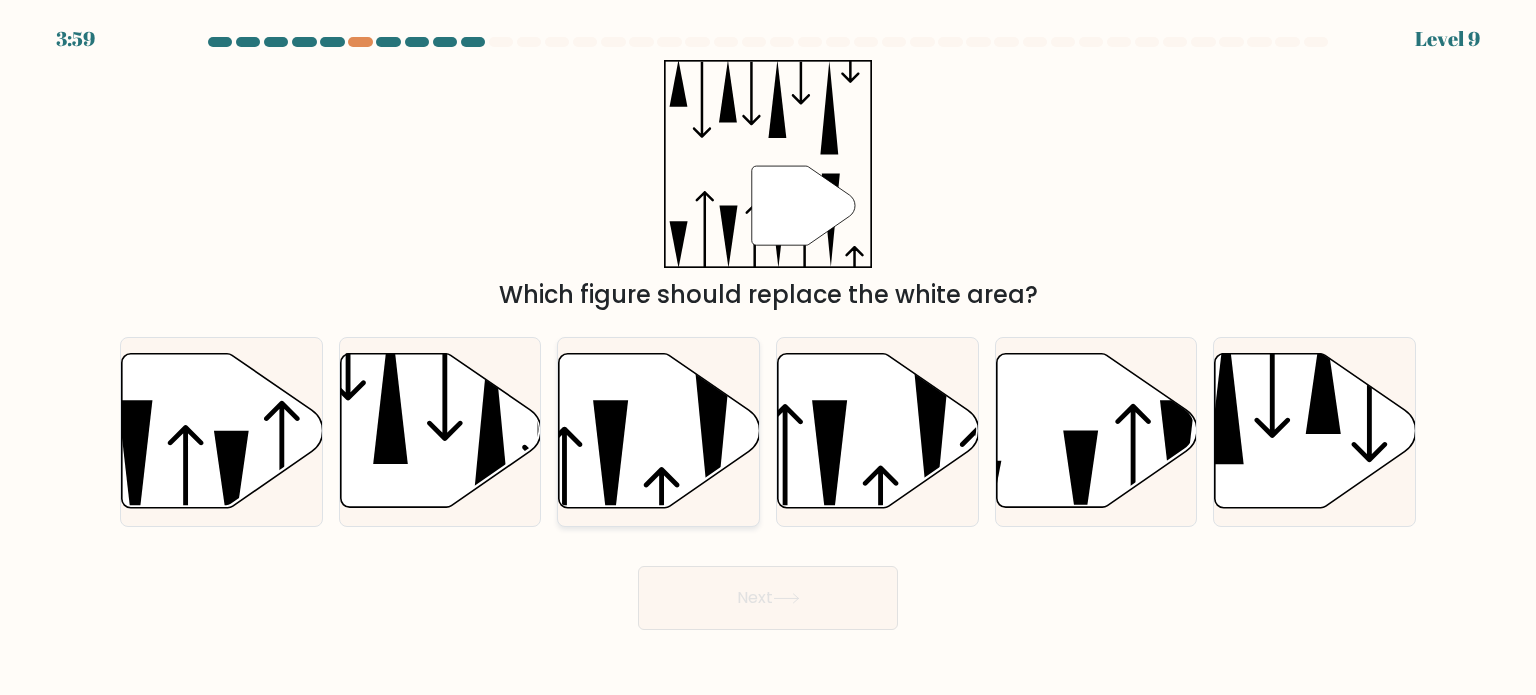 click 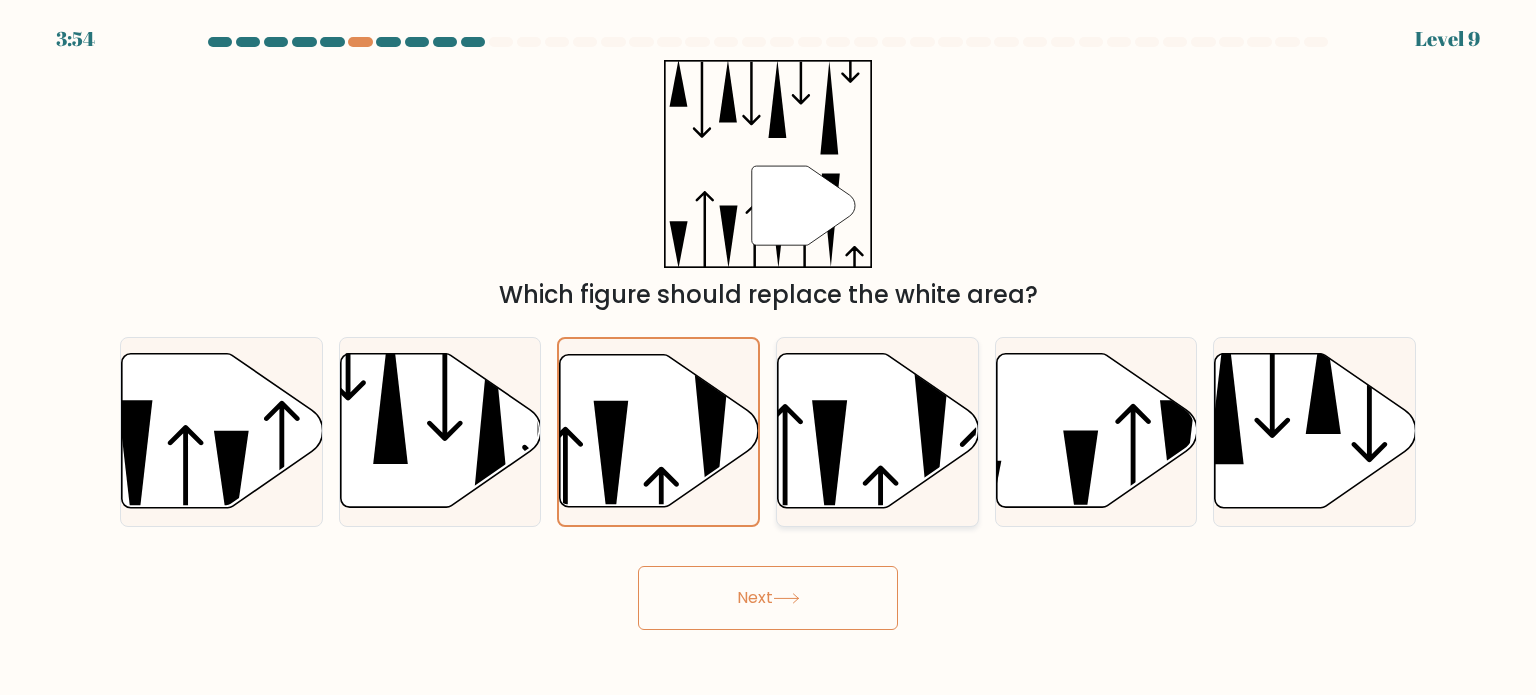 click 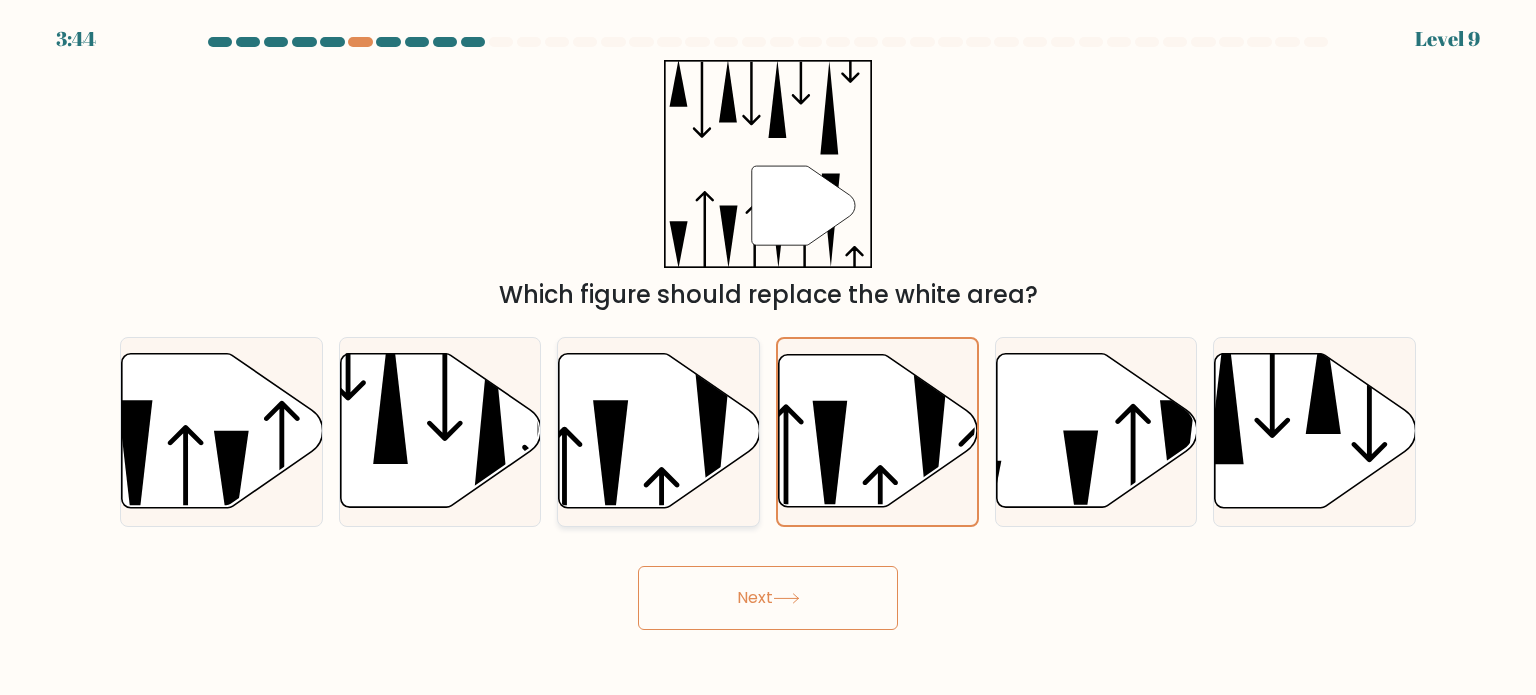 click 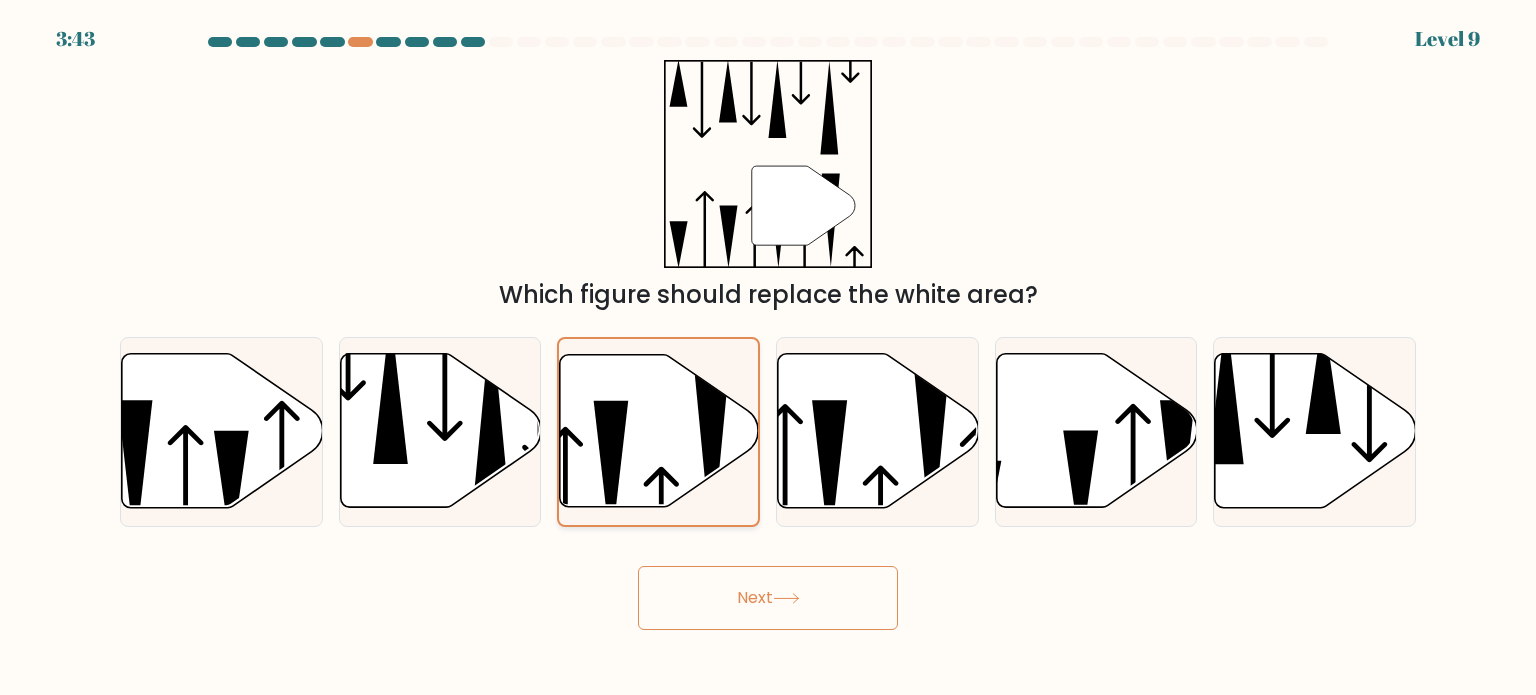 click on "Next" at bounding box center (768, 598) 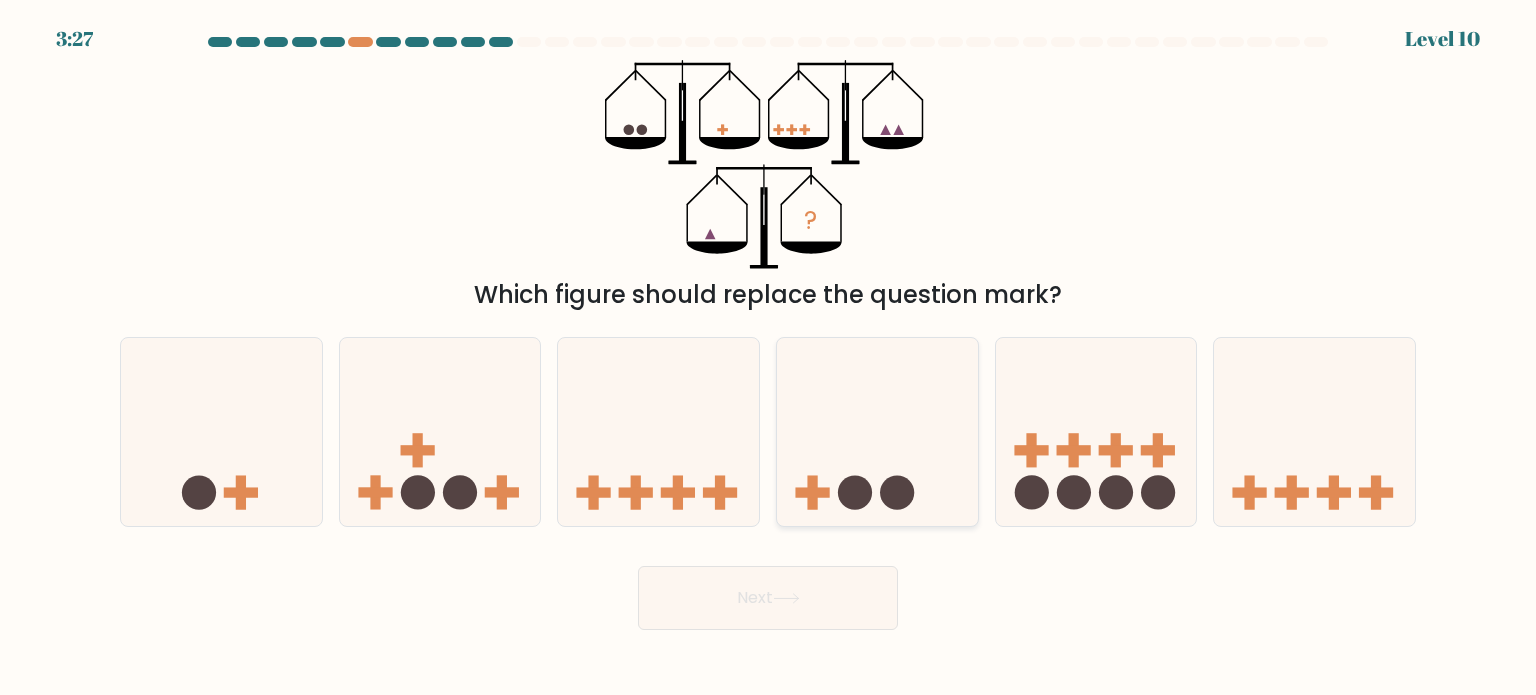 click 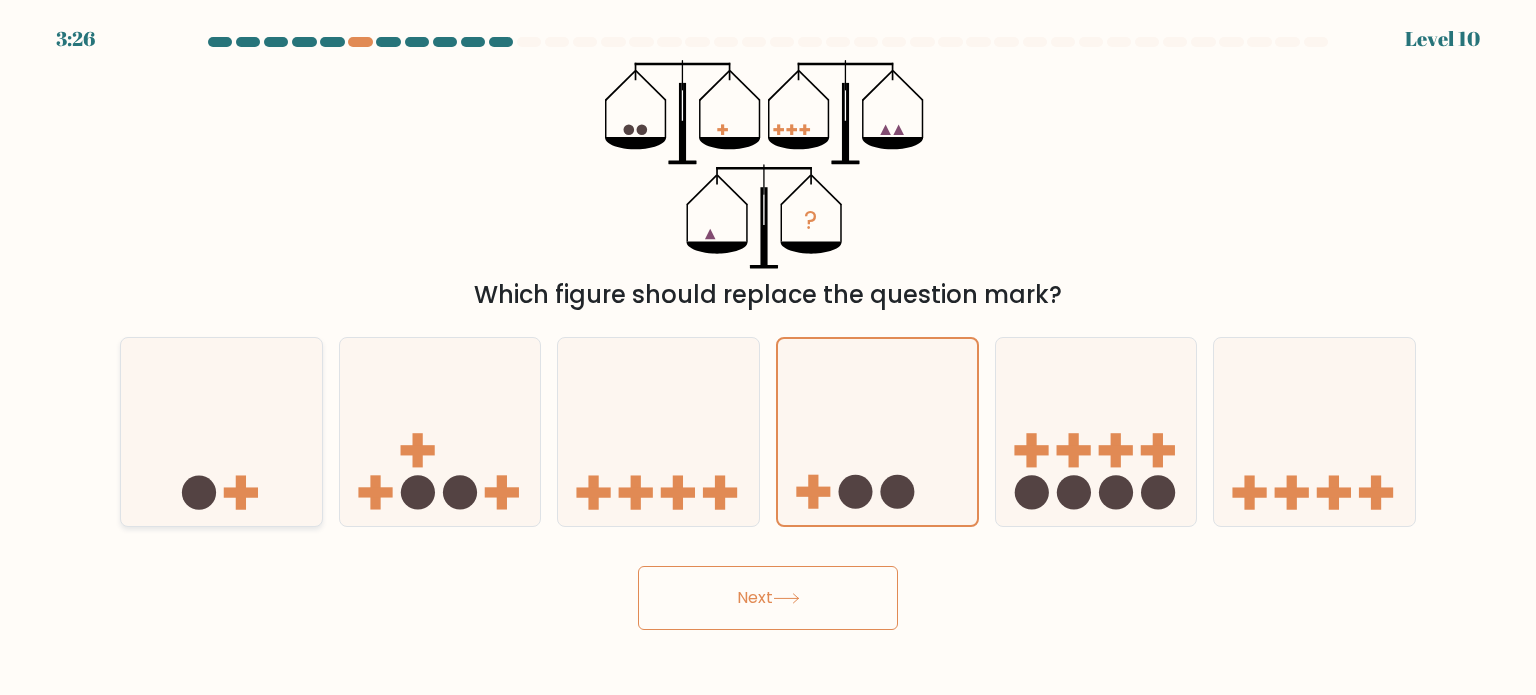 click 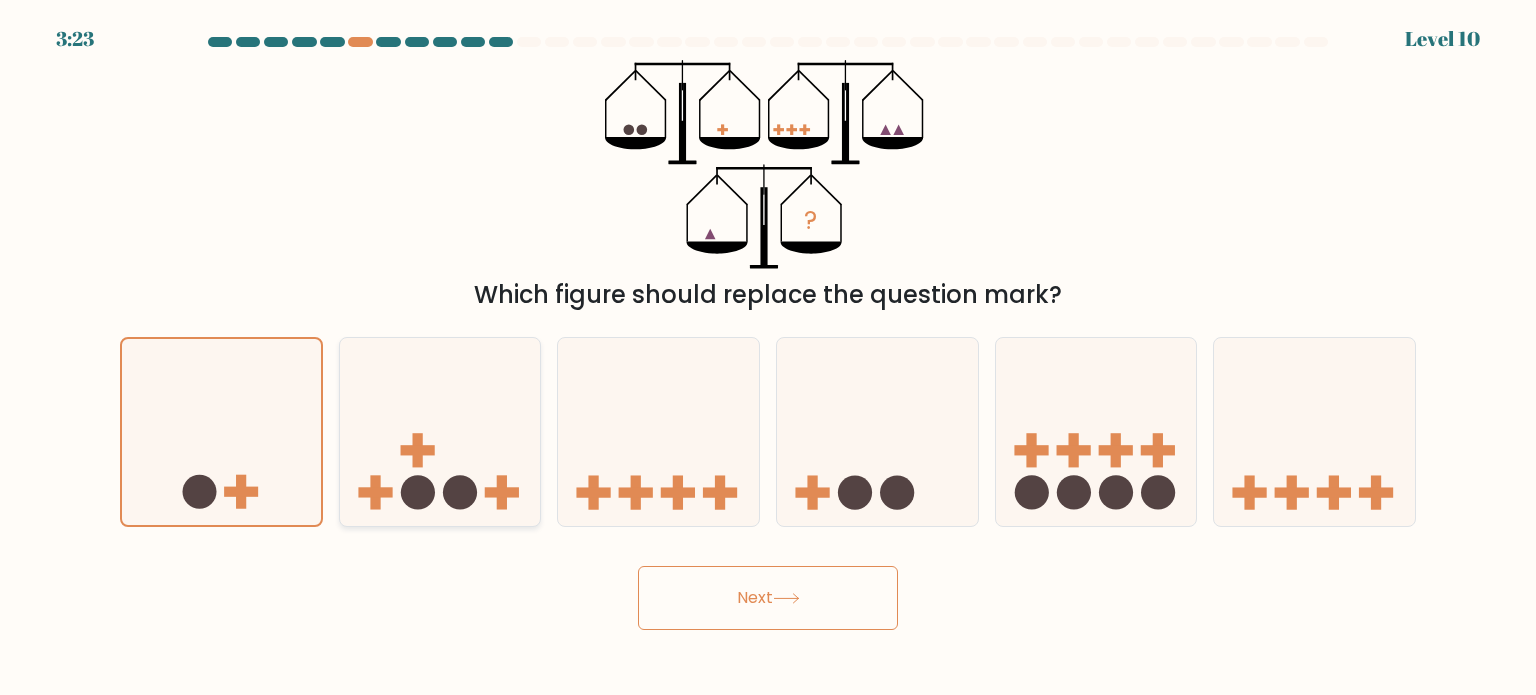 click 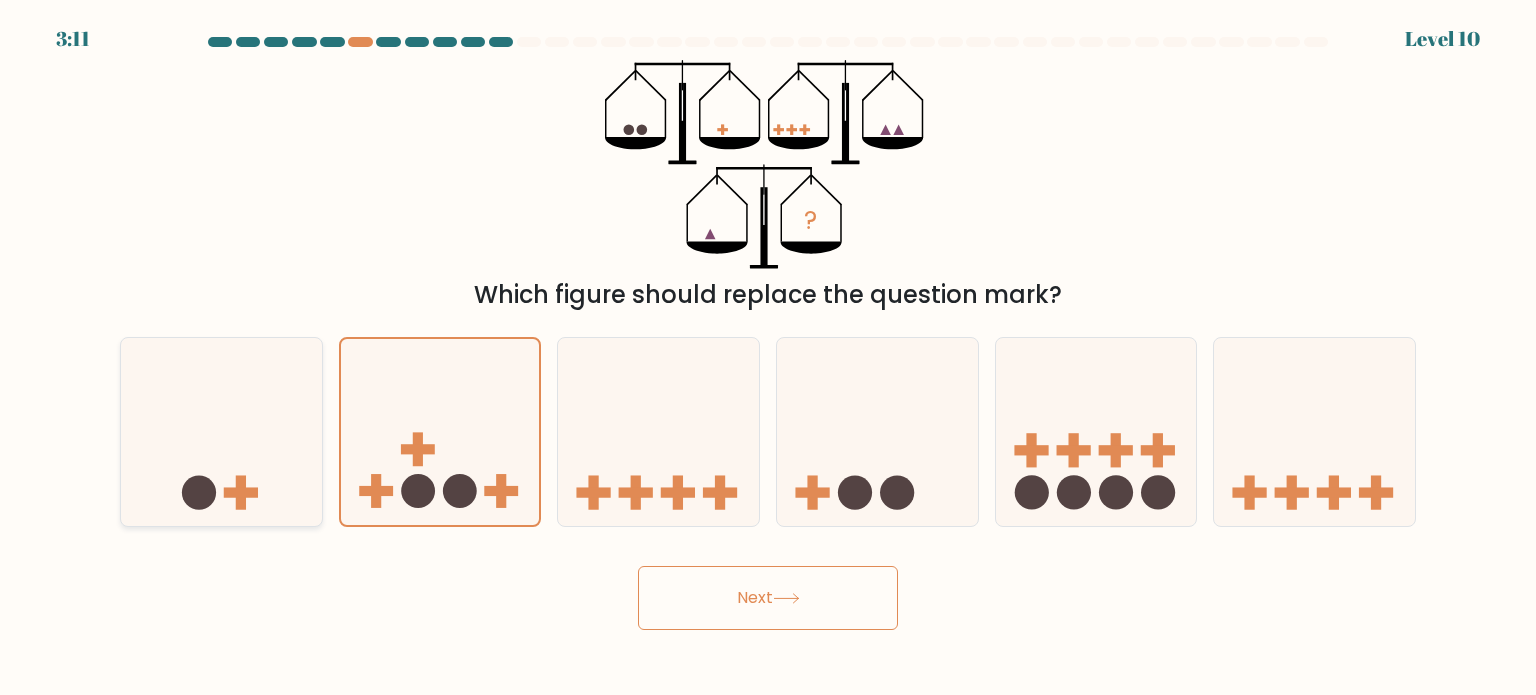 click 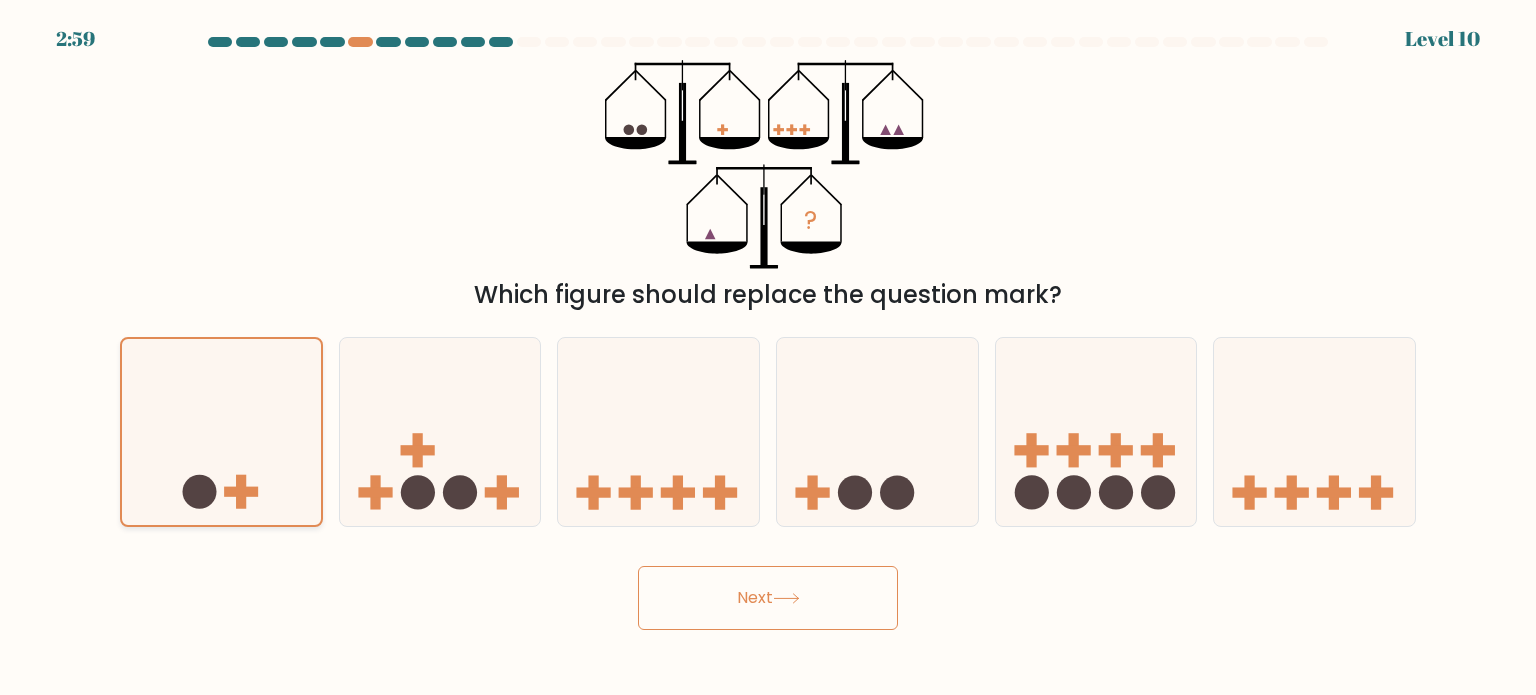click on "Next" at bounding box center [768, 598] 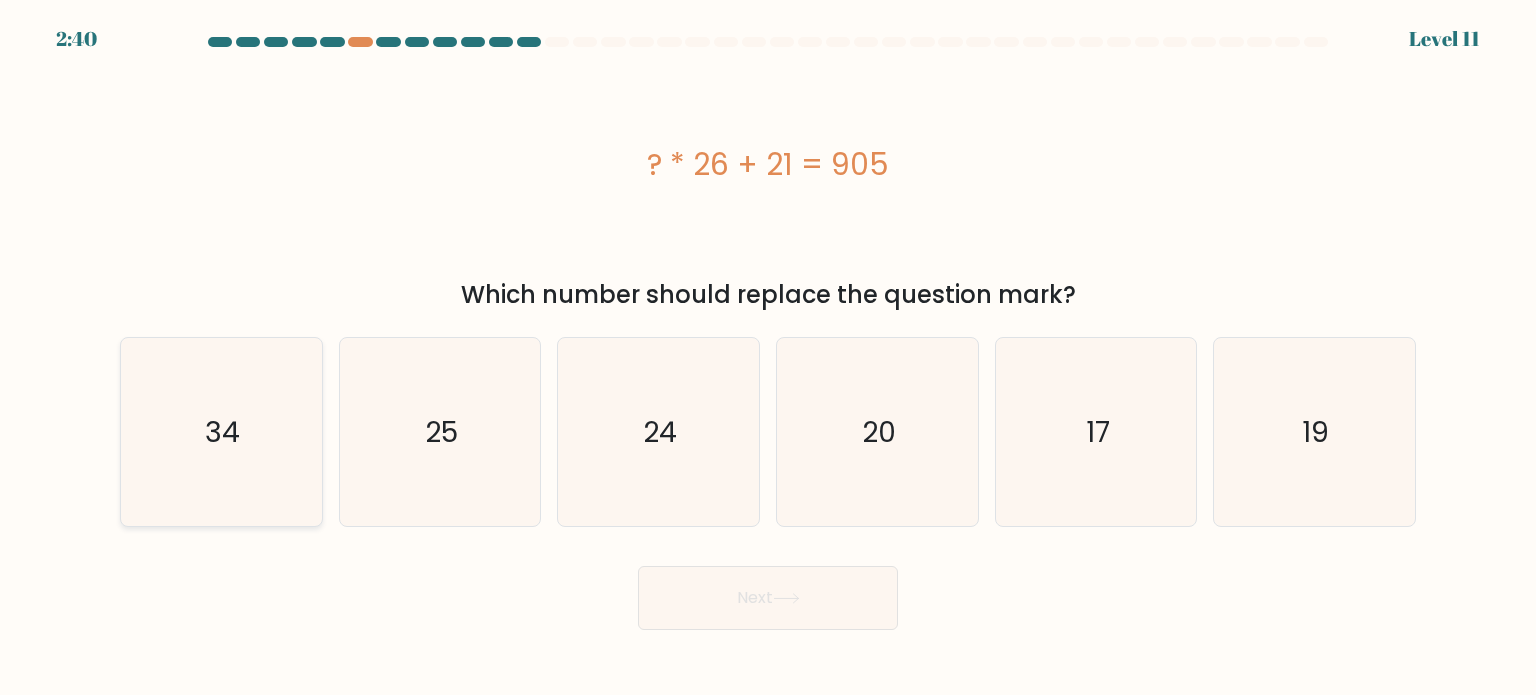 click on "34" 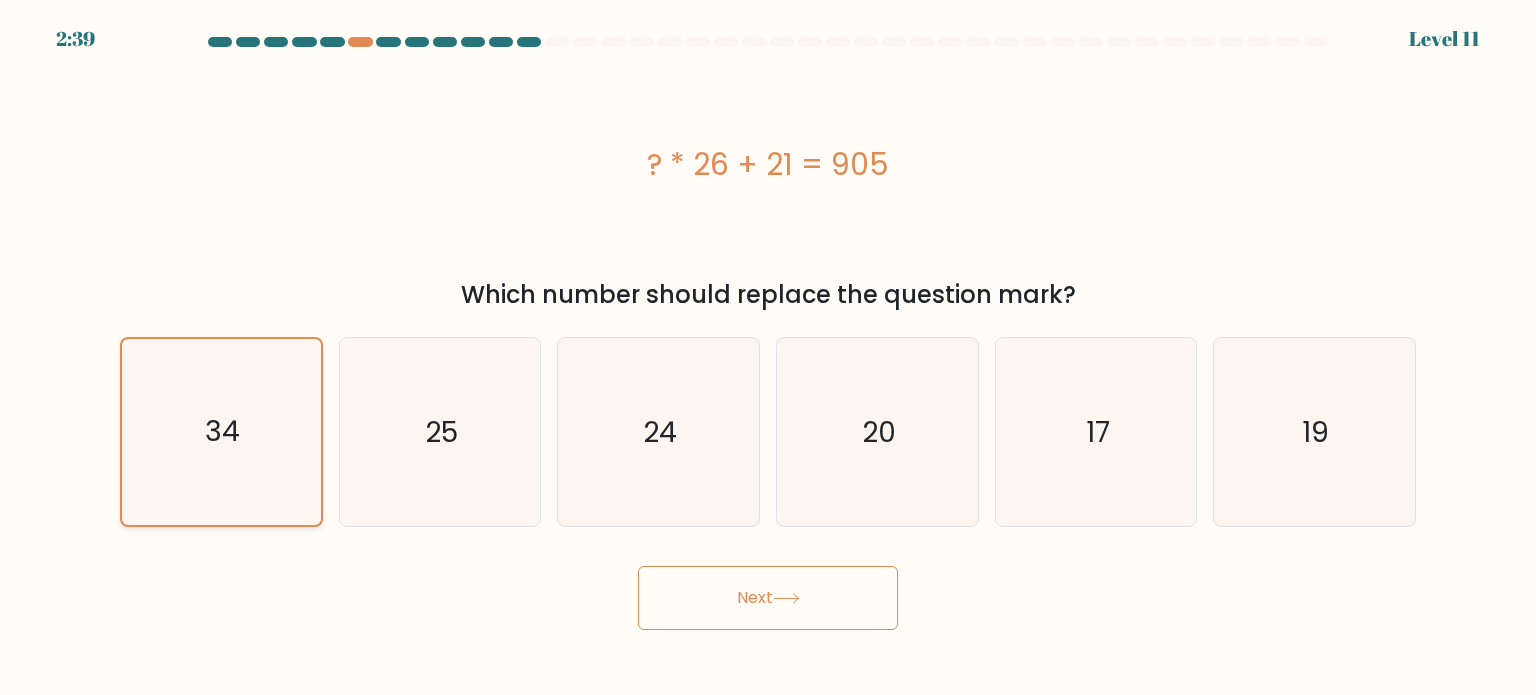 click on "Next" at bounding box center (768, 598) 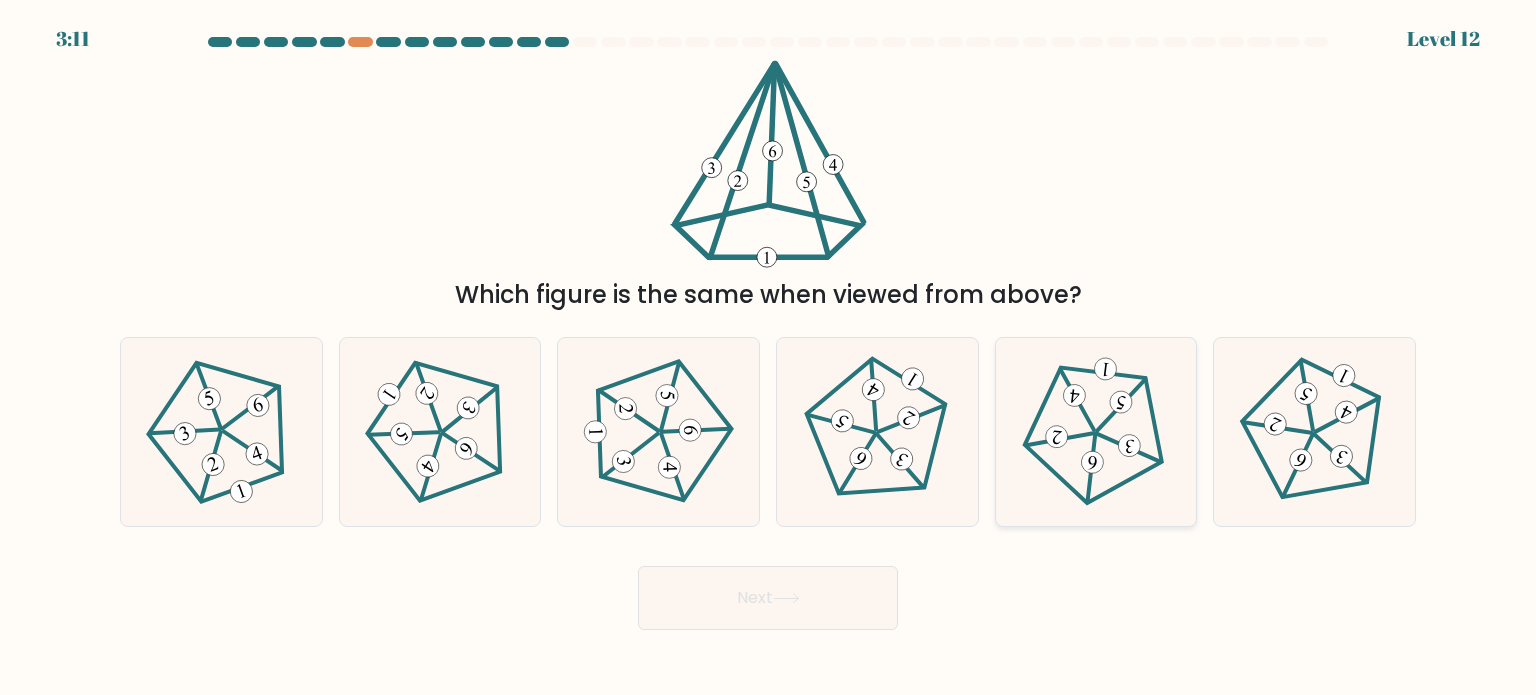 click 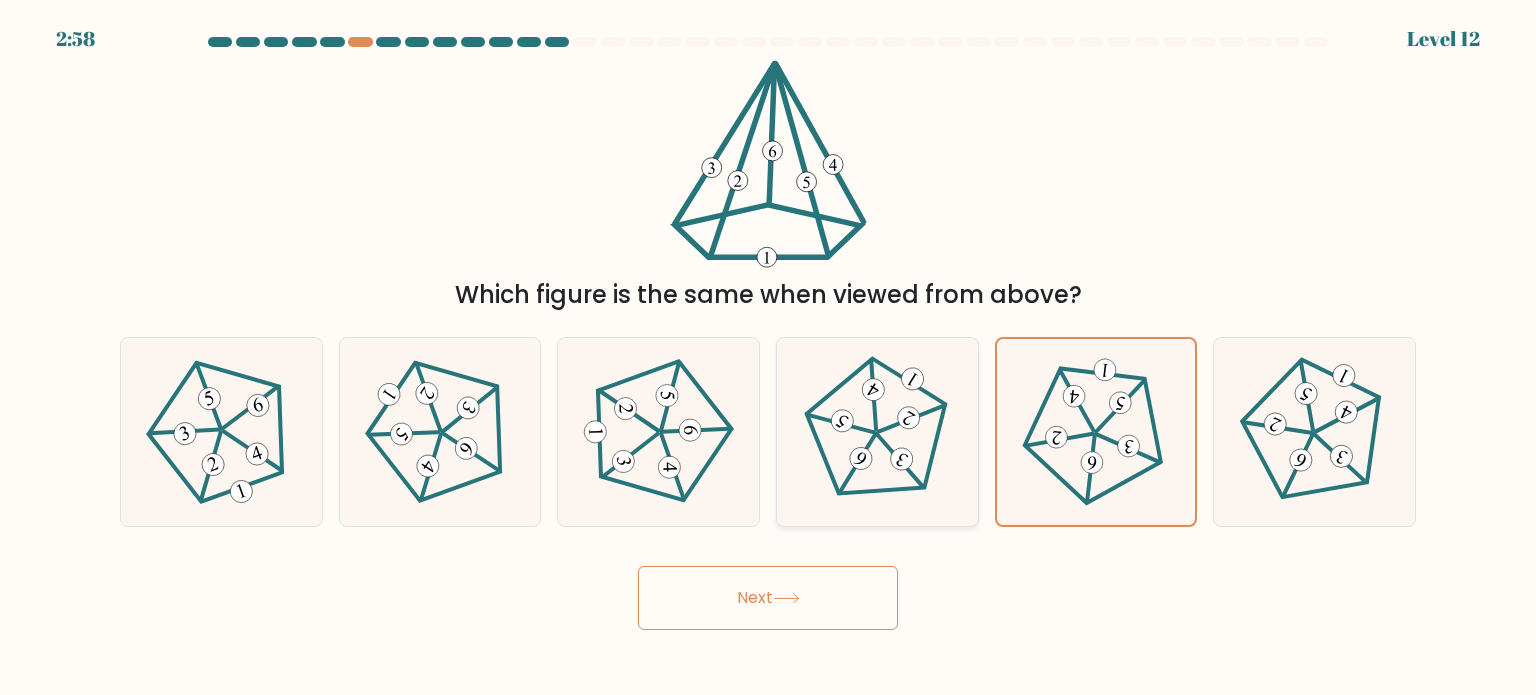 click 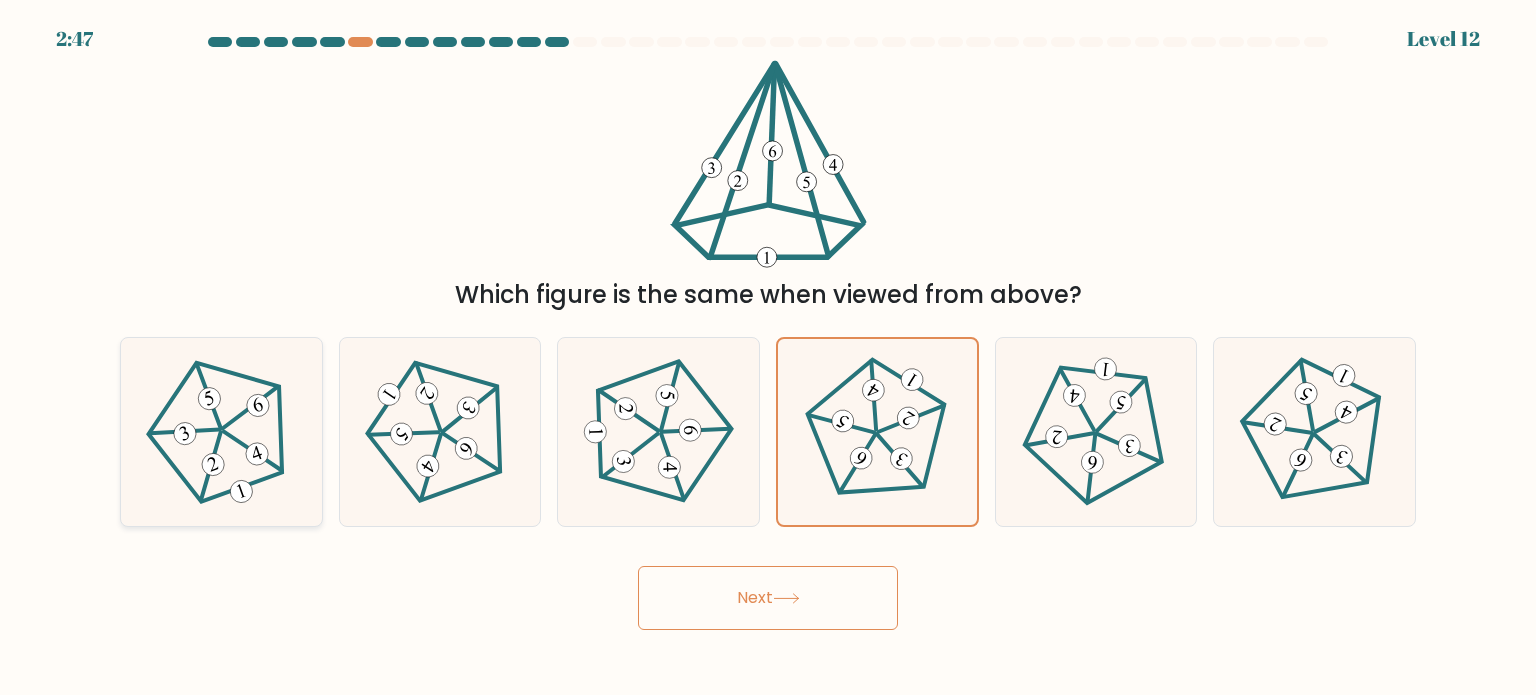 click 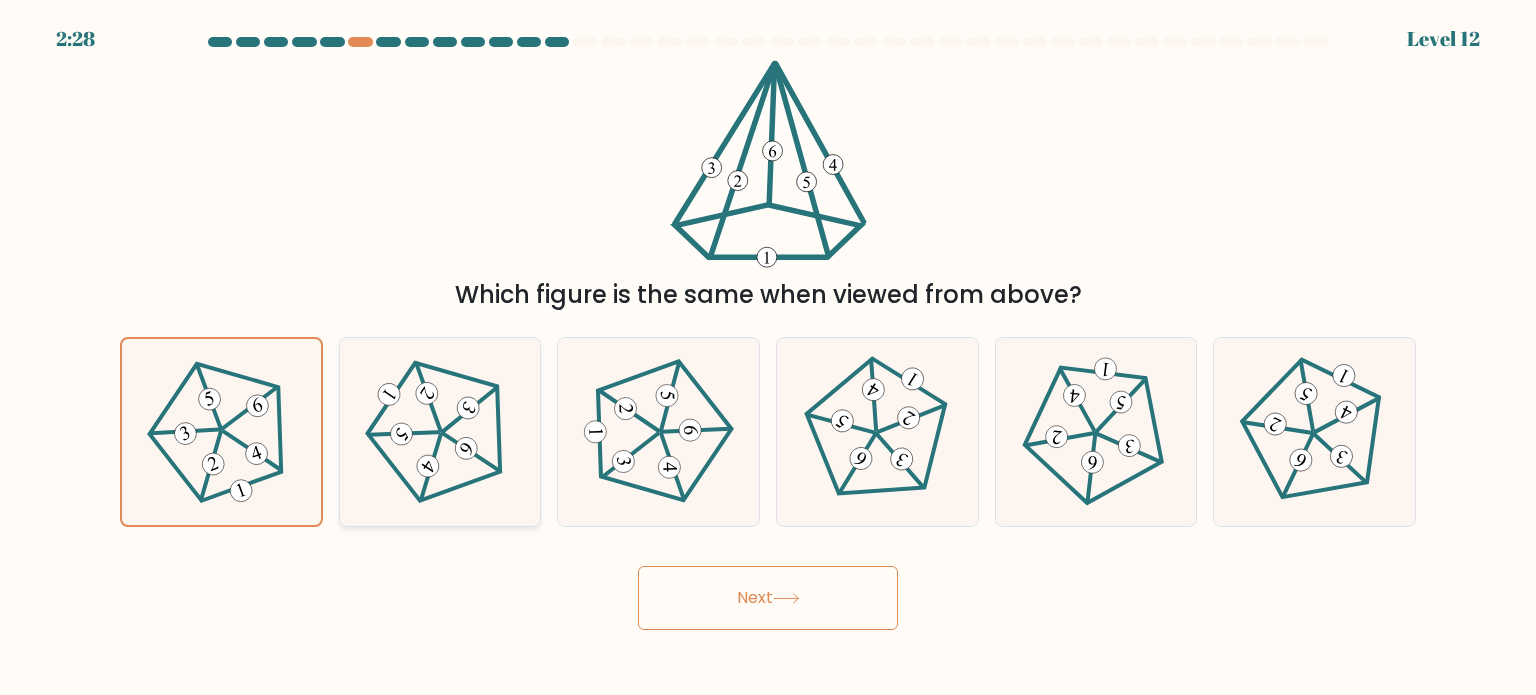 click 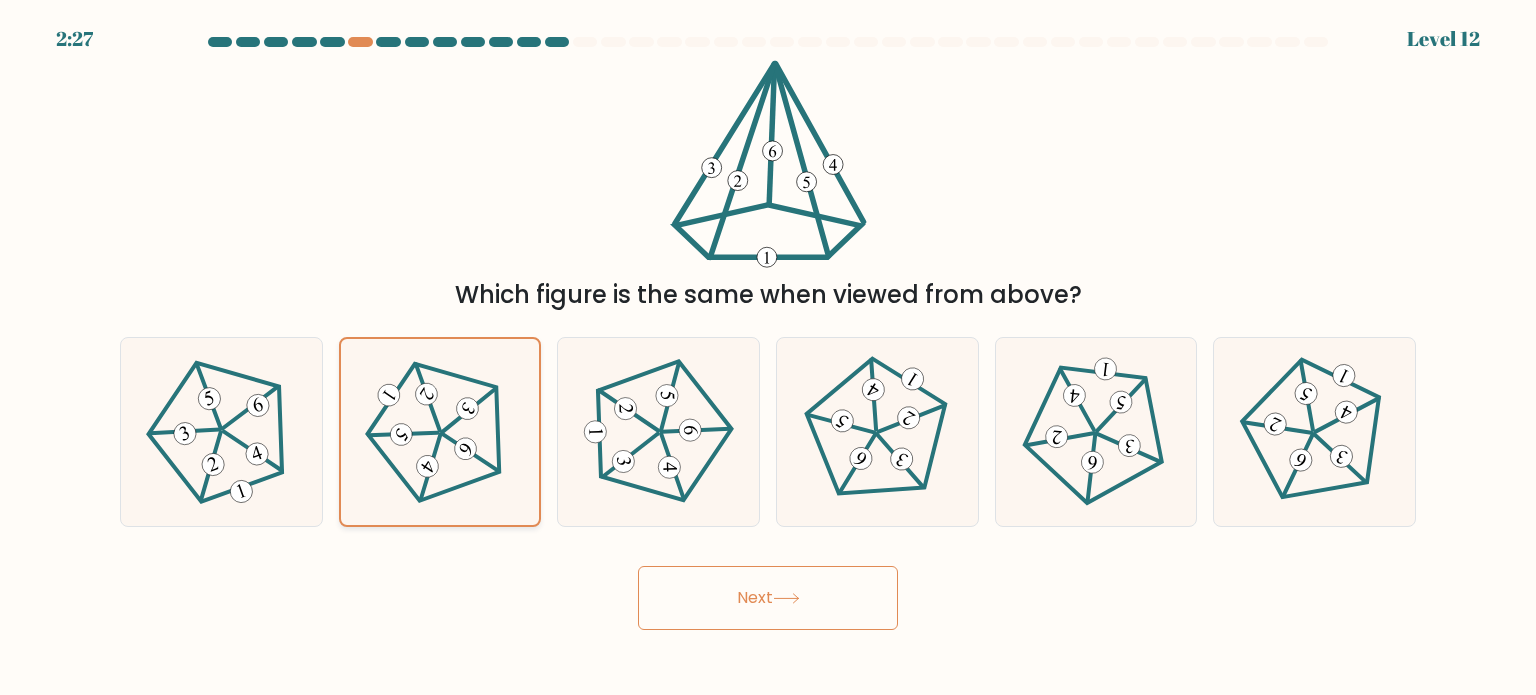 click on "Next" at bounding box center (768, 598) 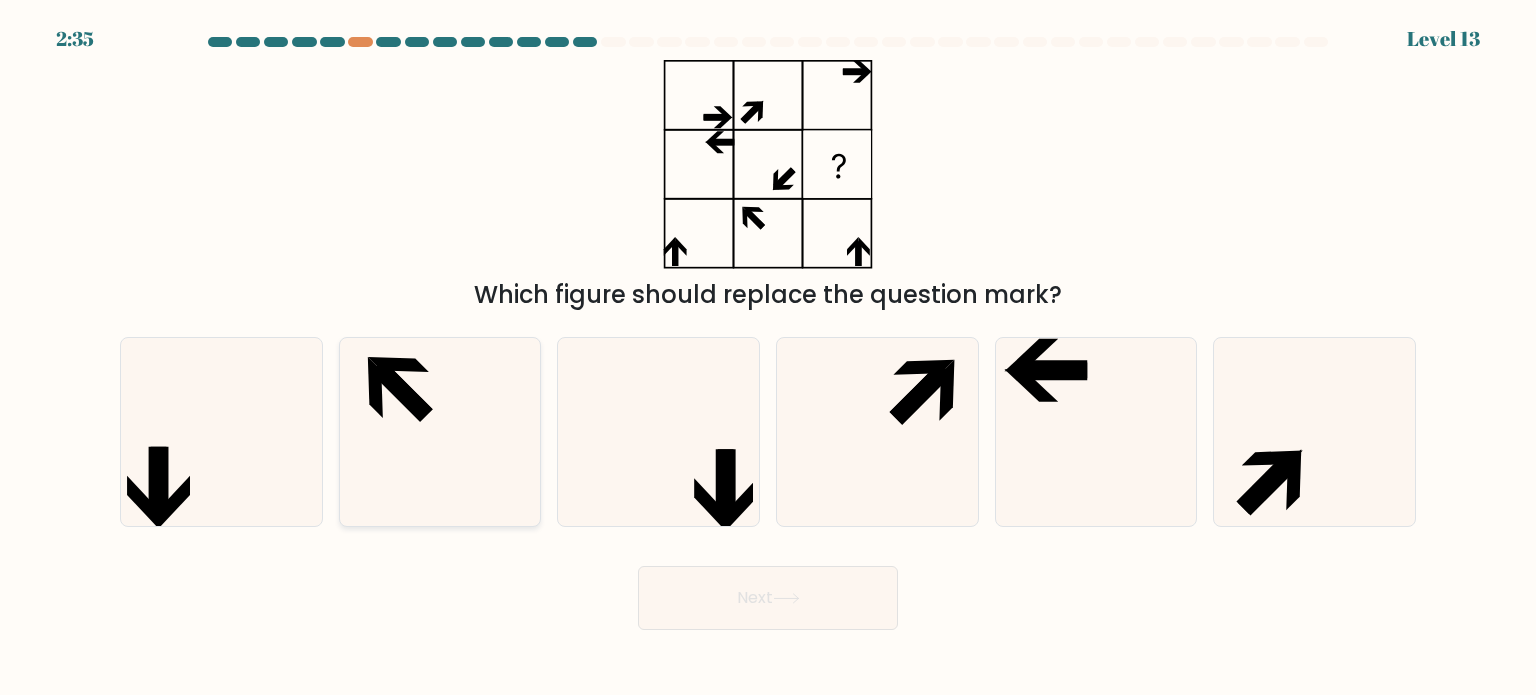 click 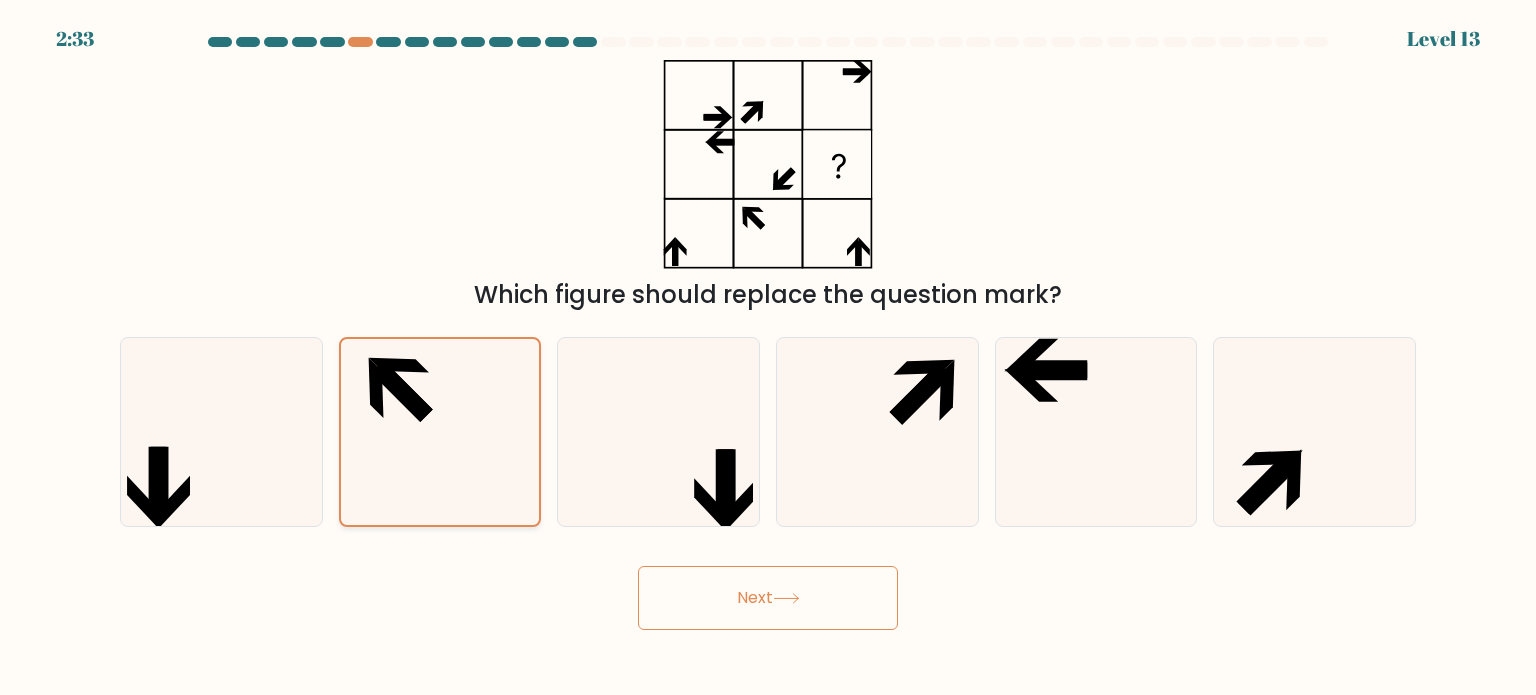 click on "Next" at bounding box center [768, 598] 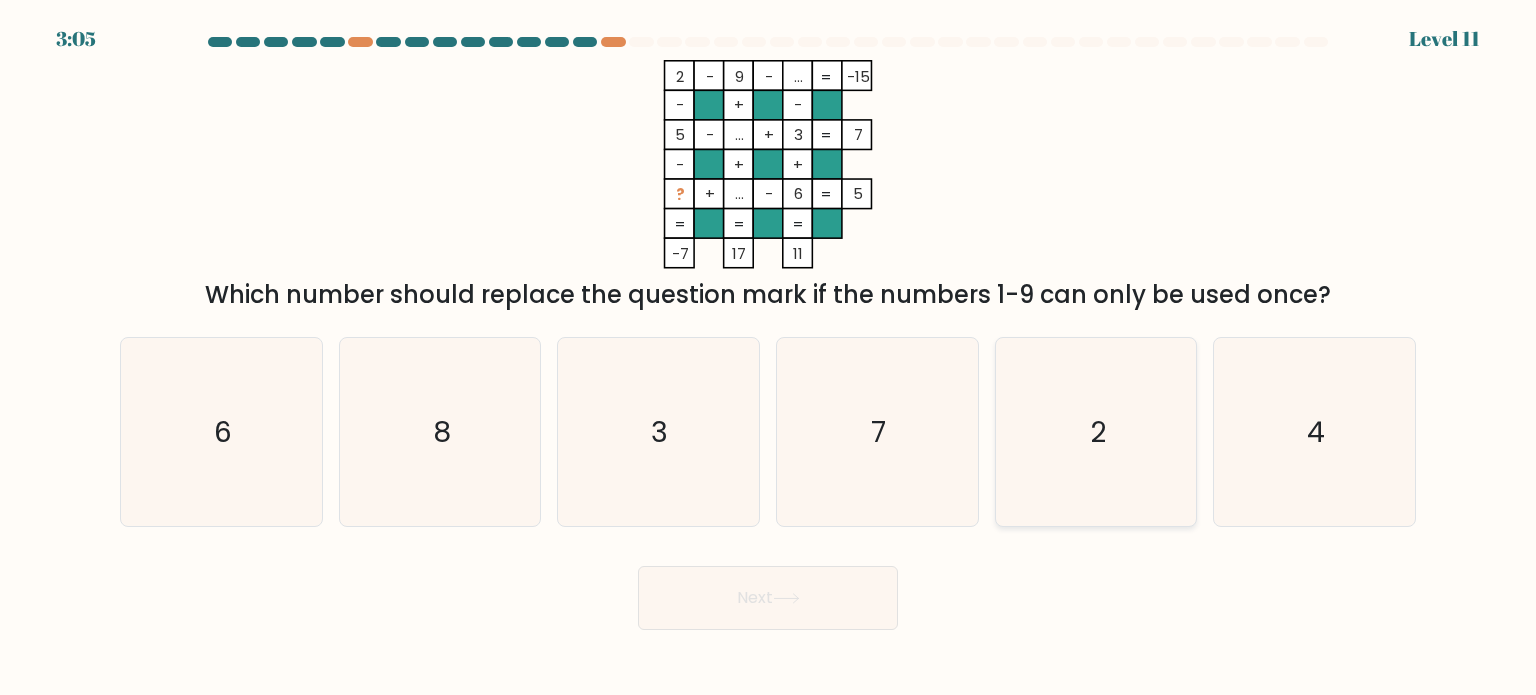 click on "2" 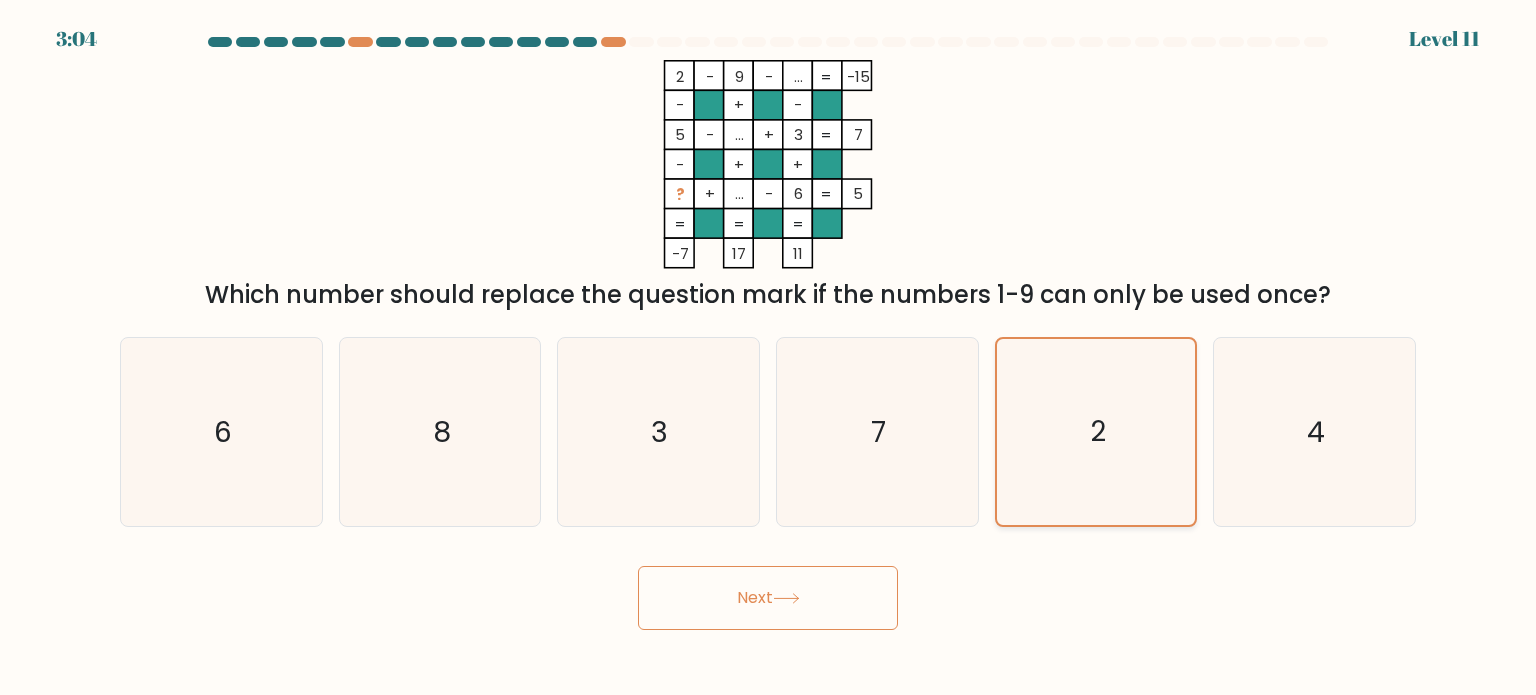 click on "Next" at bounding box center [768, 598] 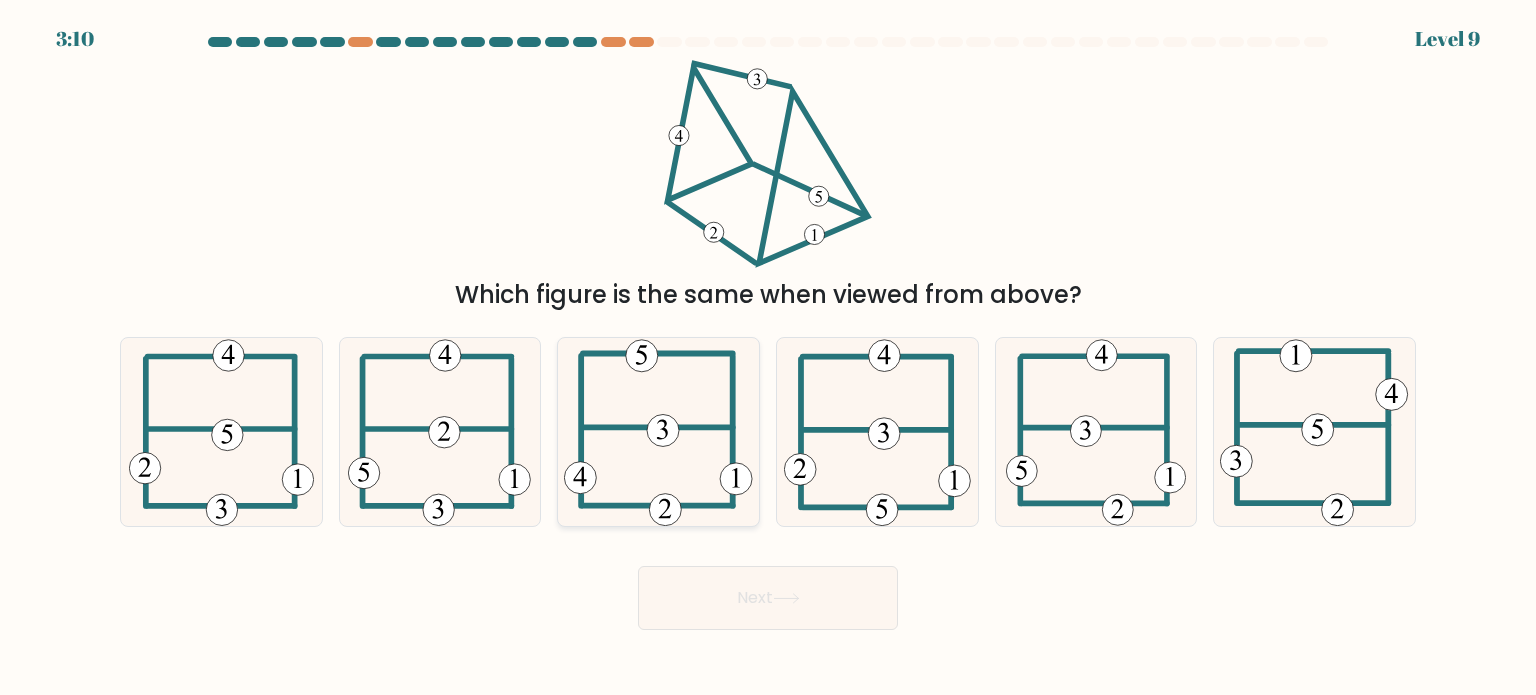 click 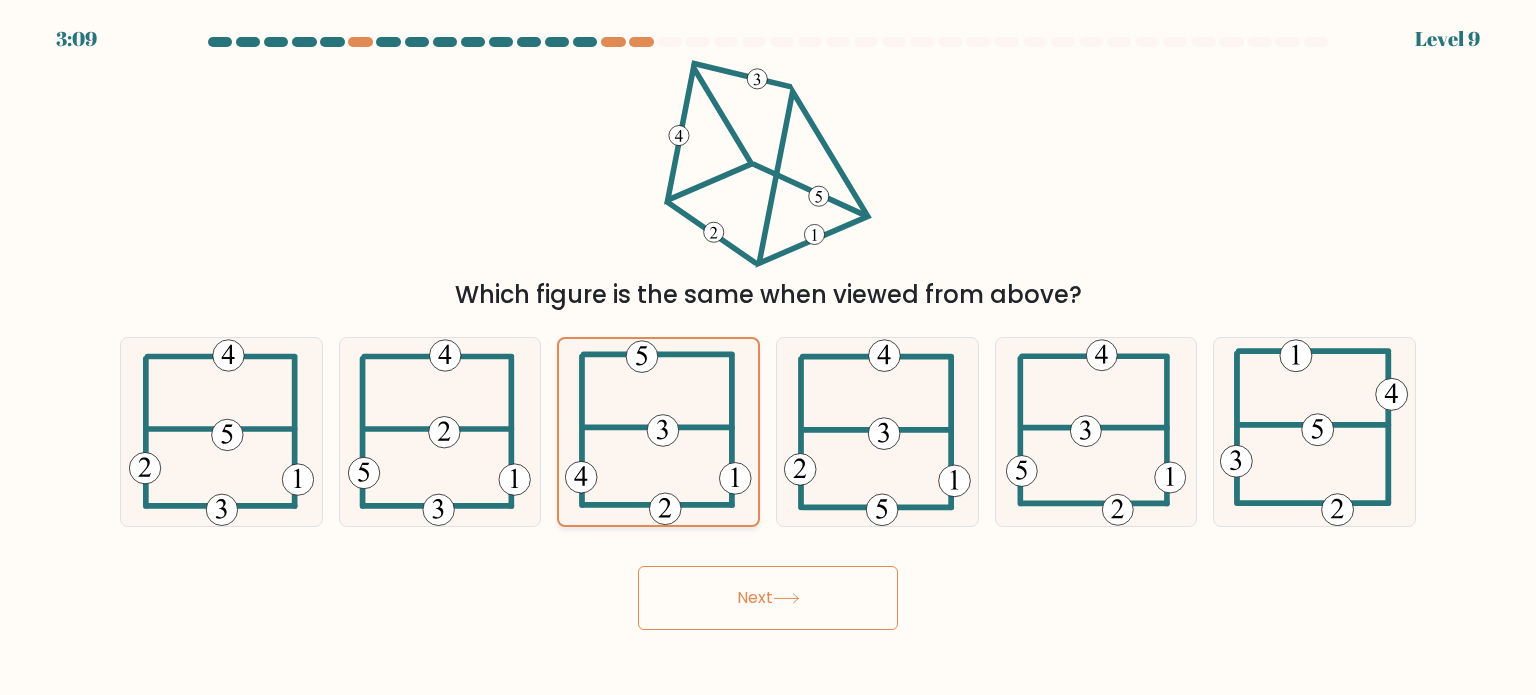 click on "Next" at bounding box center [768, 598] 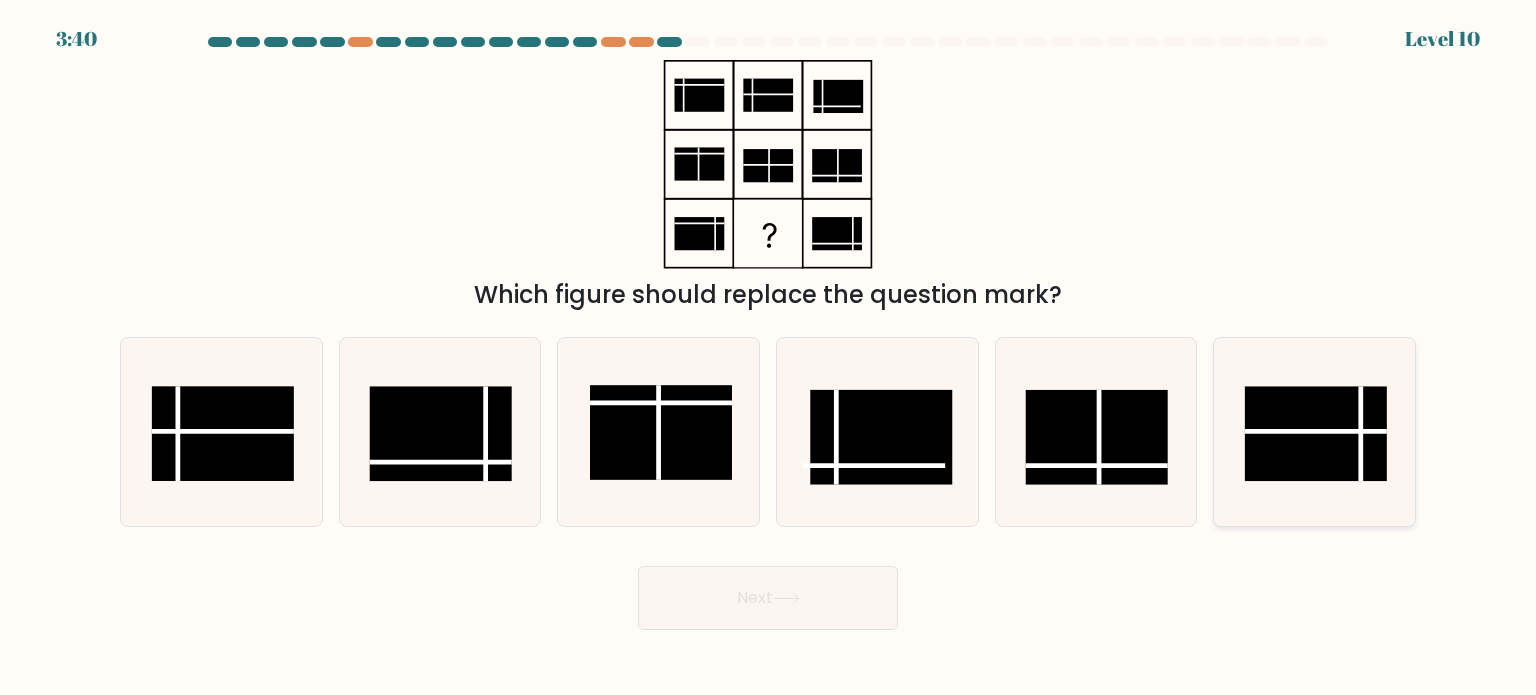 click 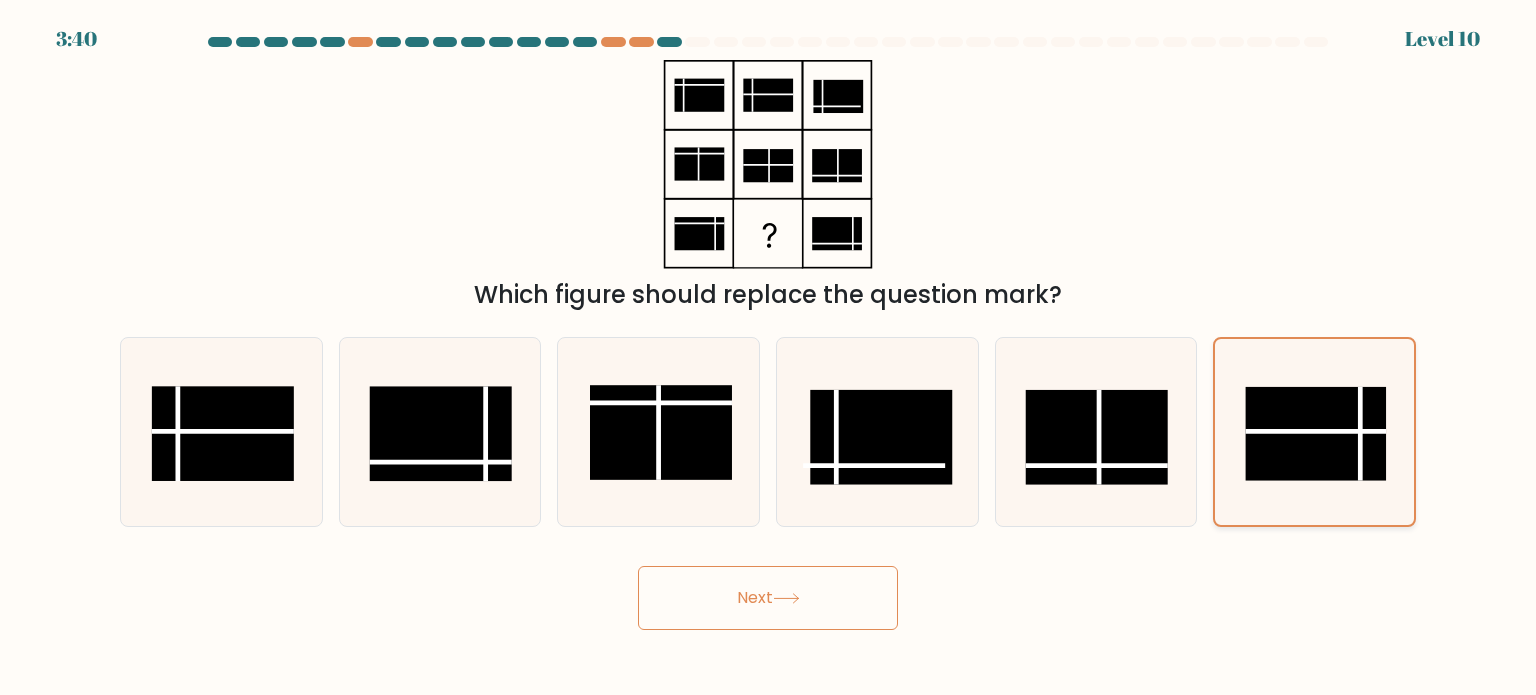 click on "Next" at bounding box center [768, 598] 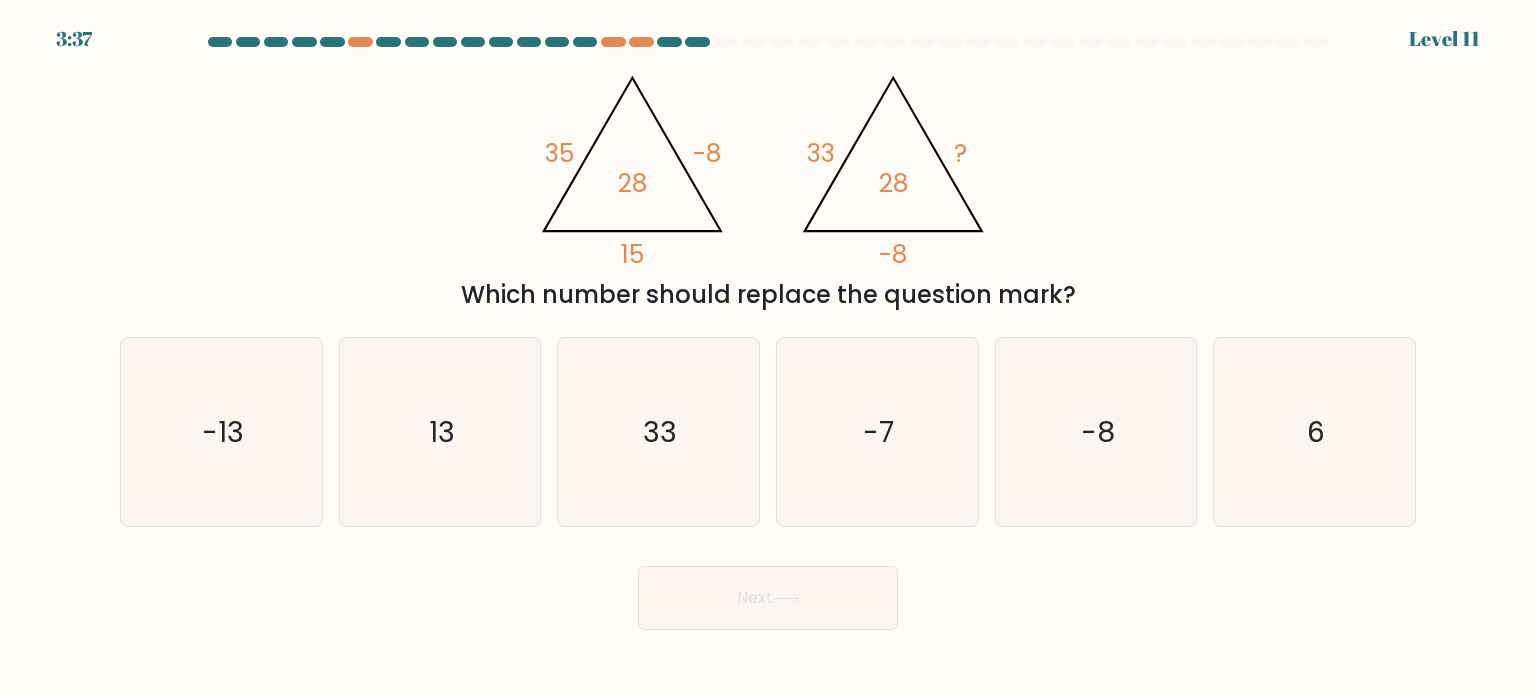 click on "6" 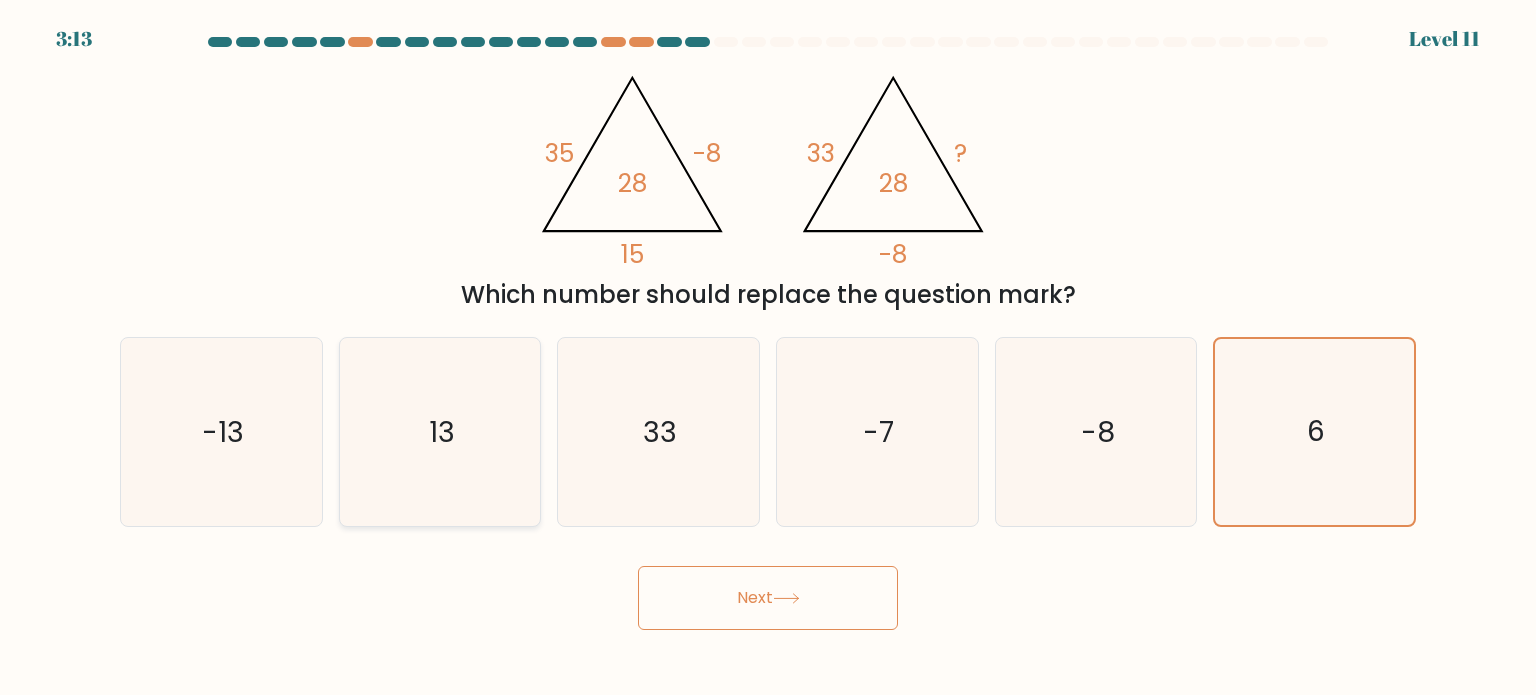 click on "13" 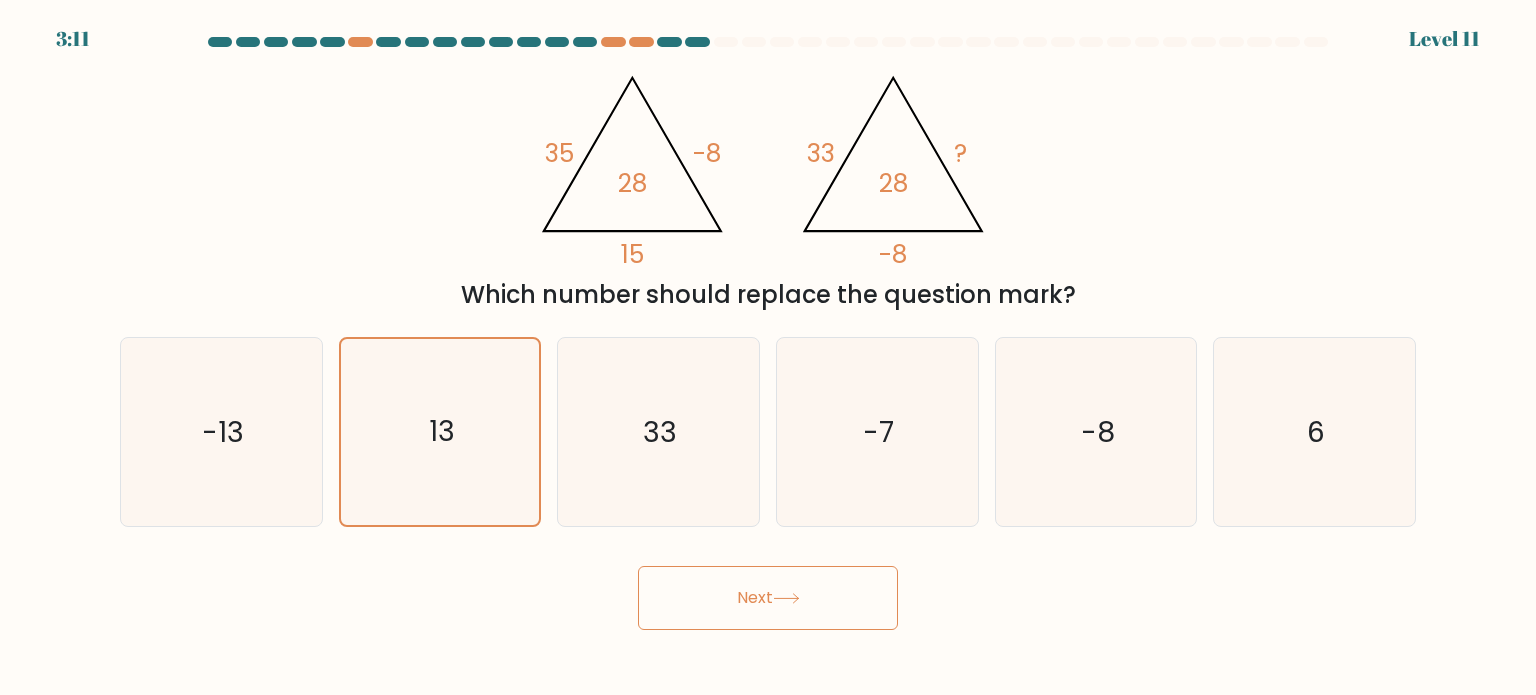 click on "Next" at bounding box center (768, 598) 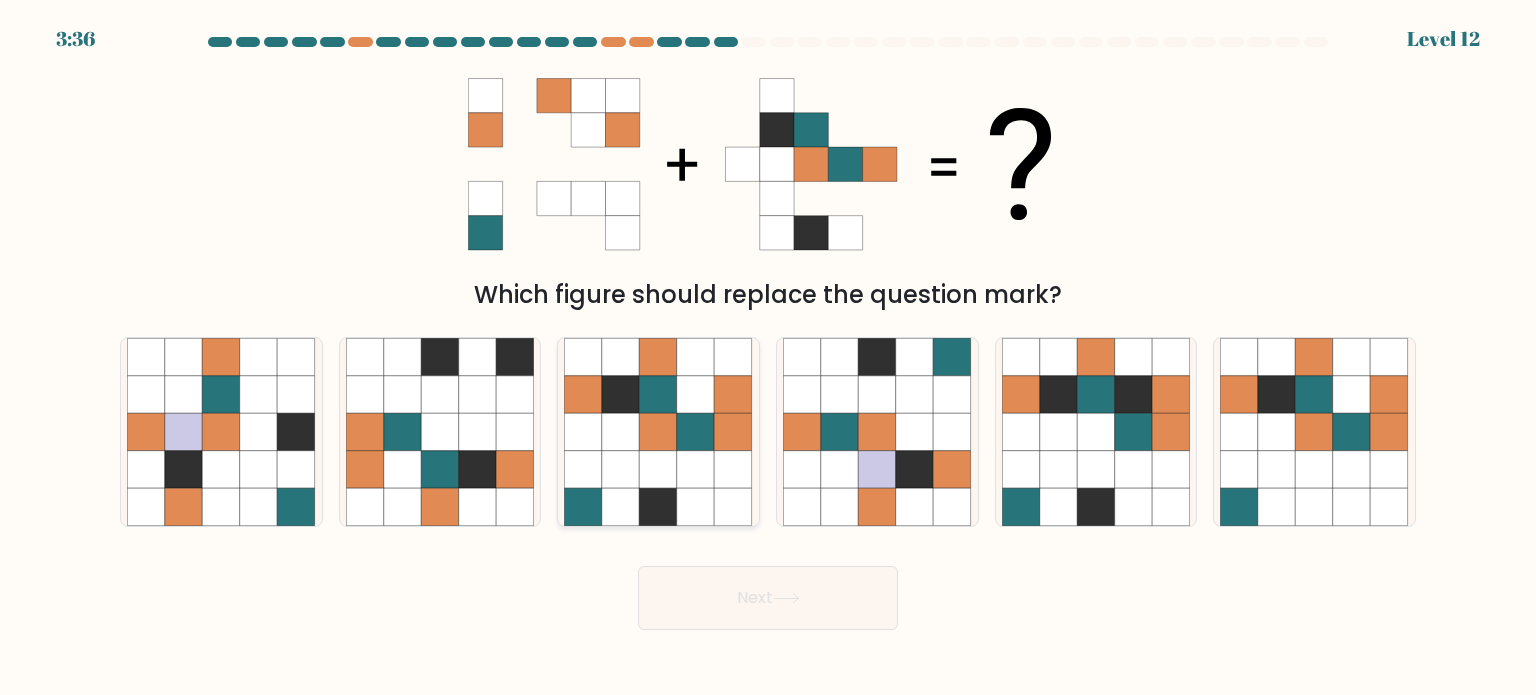 click 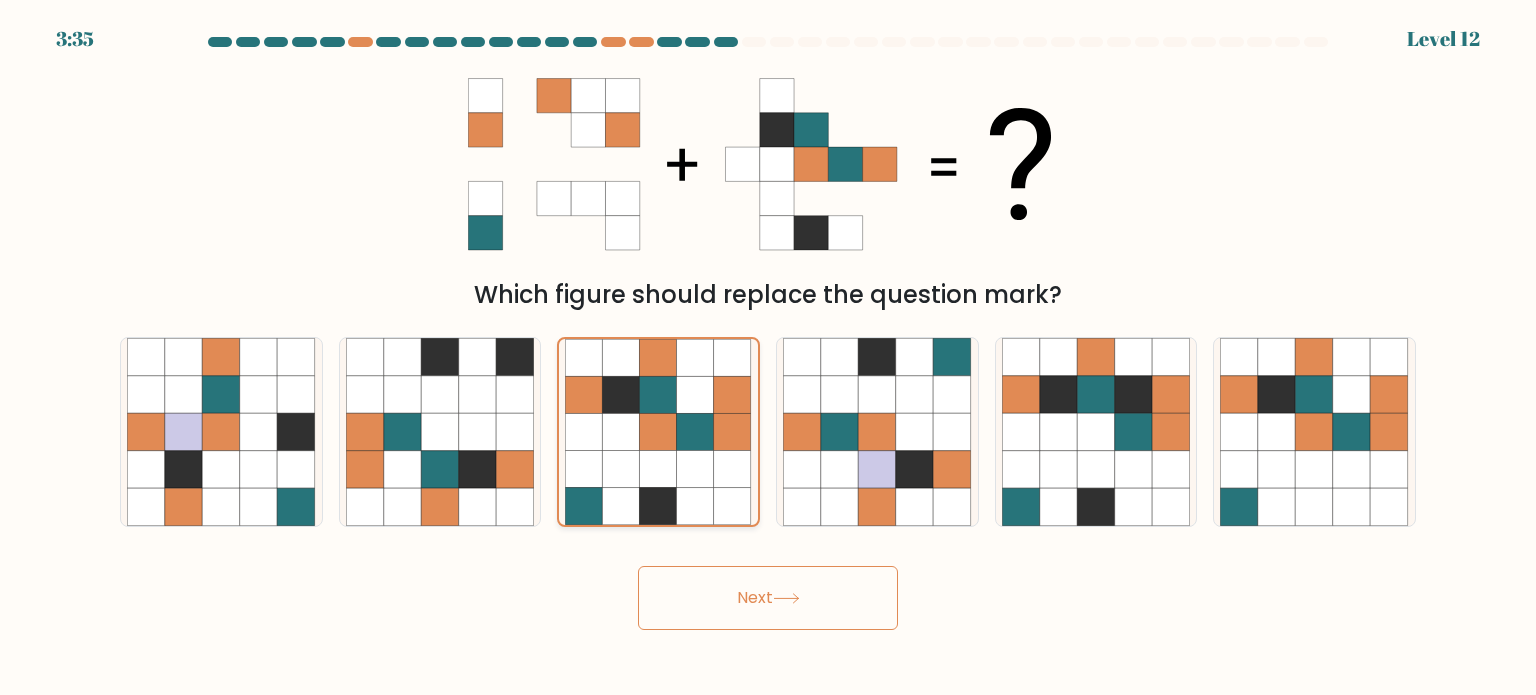 click on "Next" at bounding box center [768, 598] 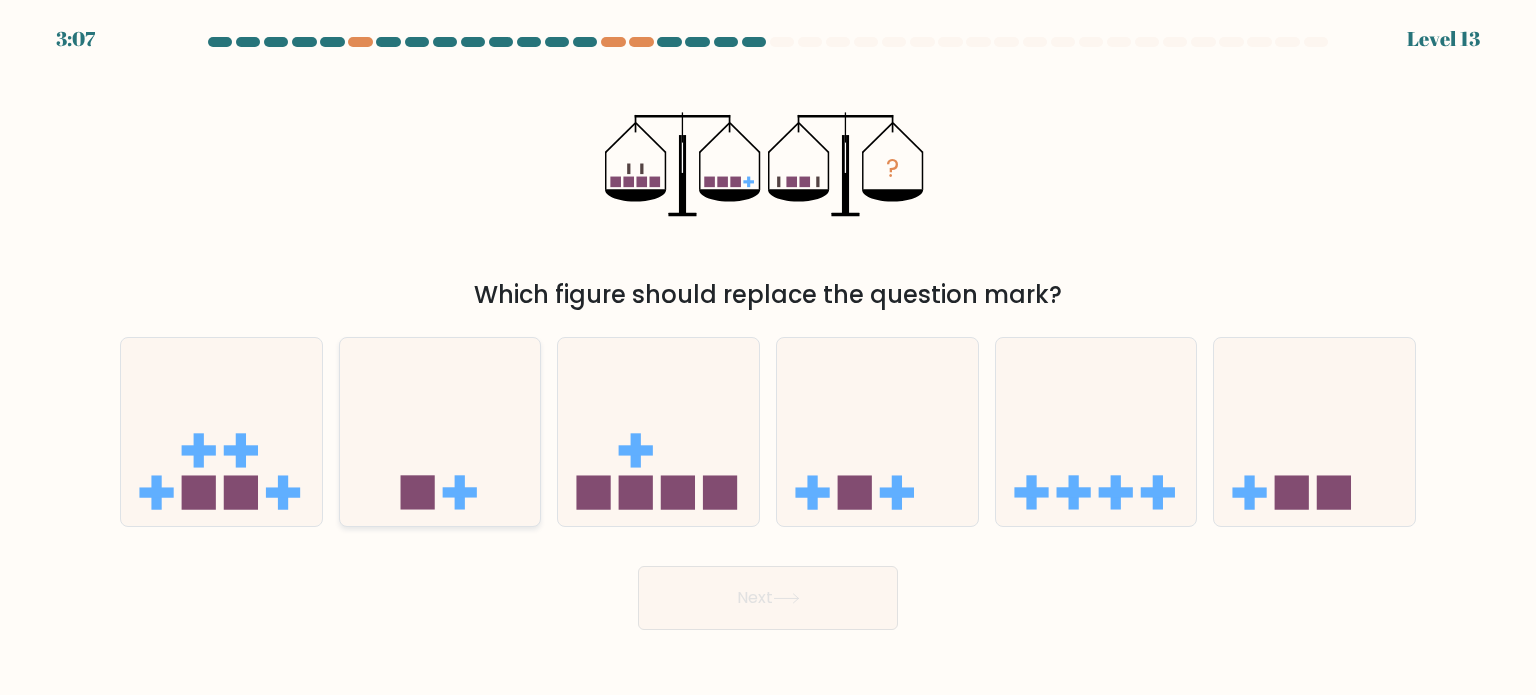 click 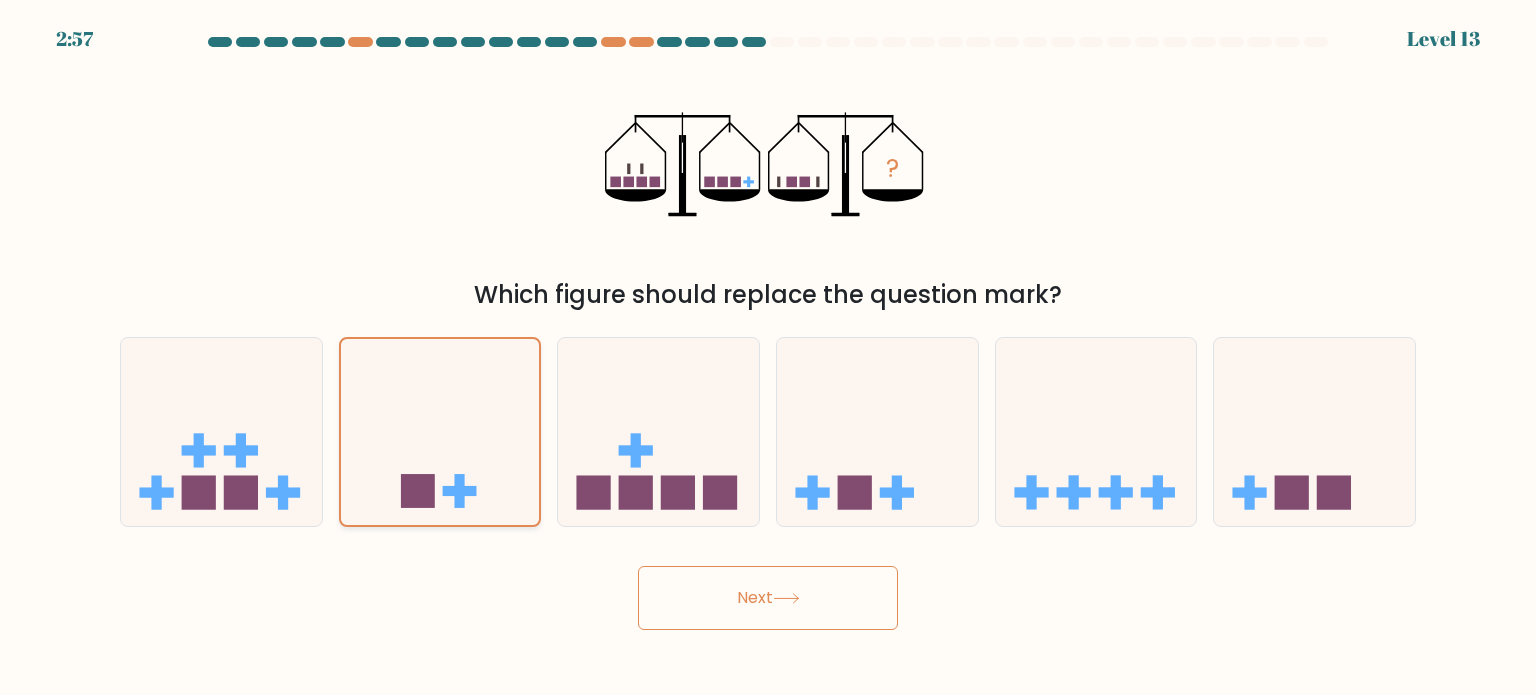click on "Next" at bounding box center [768, 598] 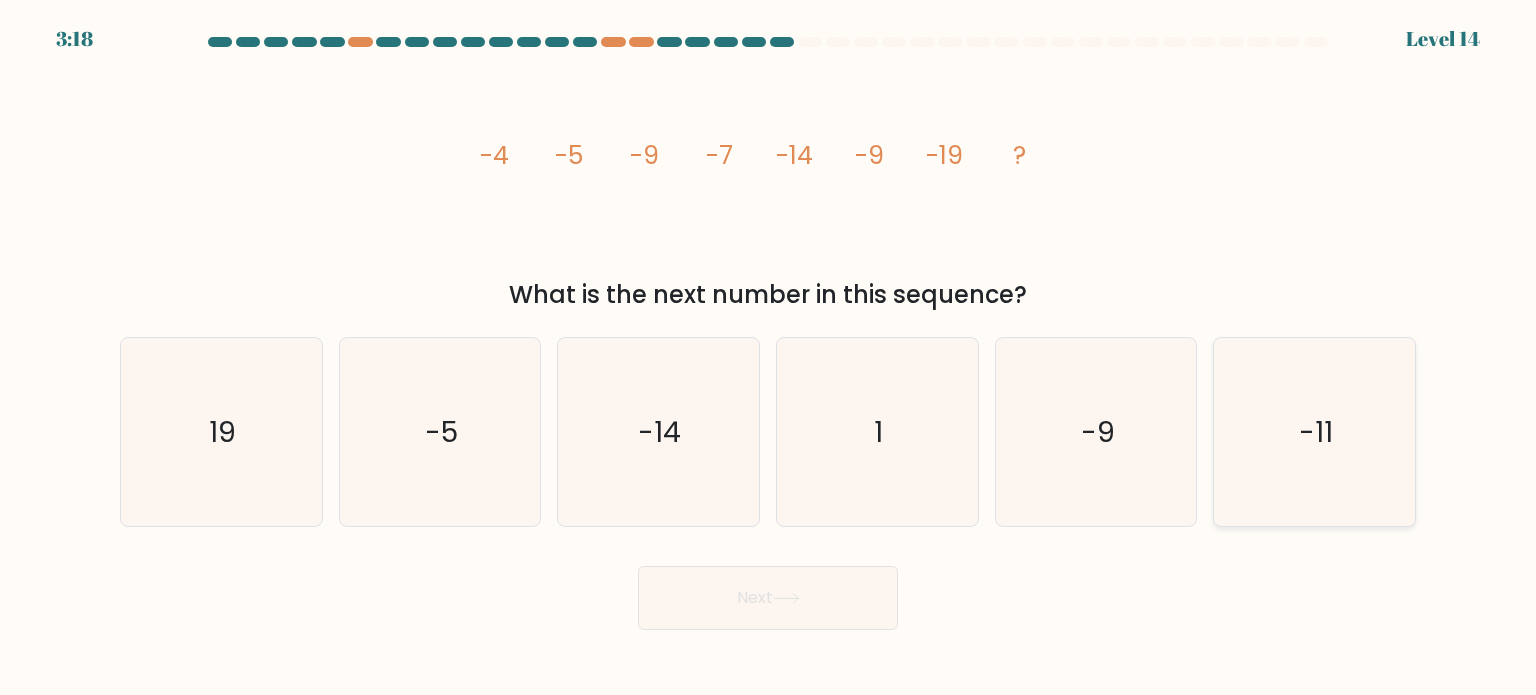 click on "-11" 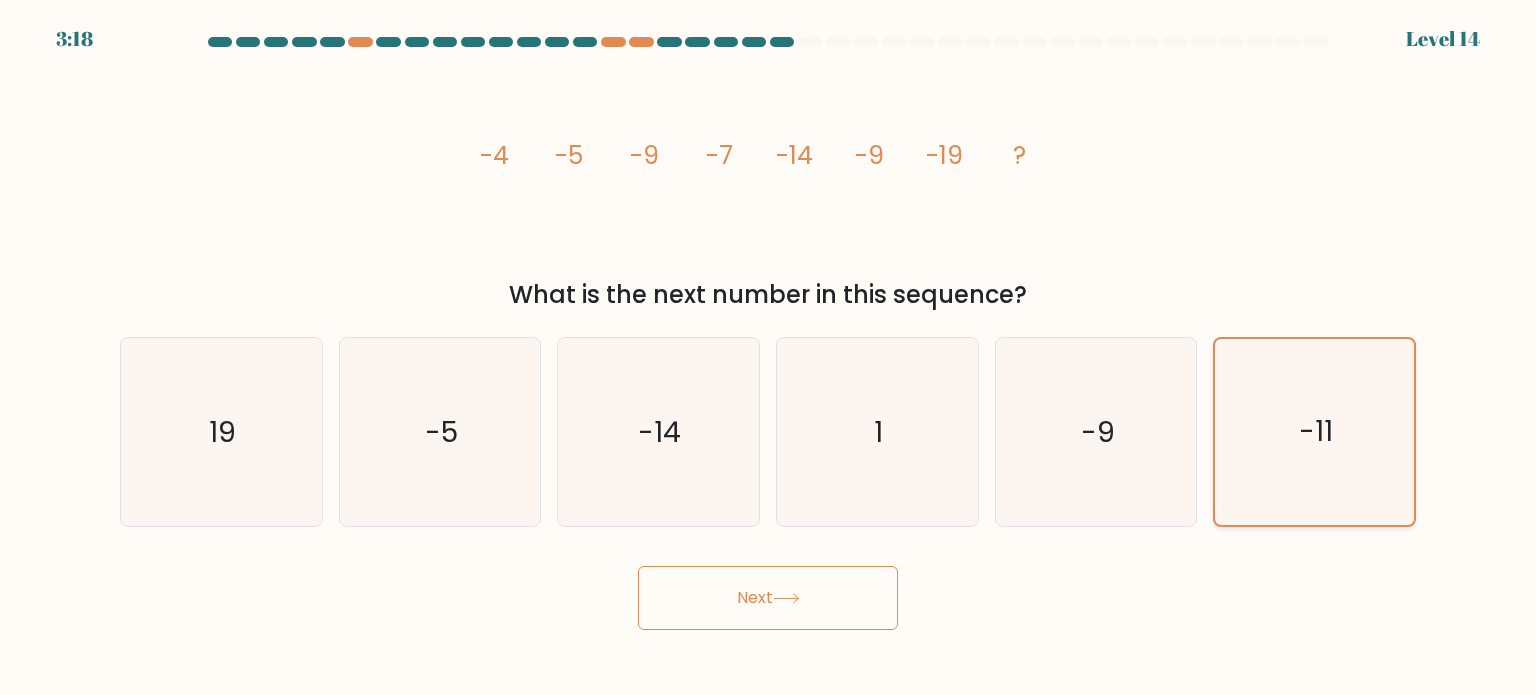 click on "Next" at bounding box center [768, 598] 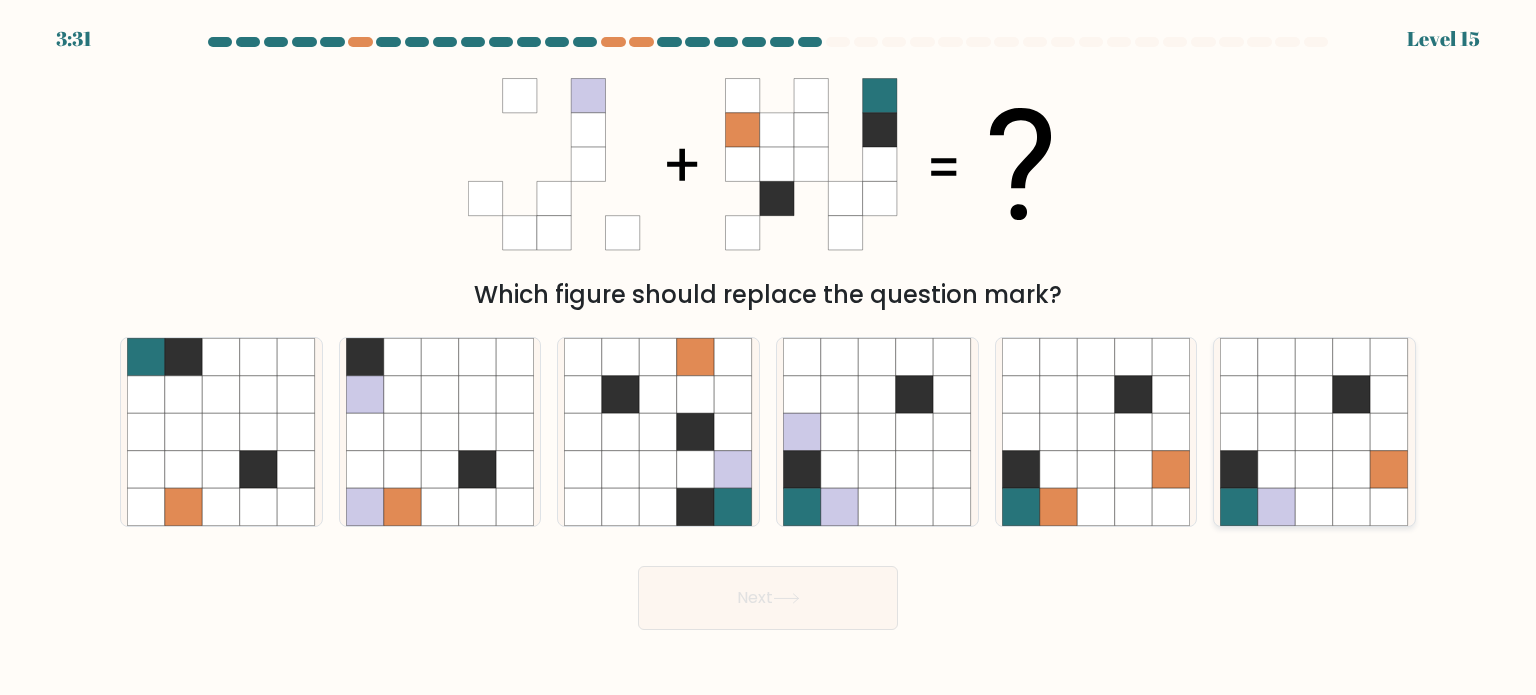 click 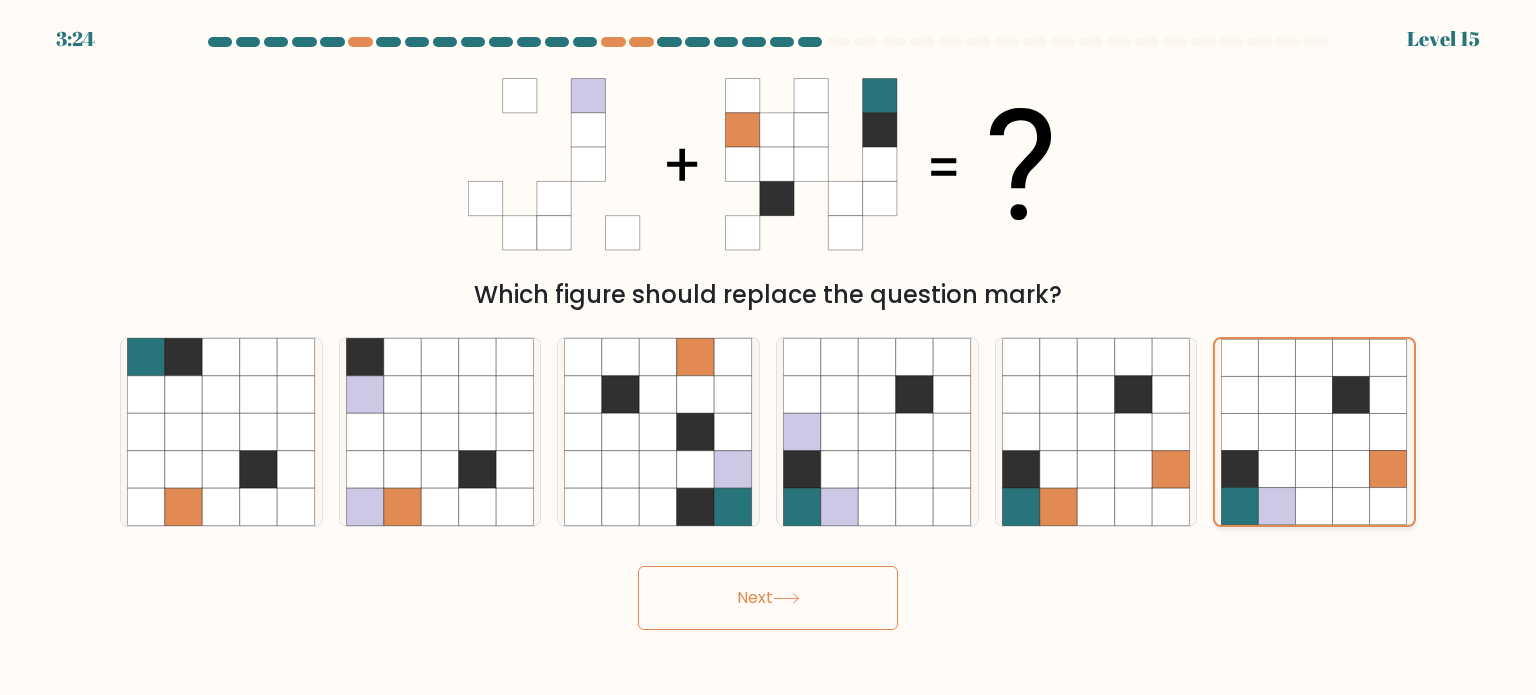 click on "Next" at bounding box center (768, 598) 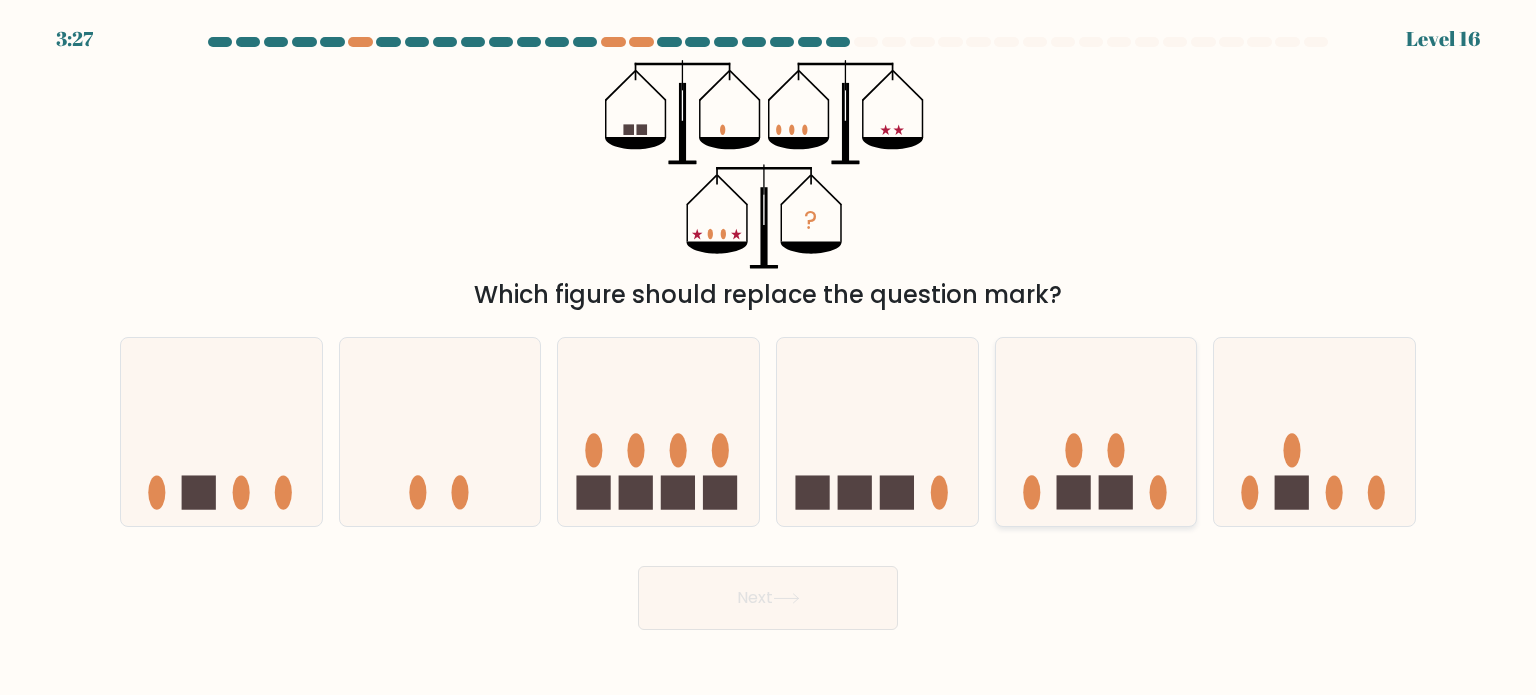 click 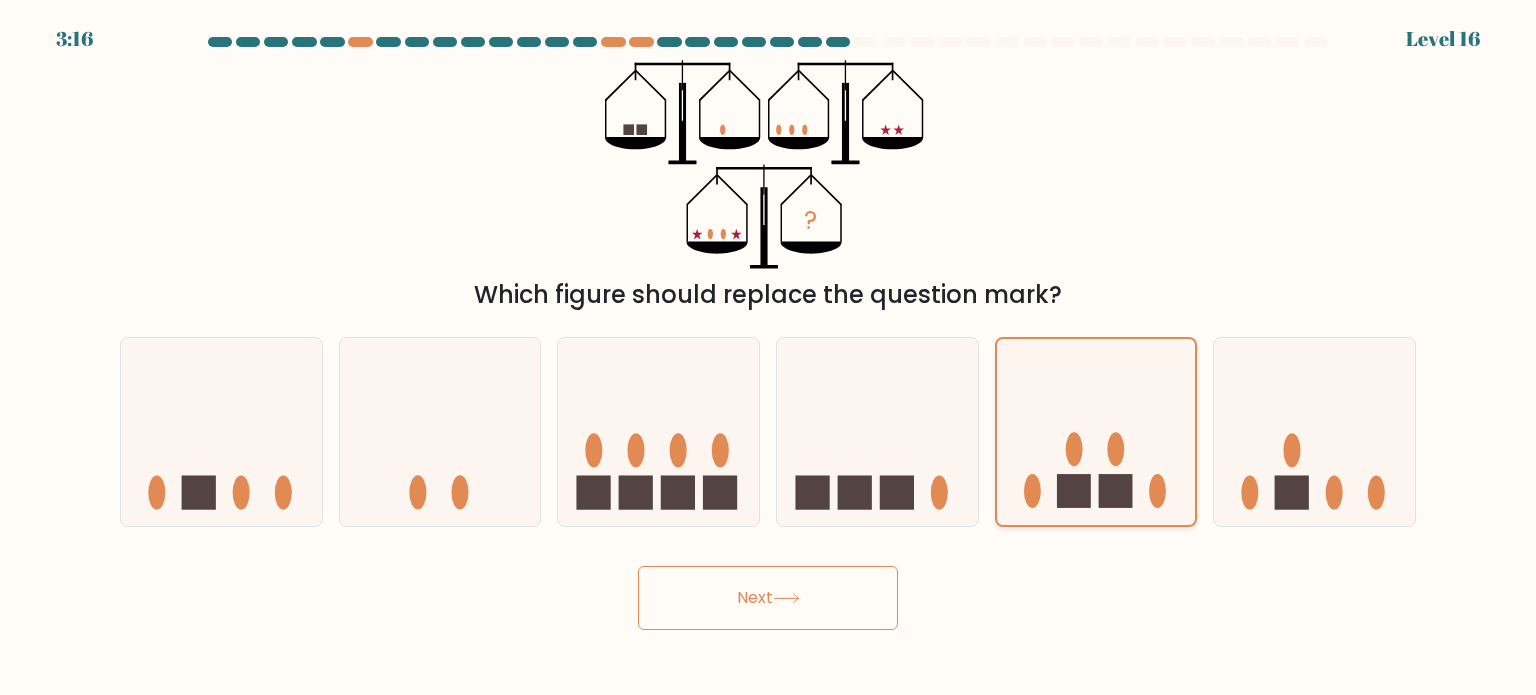 click on "Next" at bounding box center (768, 598) 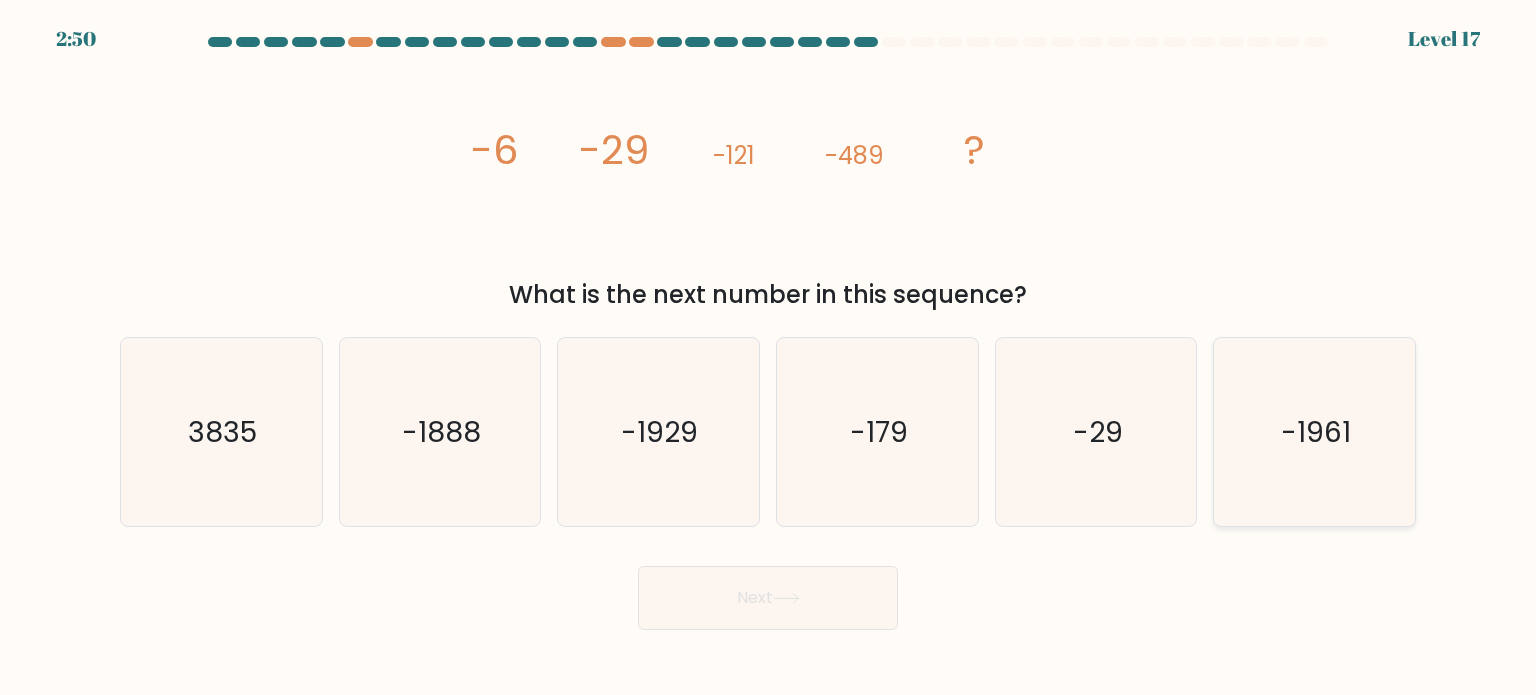 click on "-1961" 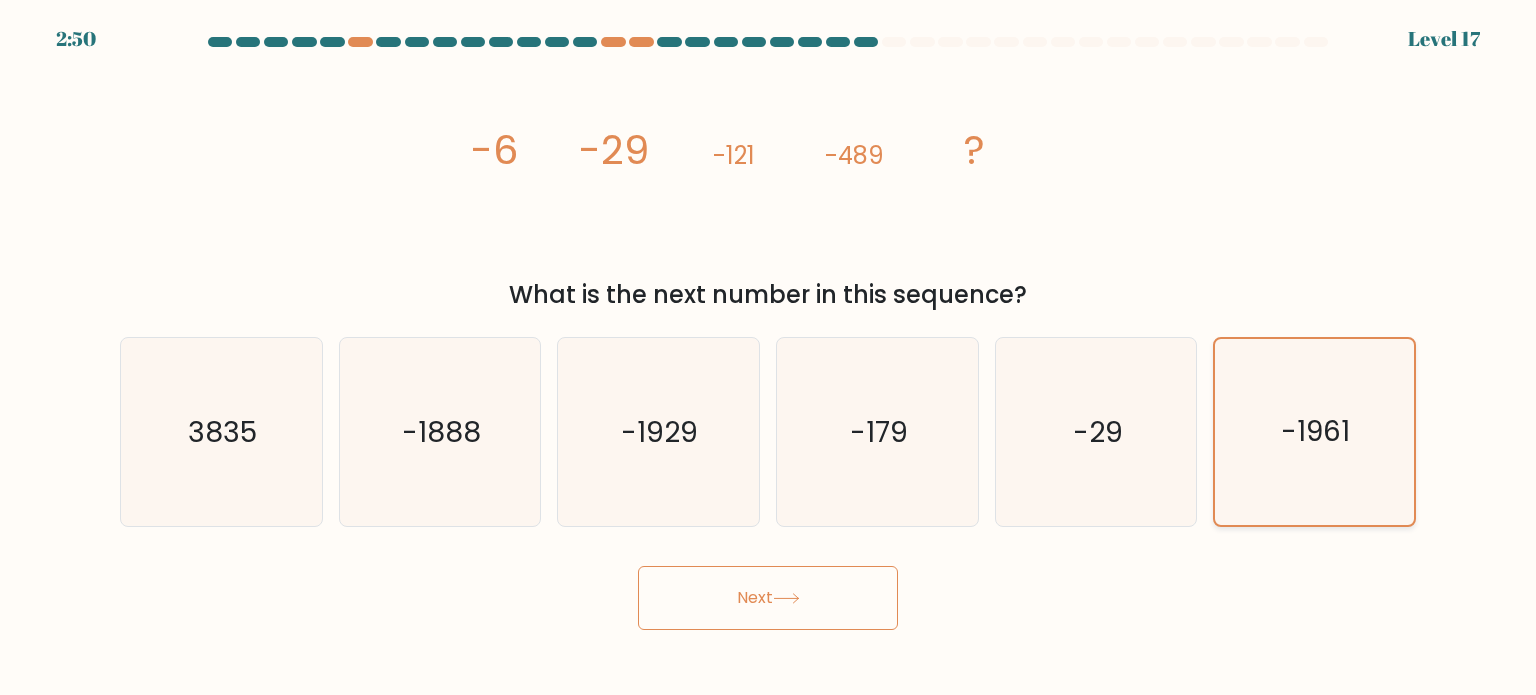 click on "Next" at bounding box center [768, 598] 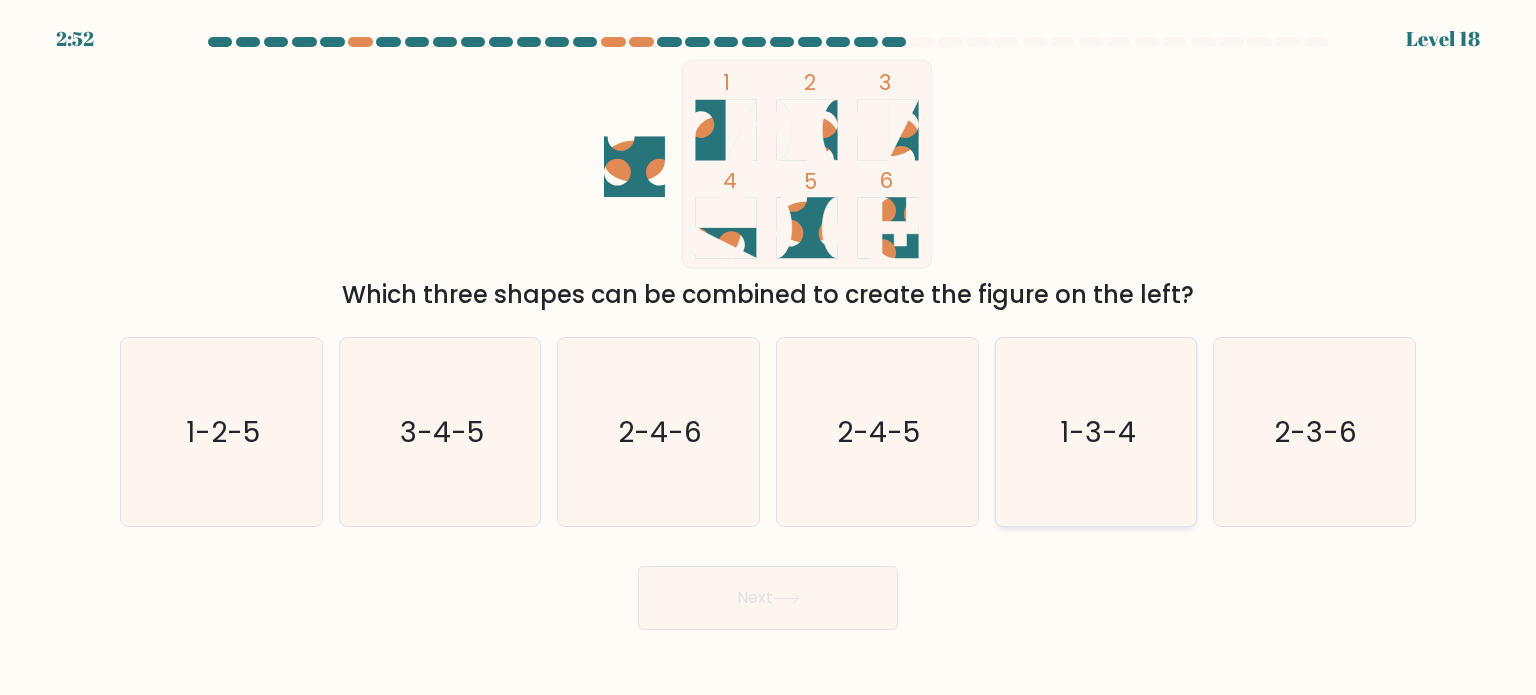 click on "1-3-4" 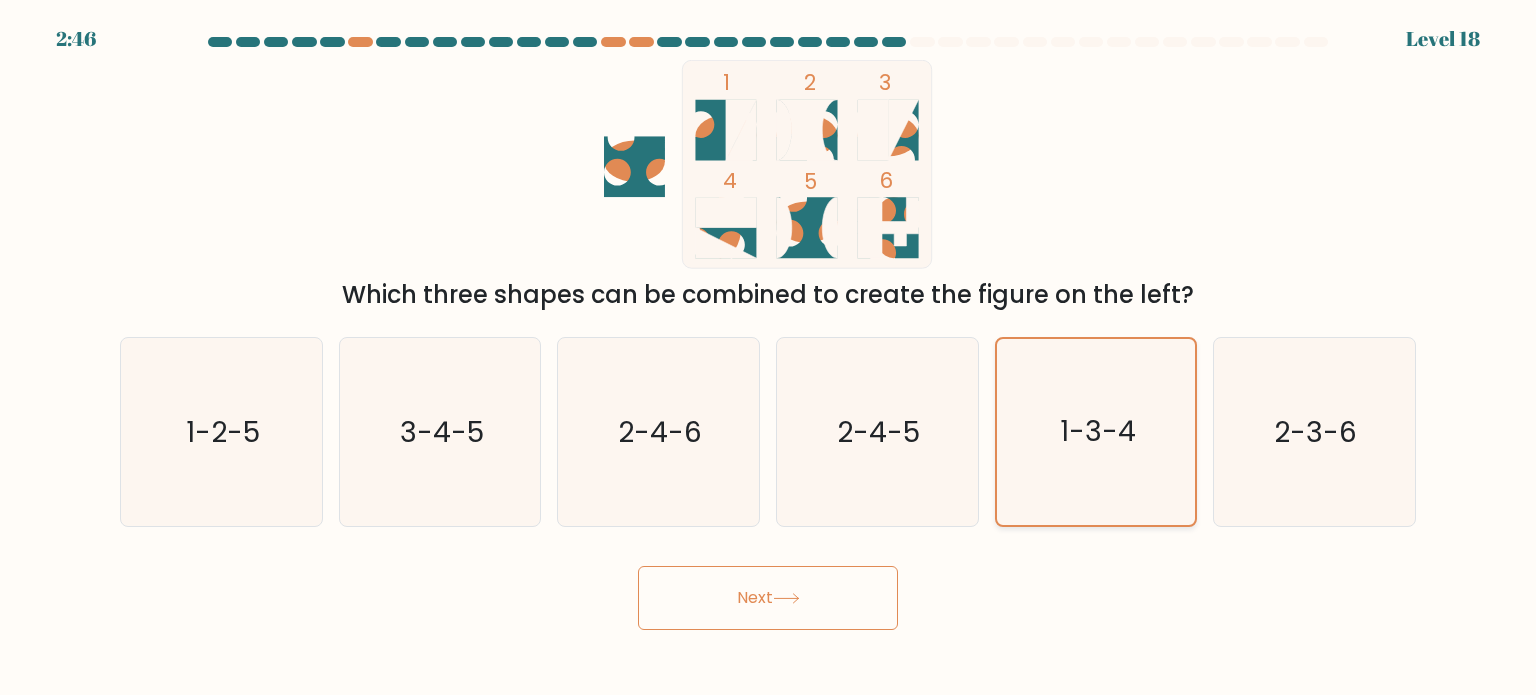 click on "Next" at bounding box center [768, 598] 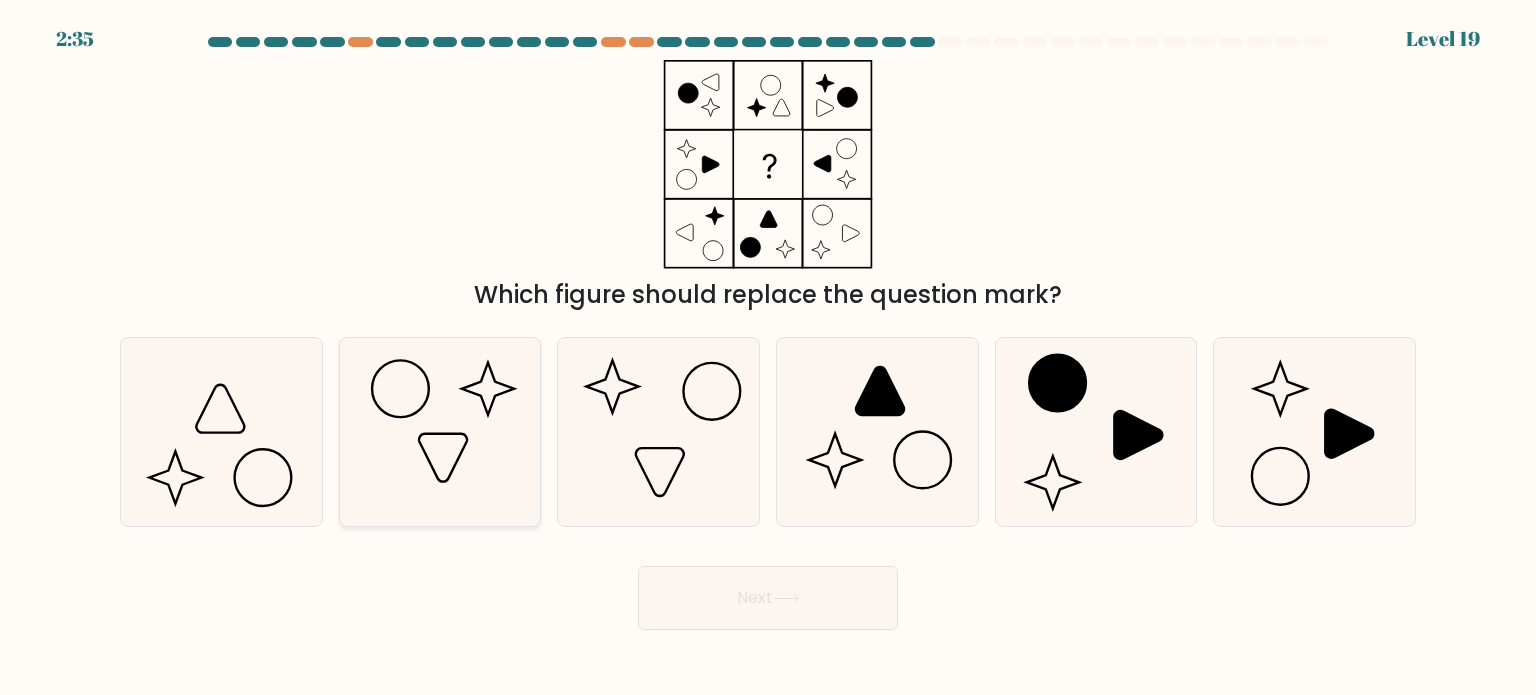 click 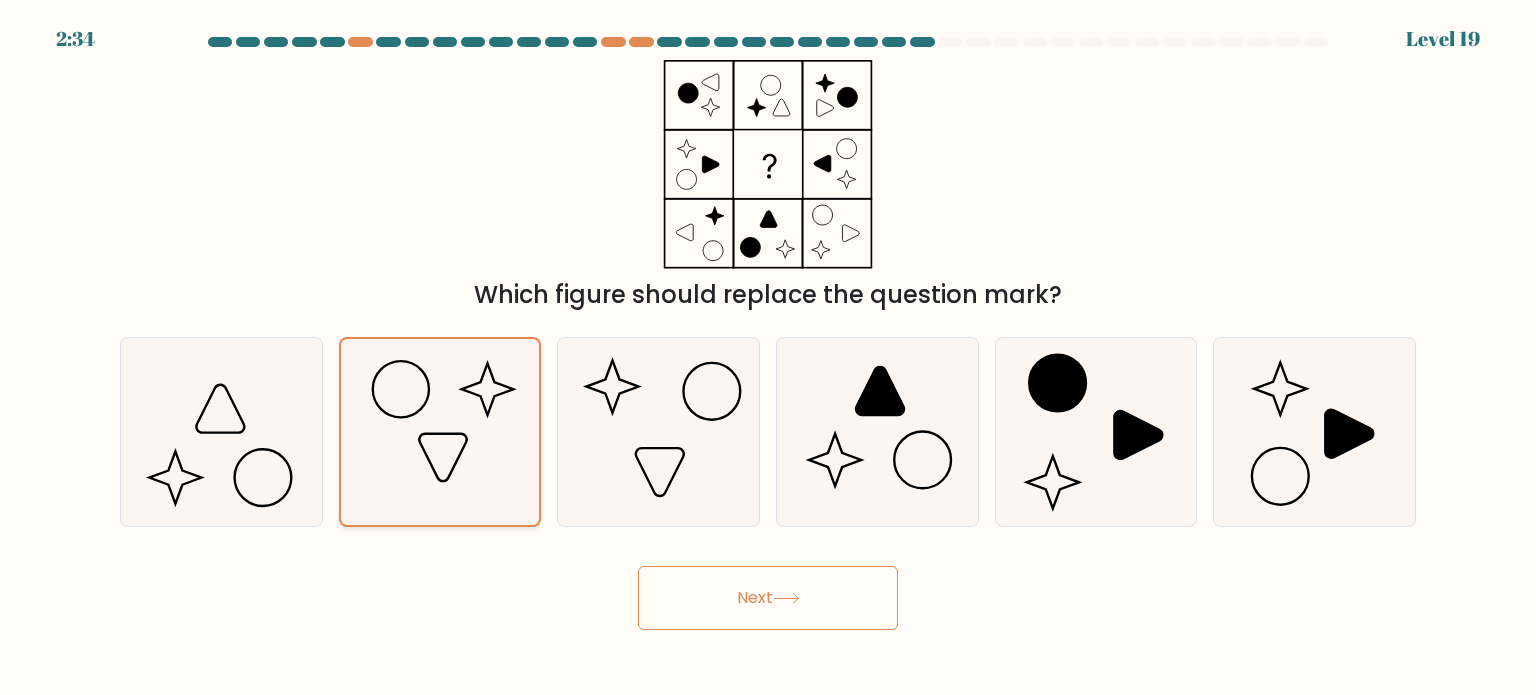 click on "Next" at bounding box center (768, 598) 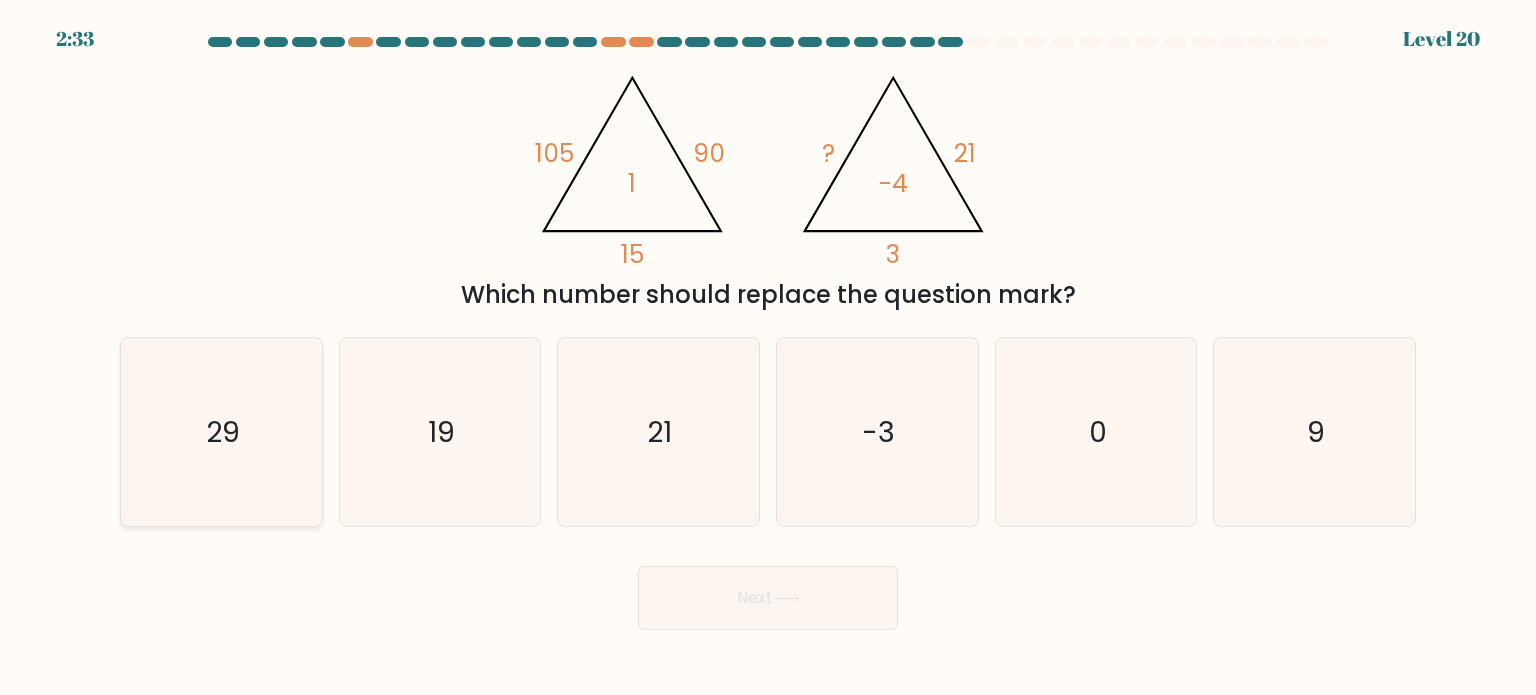 click on "29" 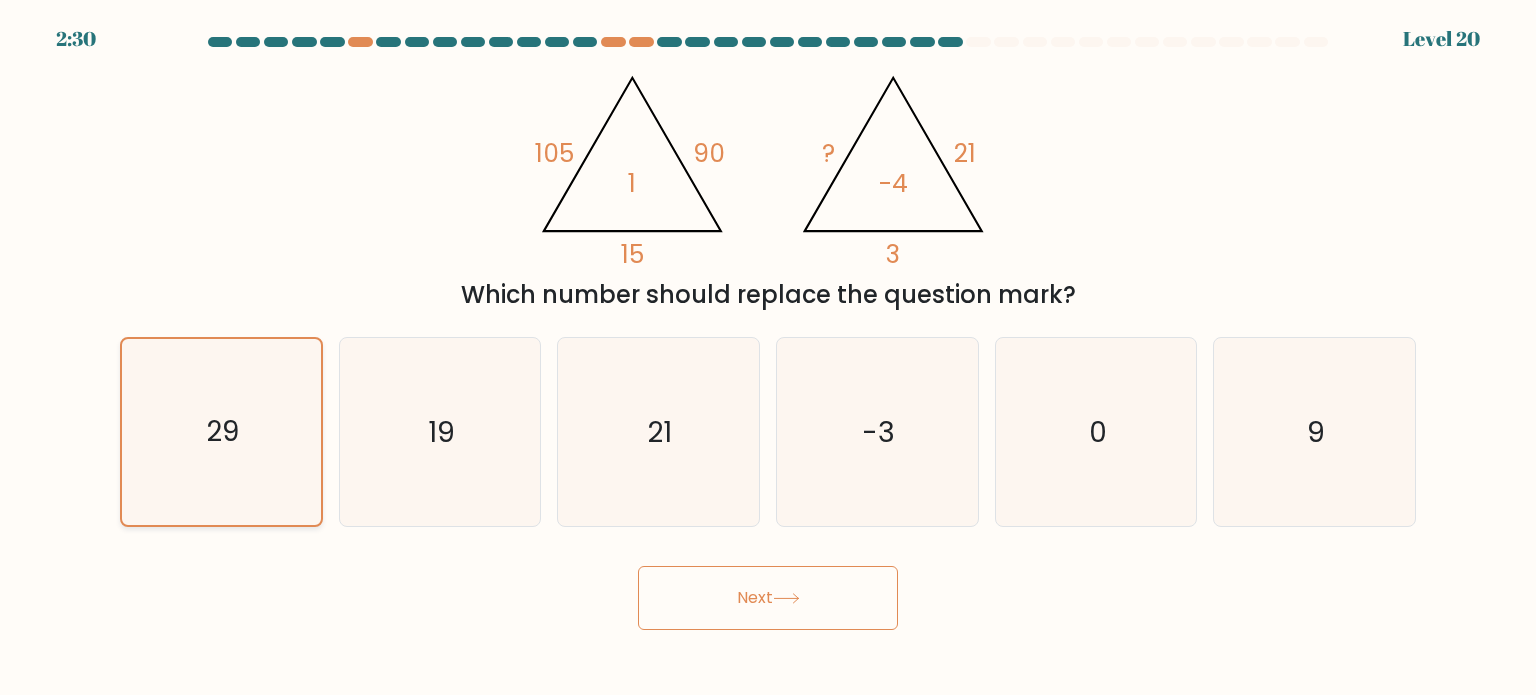 click on "Next" at bounding box center [768, 598] 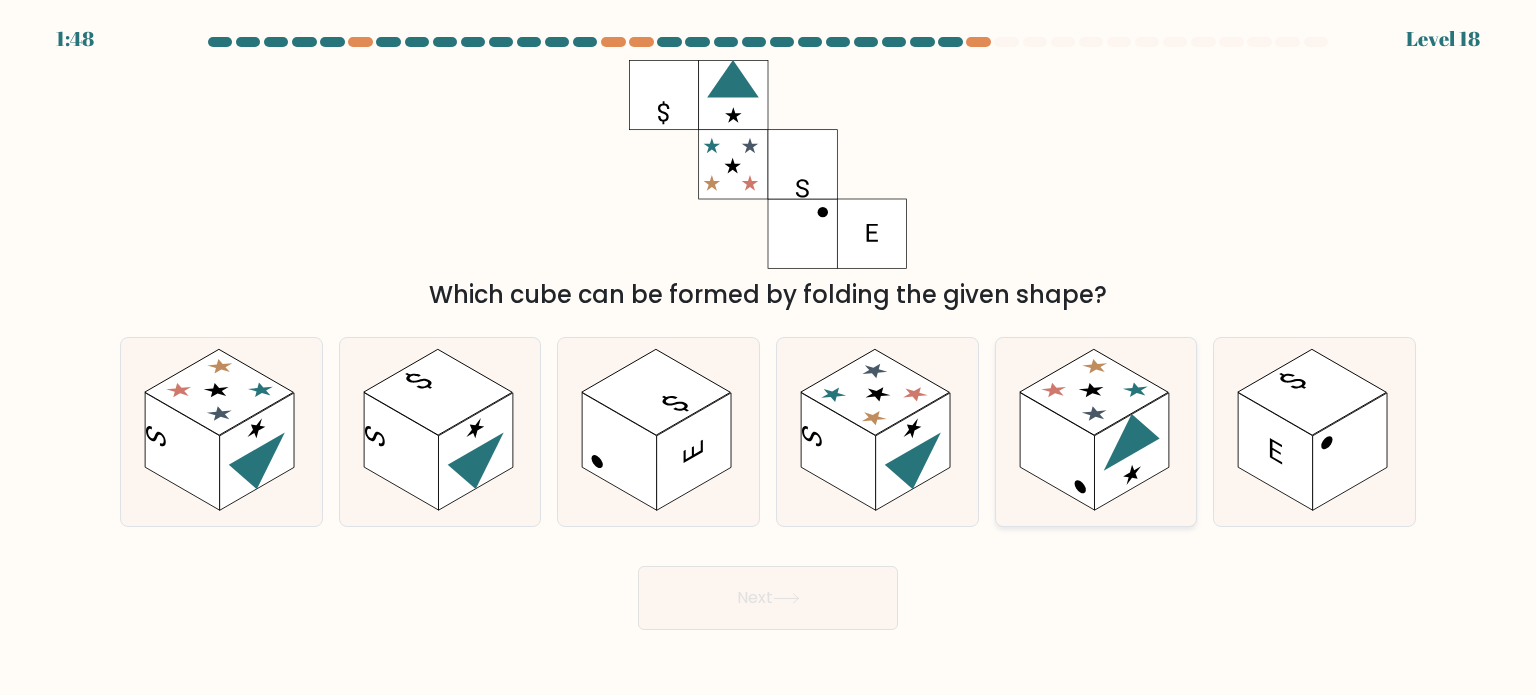 click 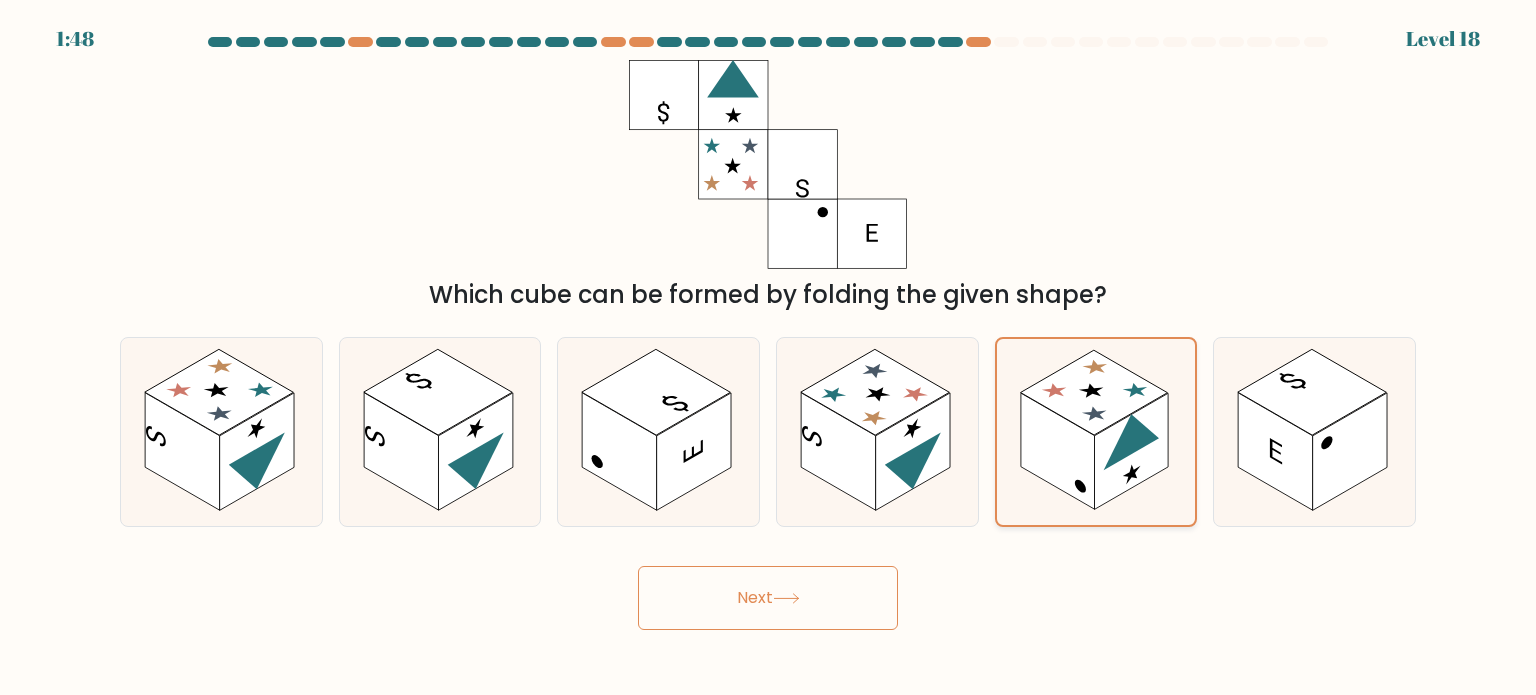 click on "Next" at bounding box center (768, 598) 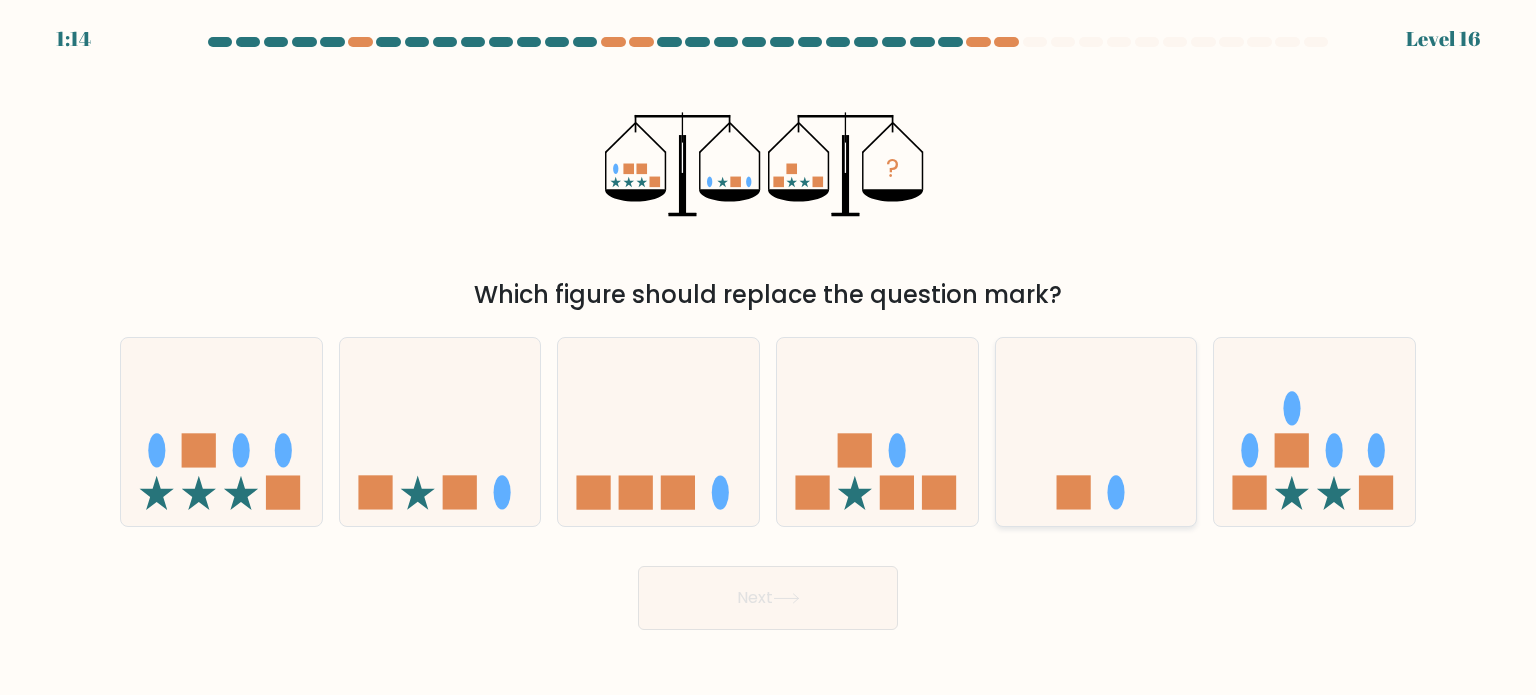 click 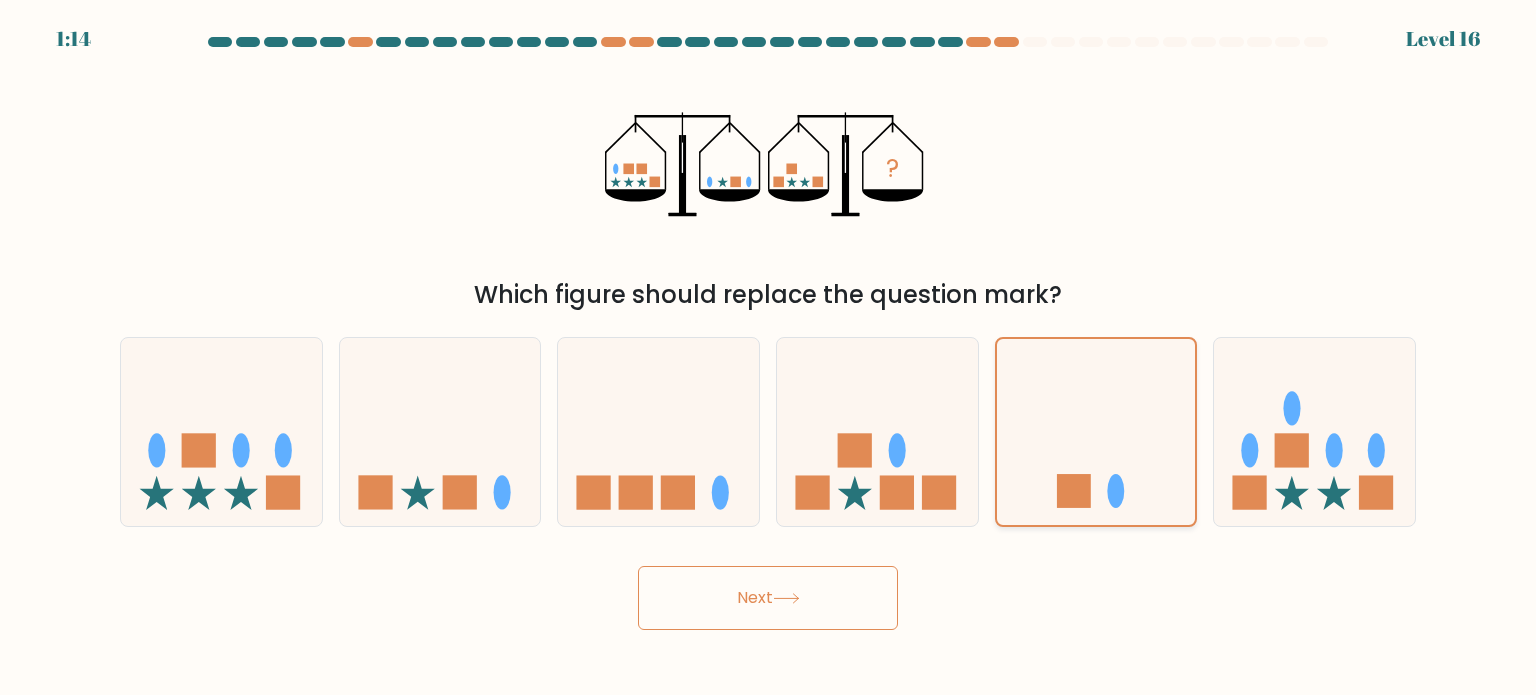 click on "Next" at bounding box center [768, 598] 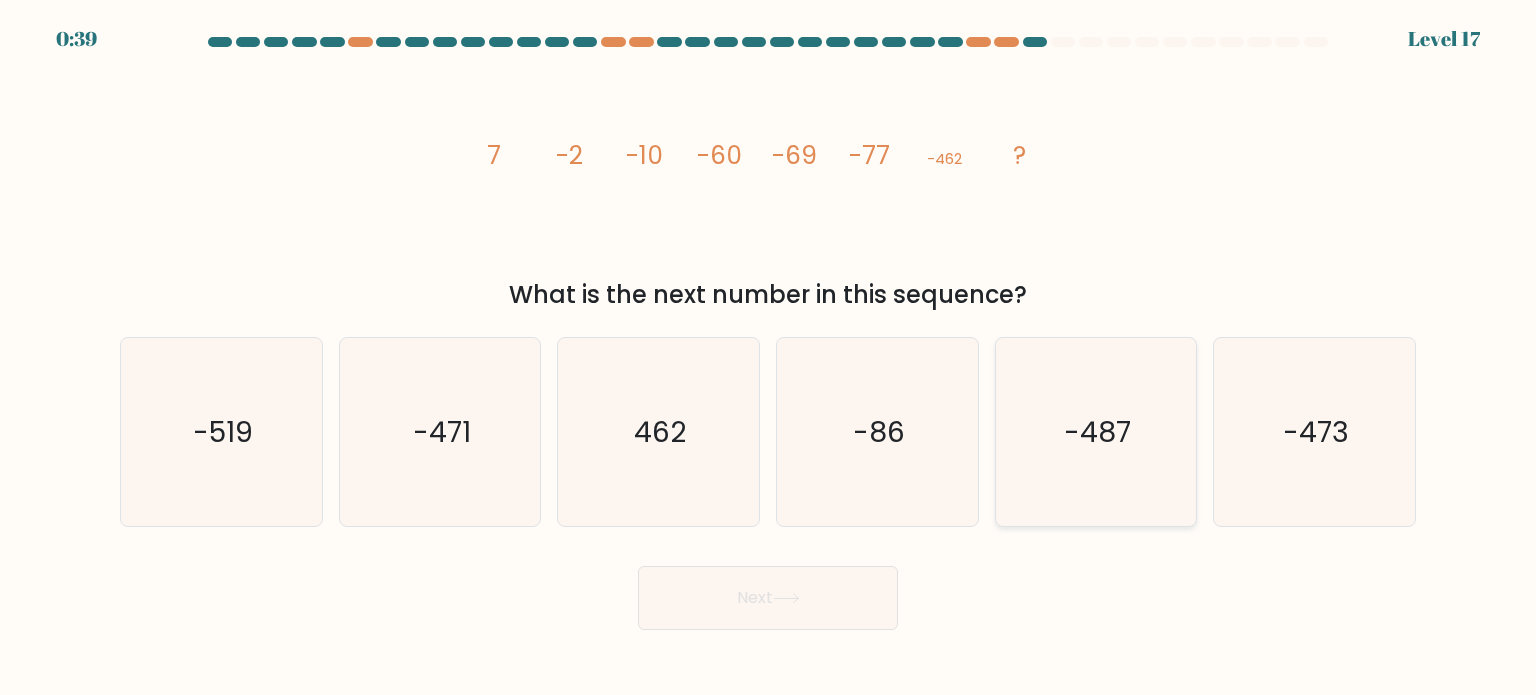 click on "-487" 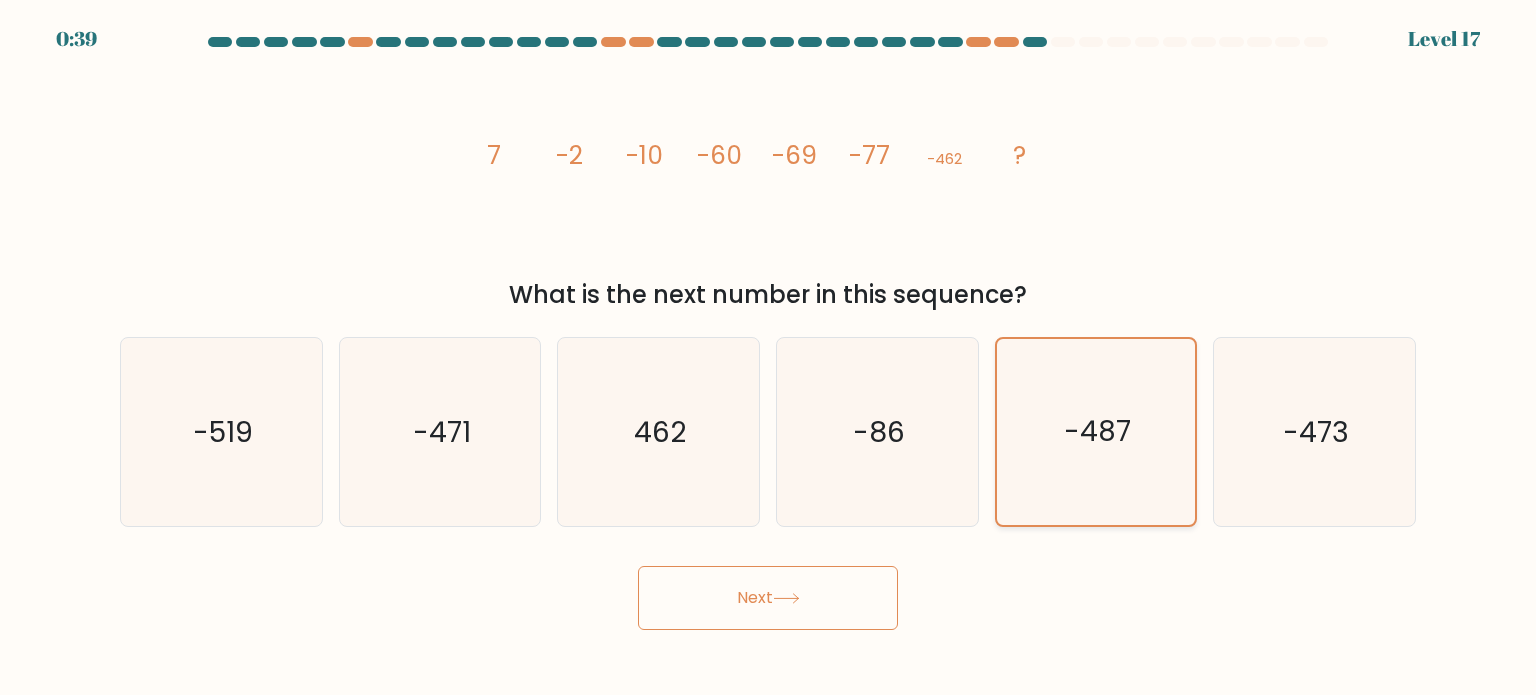 click on "Next" at bounding box center [768, 598] 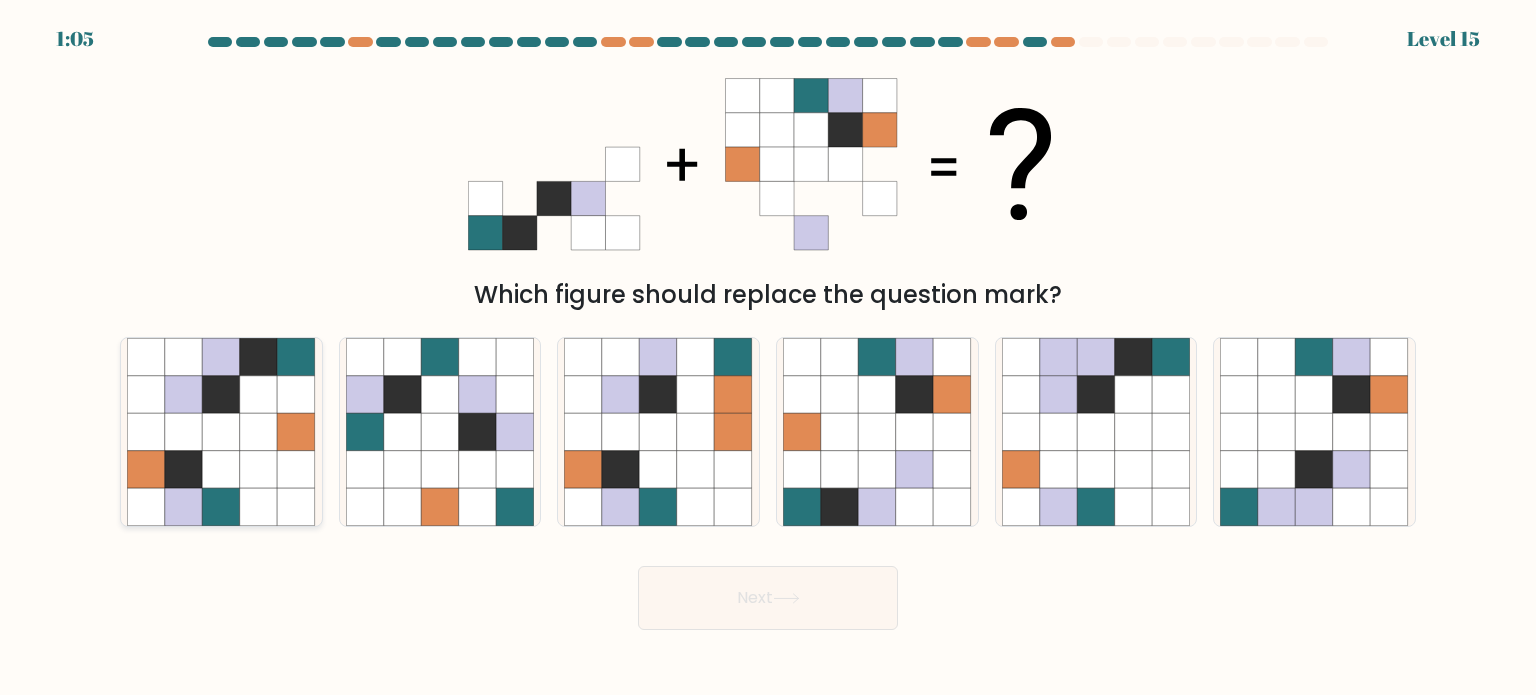 click 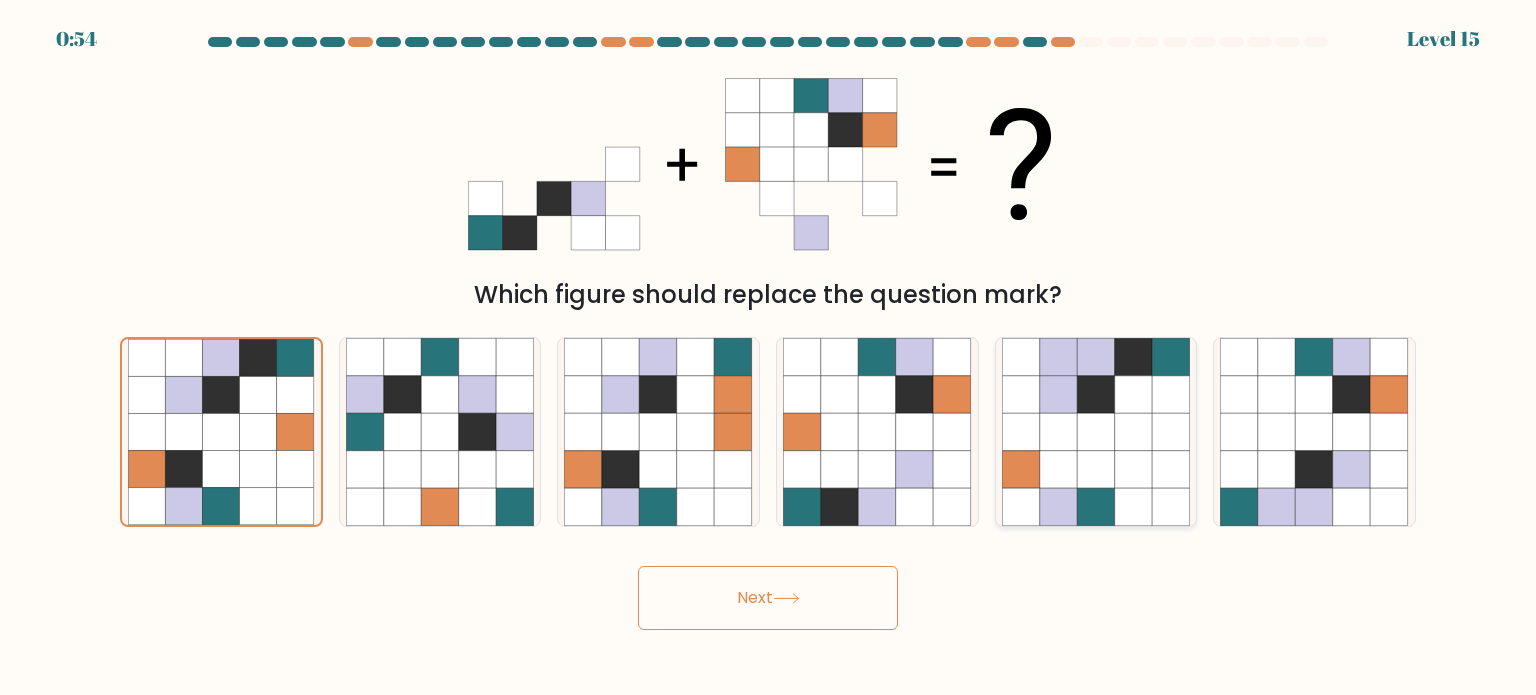 click on "Next" at bounding box center (768, 598) 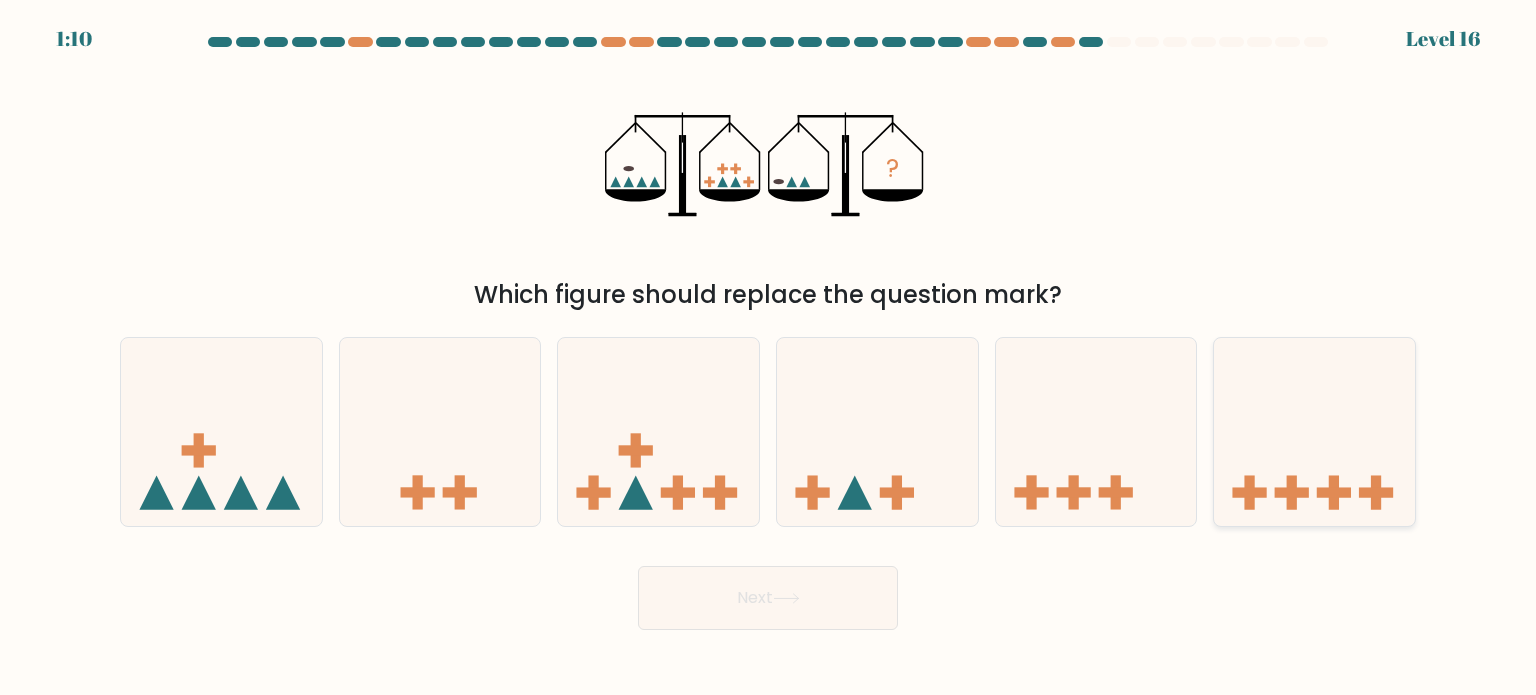 click 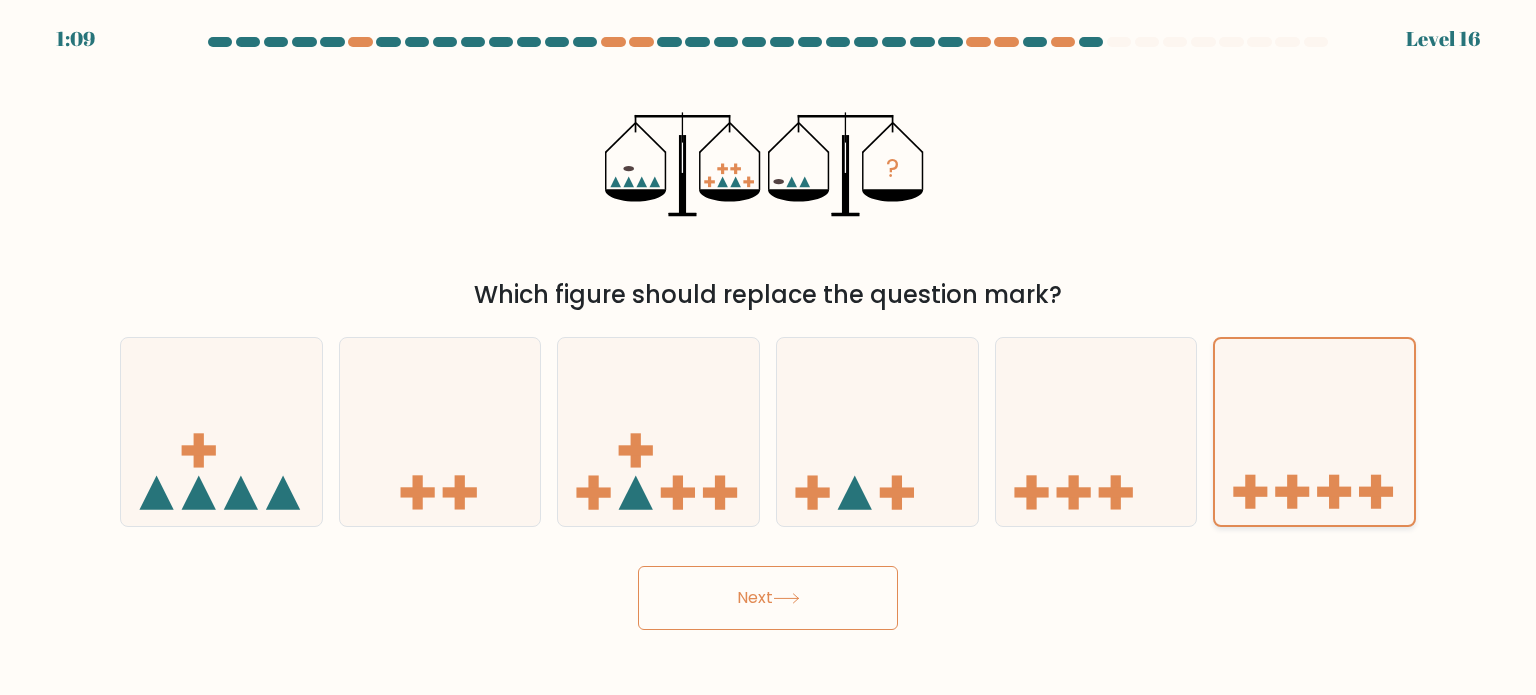 click on "Next" at bounding box center (768, 598) 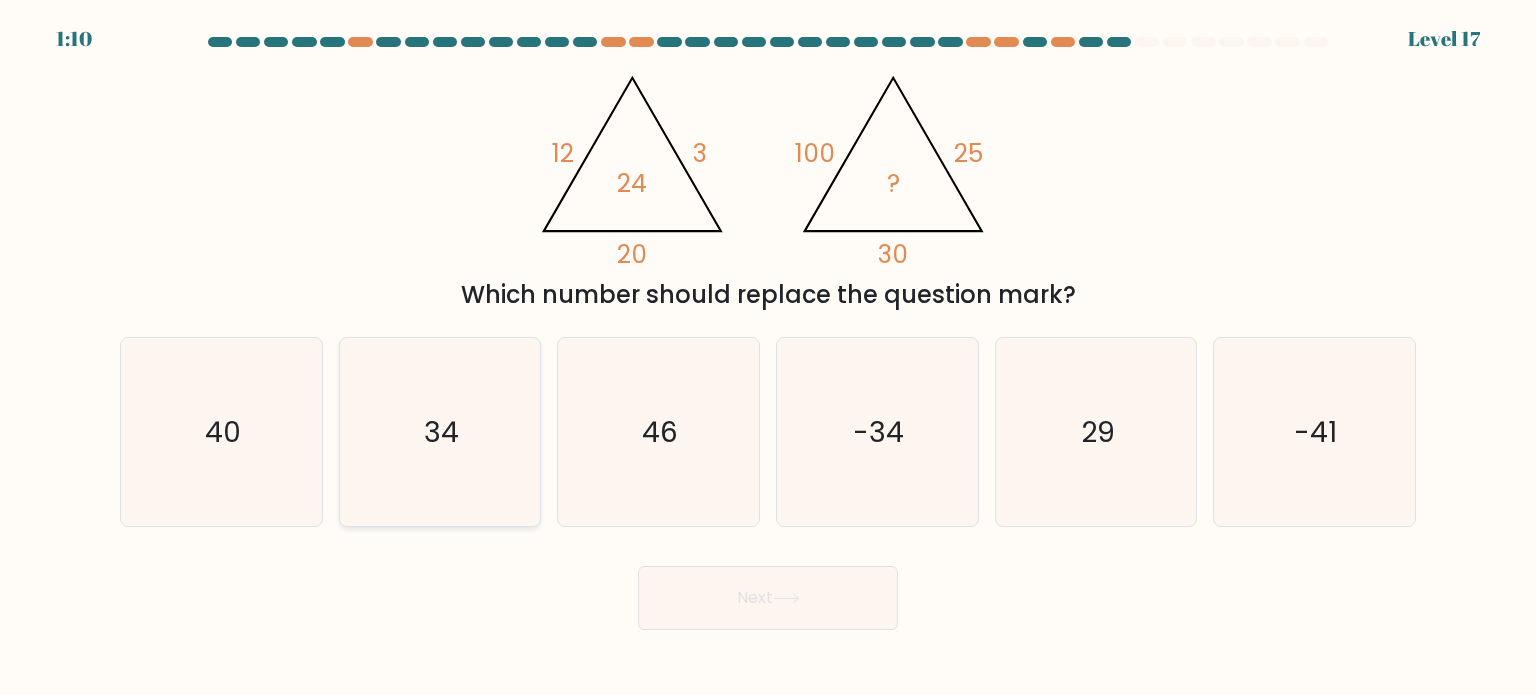 click on "34" 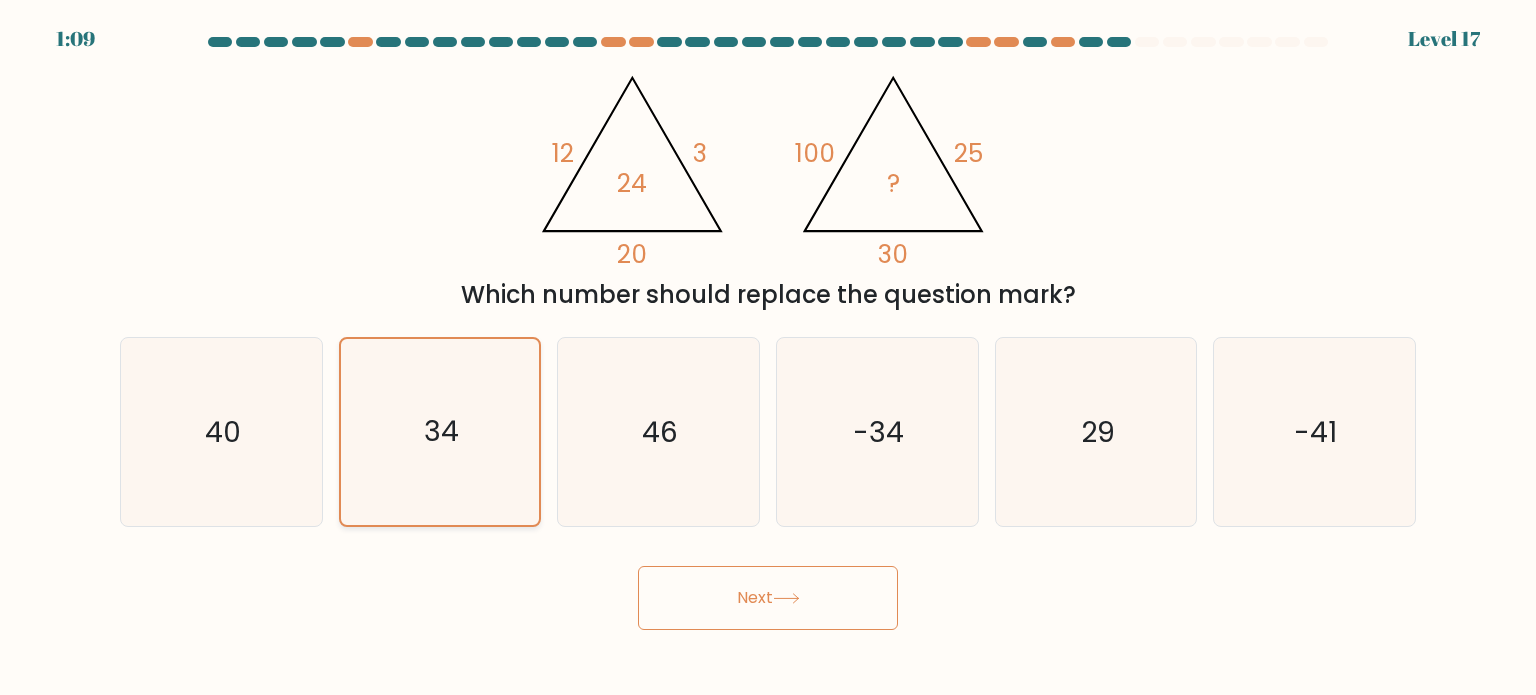 click on "Next" at bounding box center (768, 598) 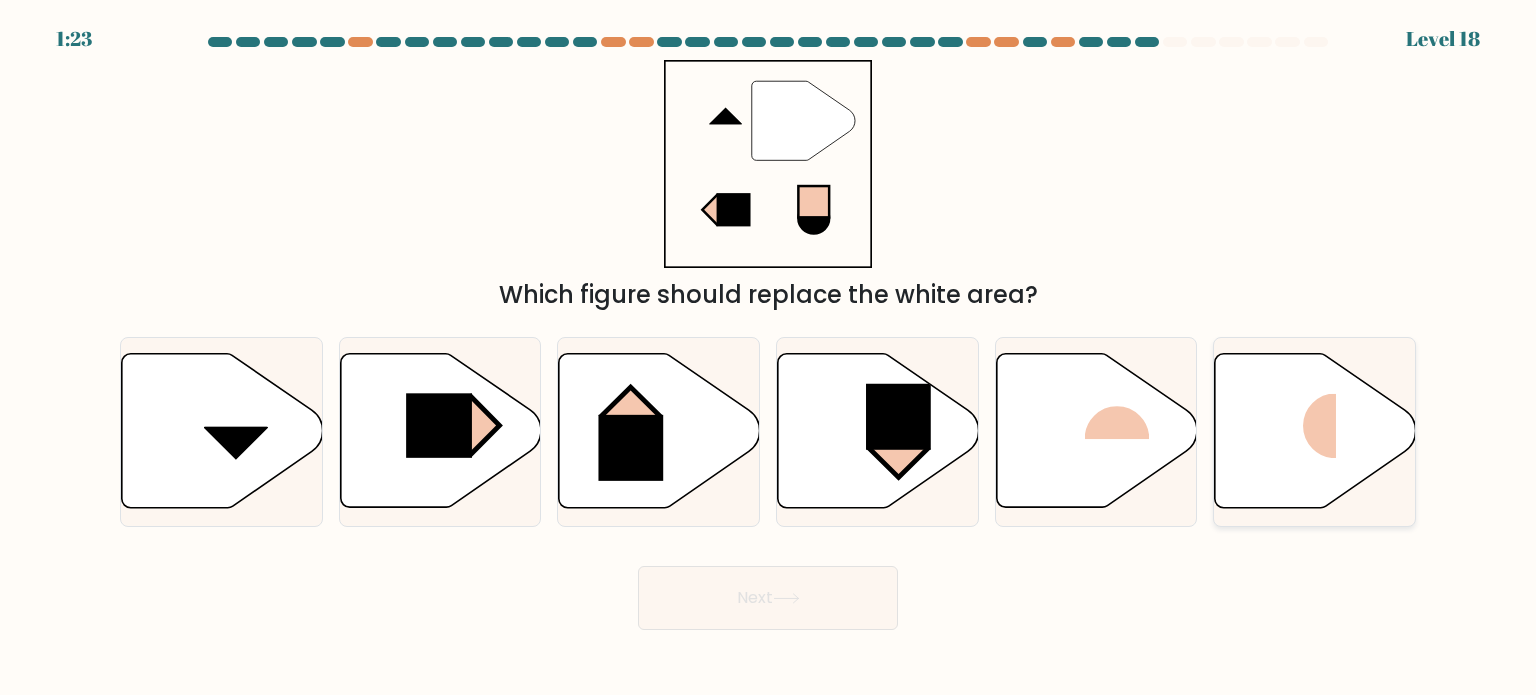 click 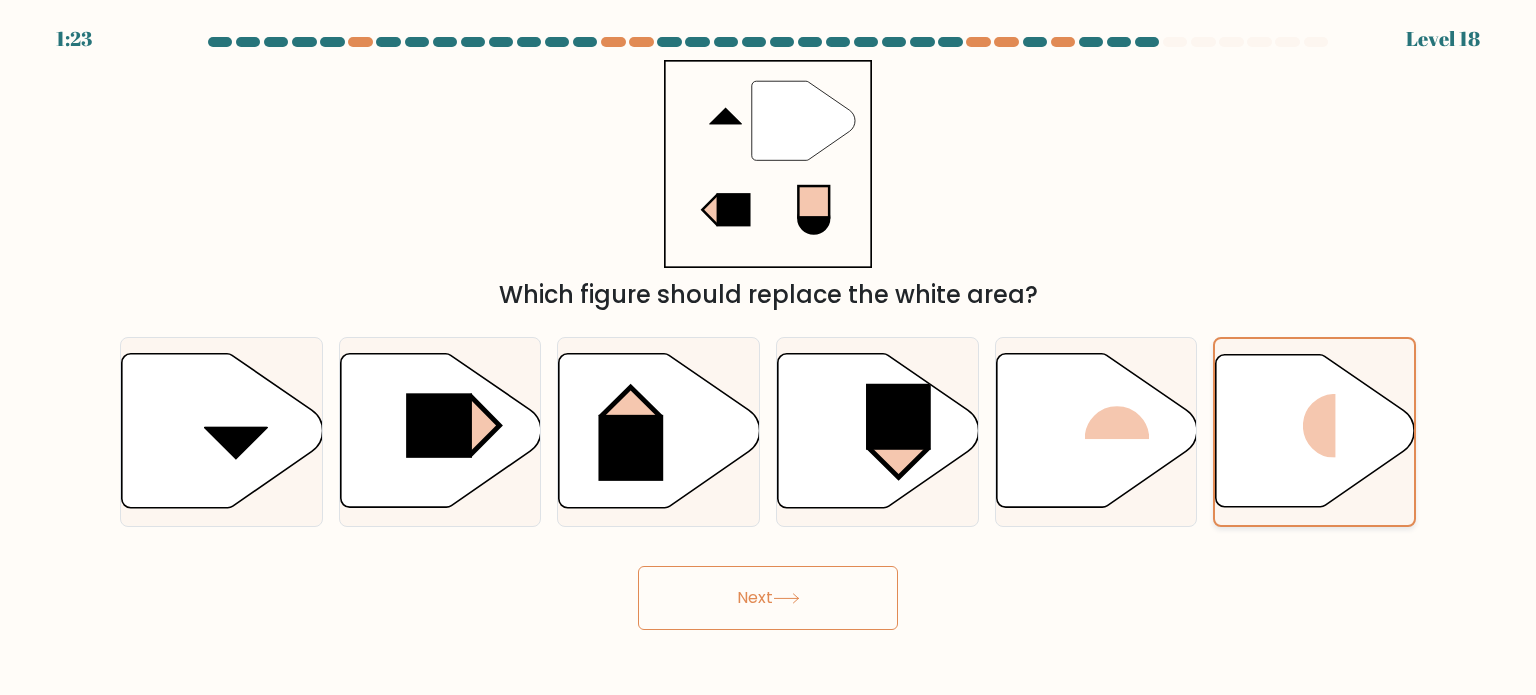 click on "Next" at bounding box center [768, 598] 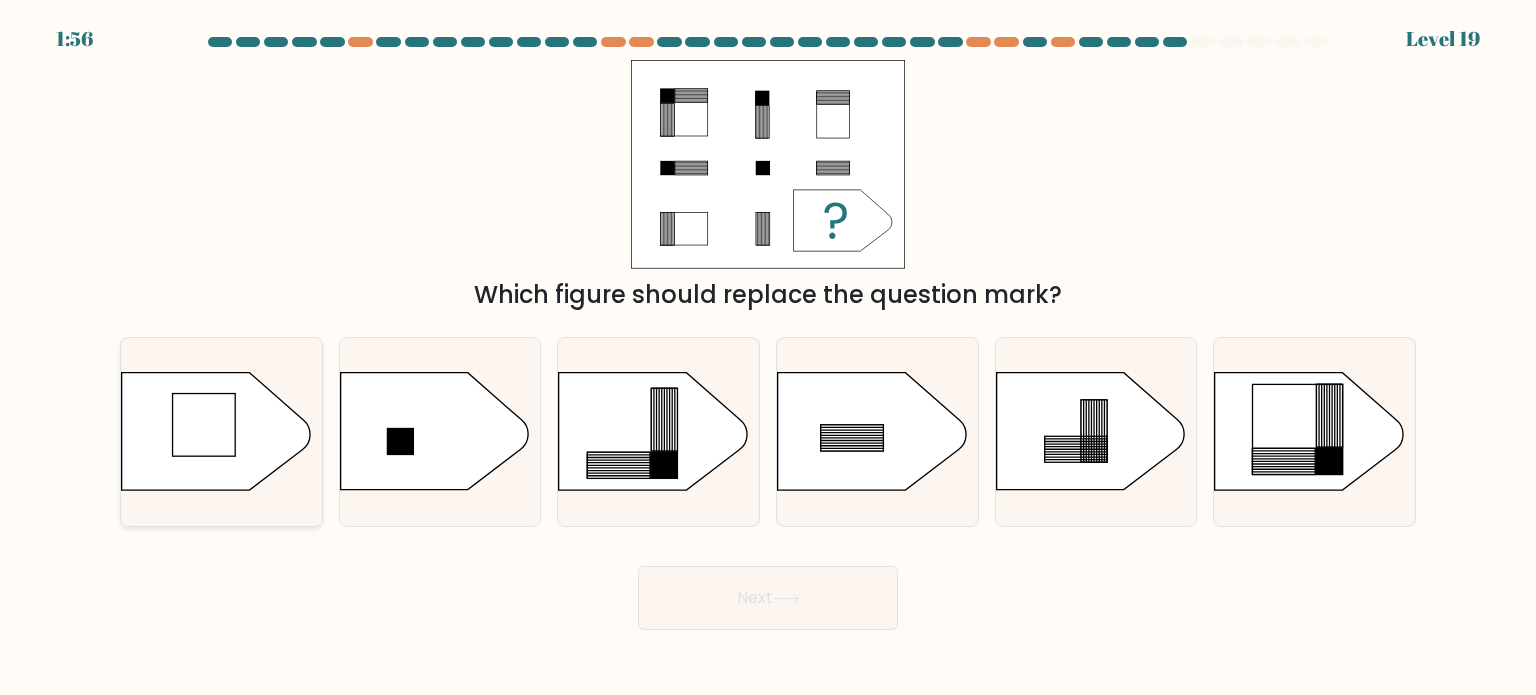 click 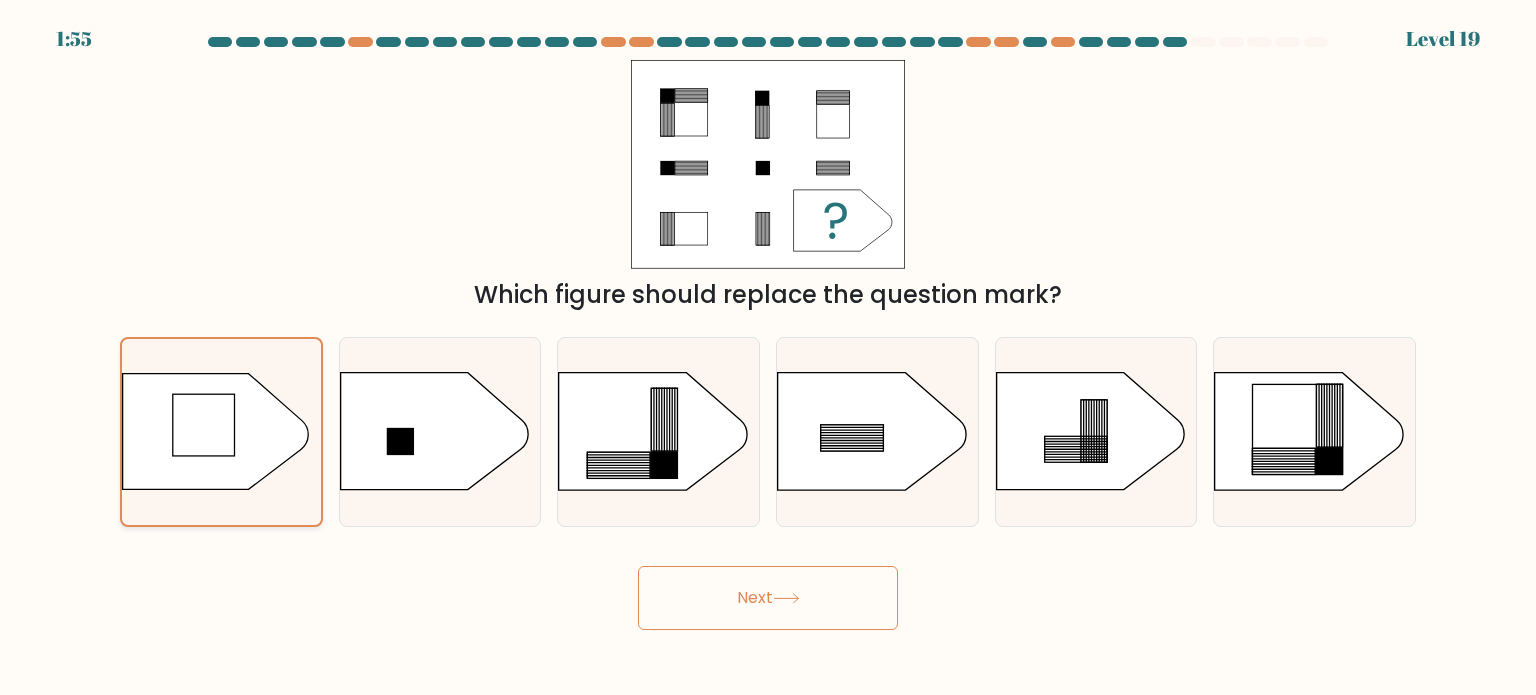 click on "Next" at bounding box center [768, 598] 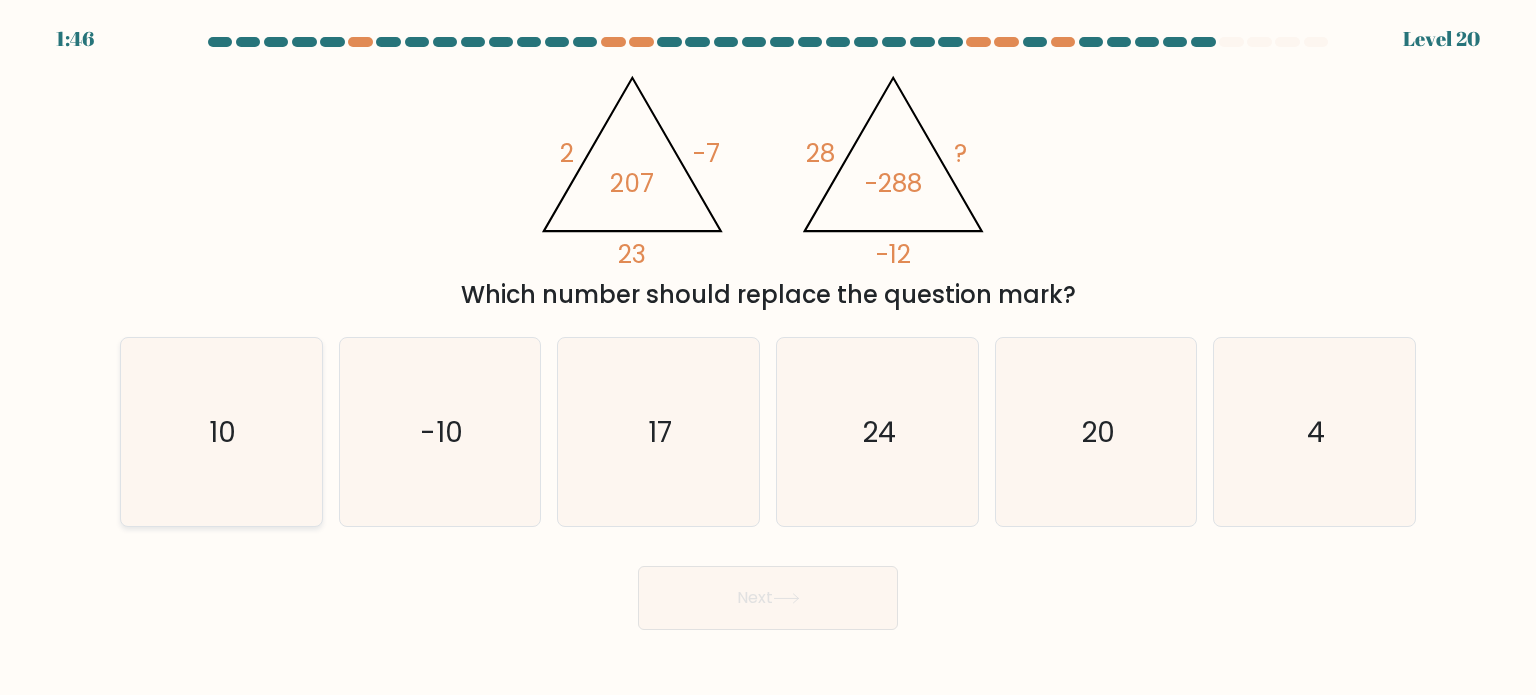 click on "10" 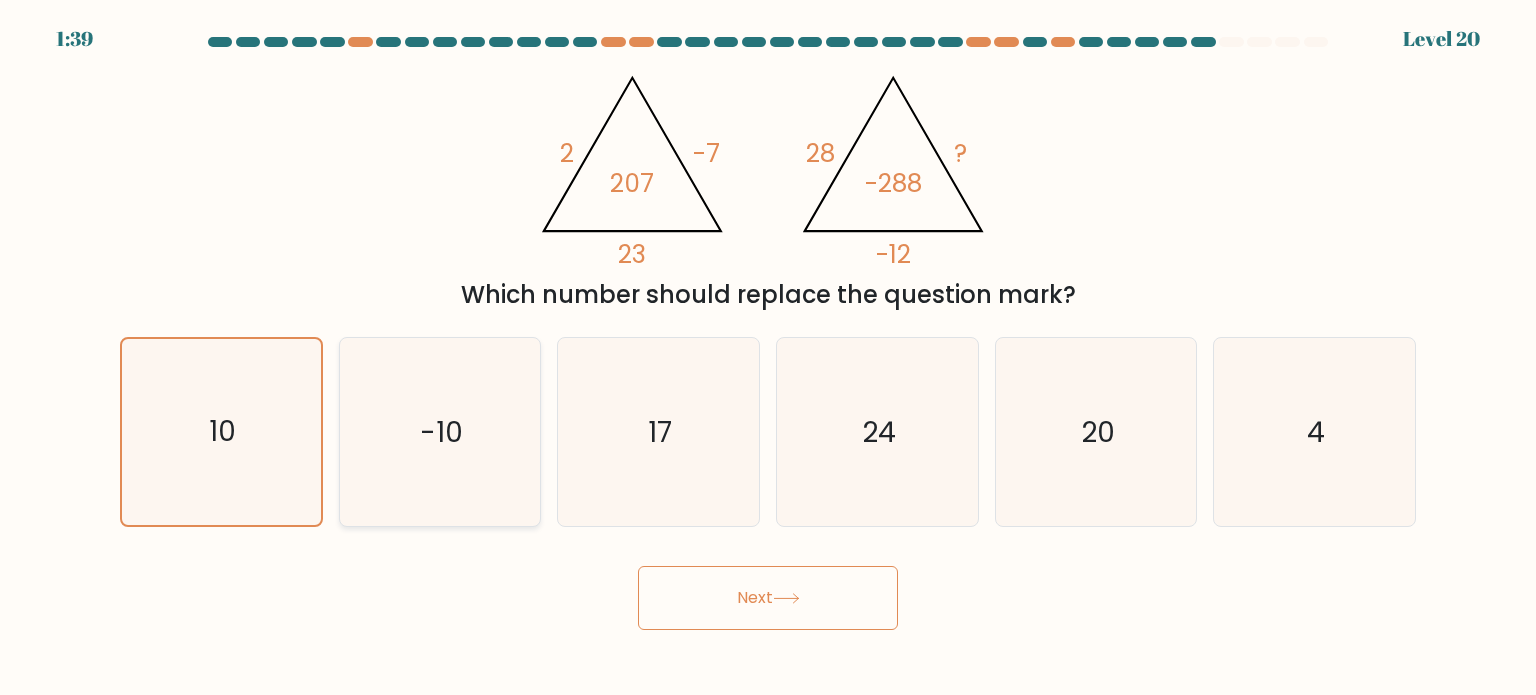 click on "-10" 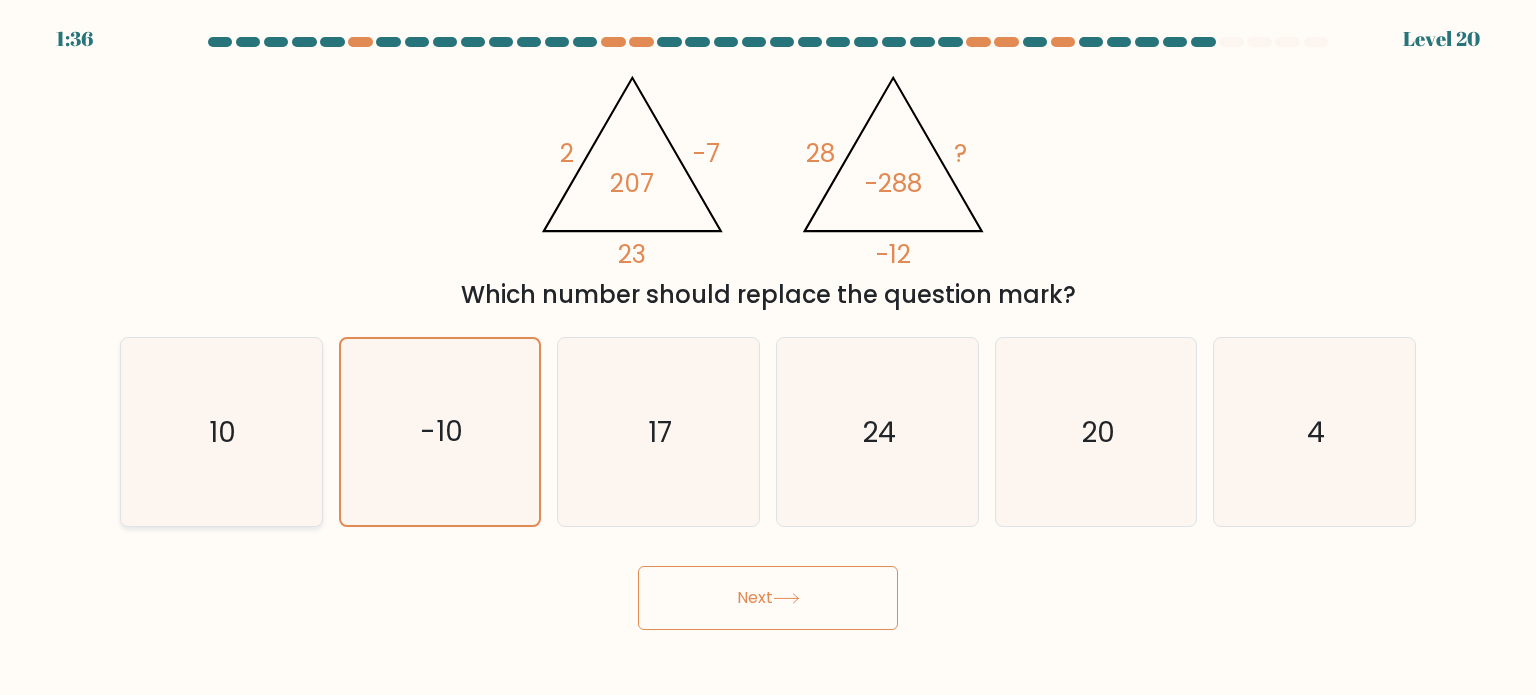 click on "10" 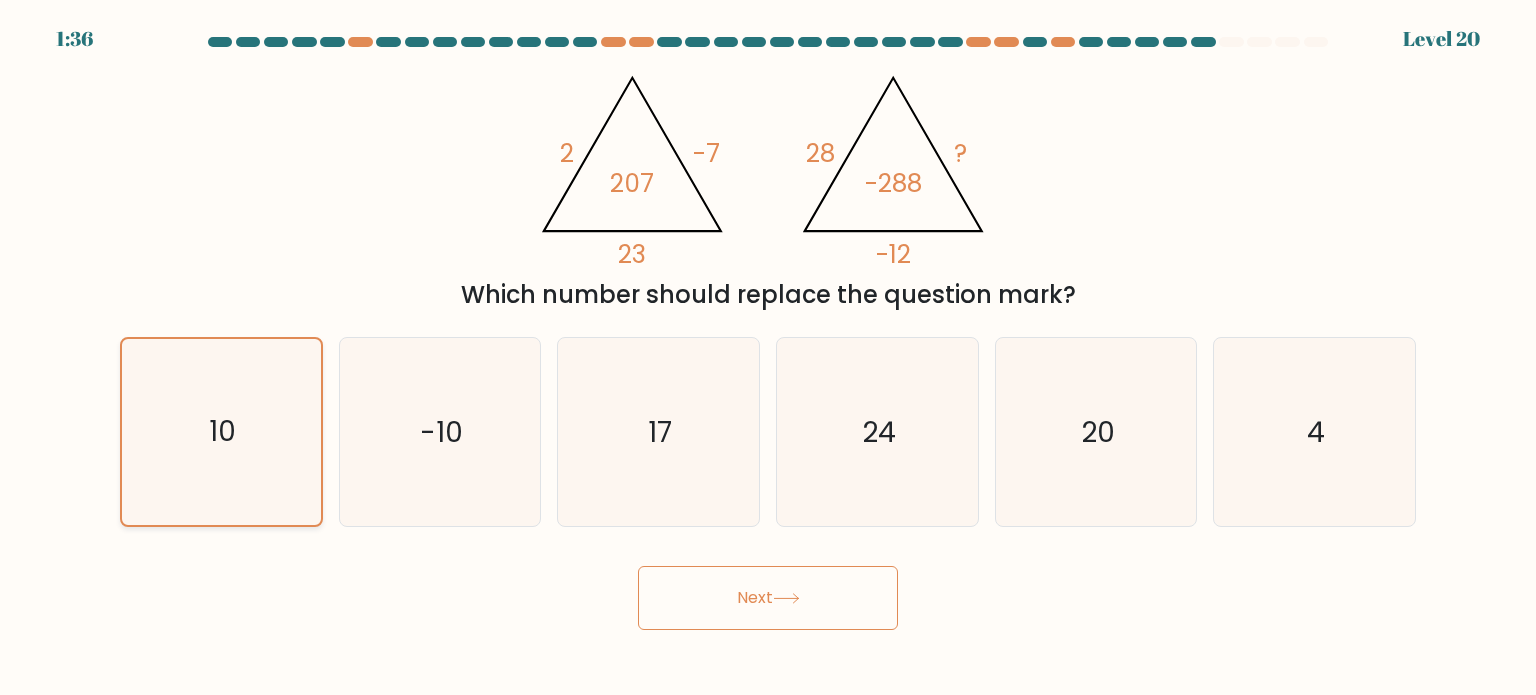 click on "Next" at bounding box center [768, 598] 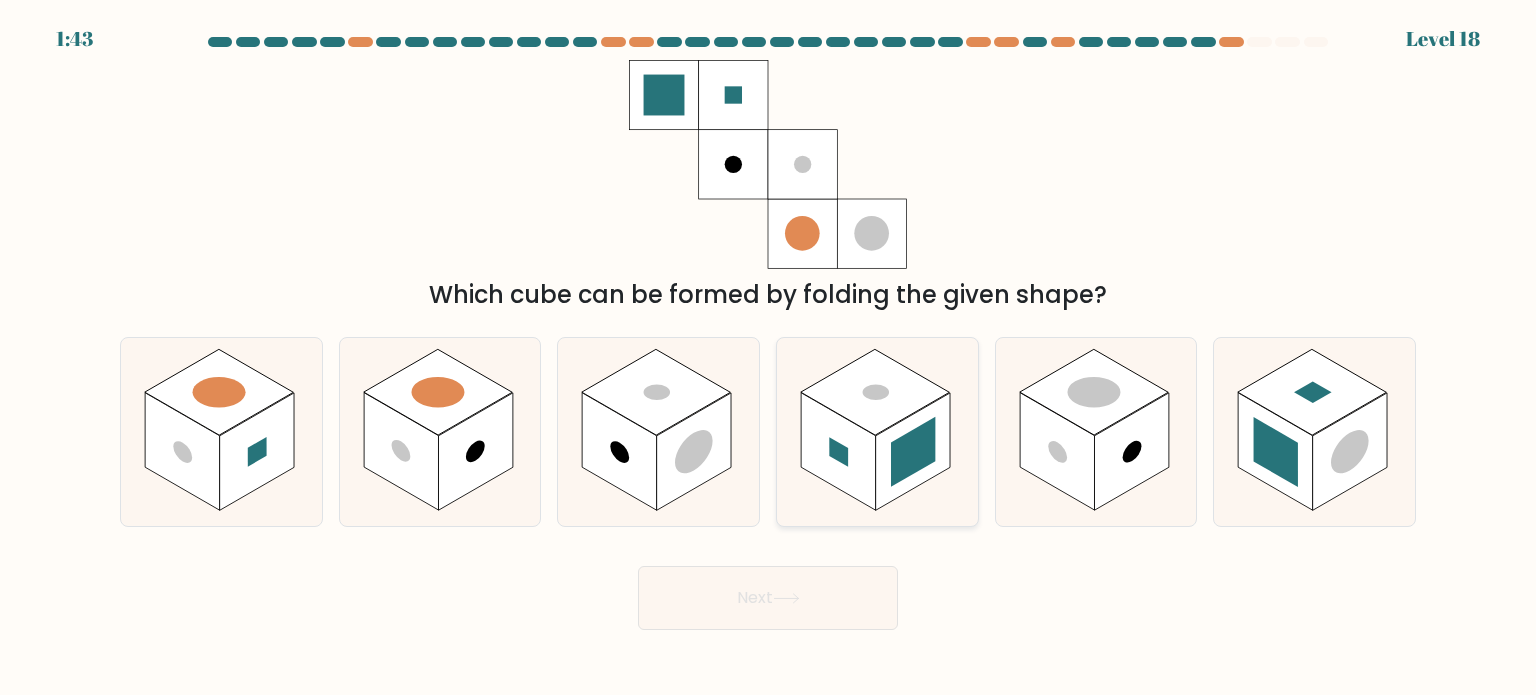 click 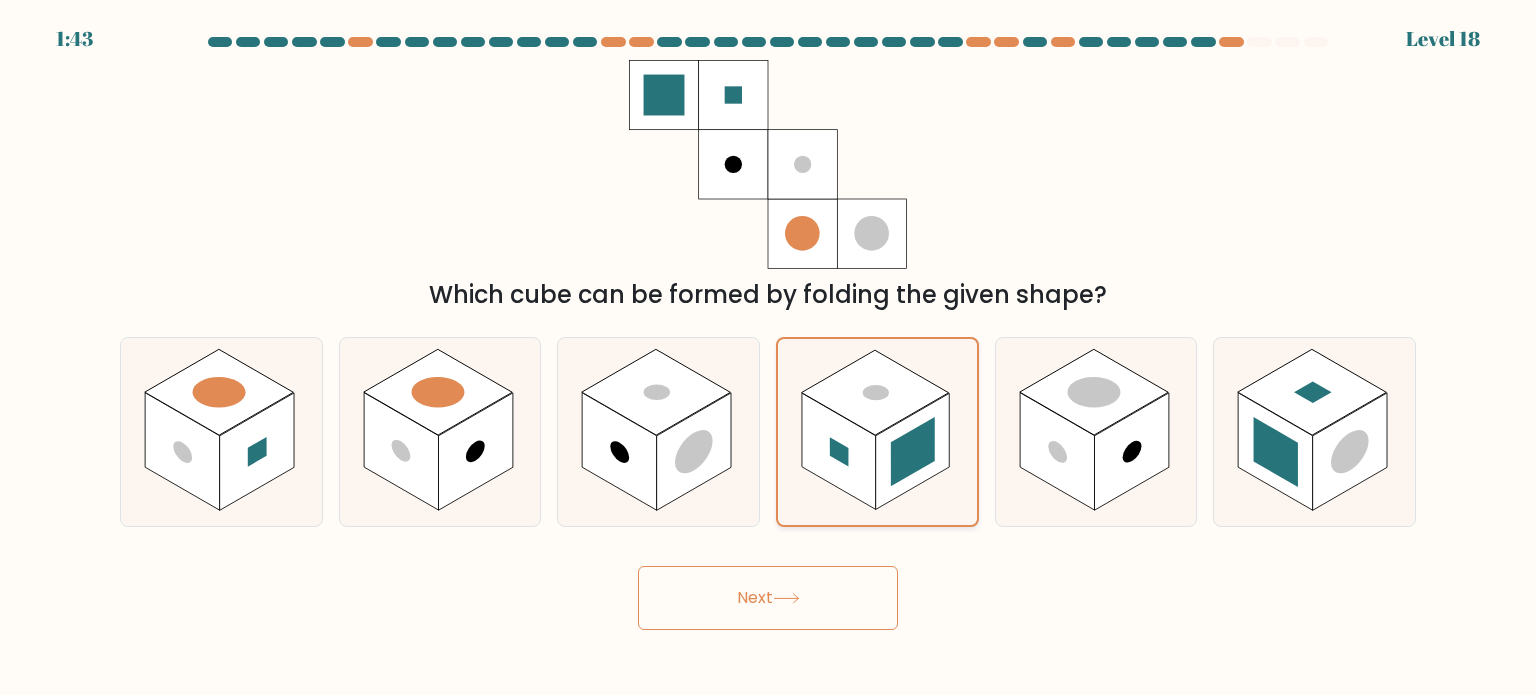 click on "Next" at bounding box center [768, 598] 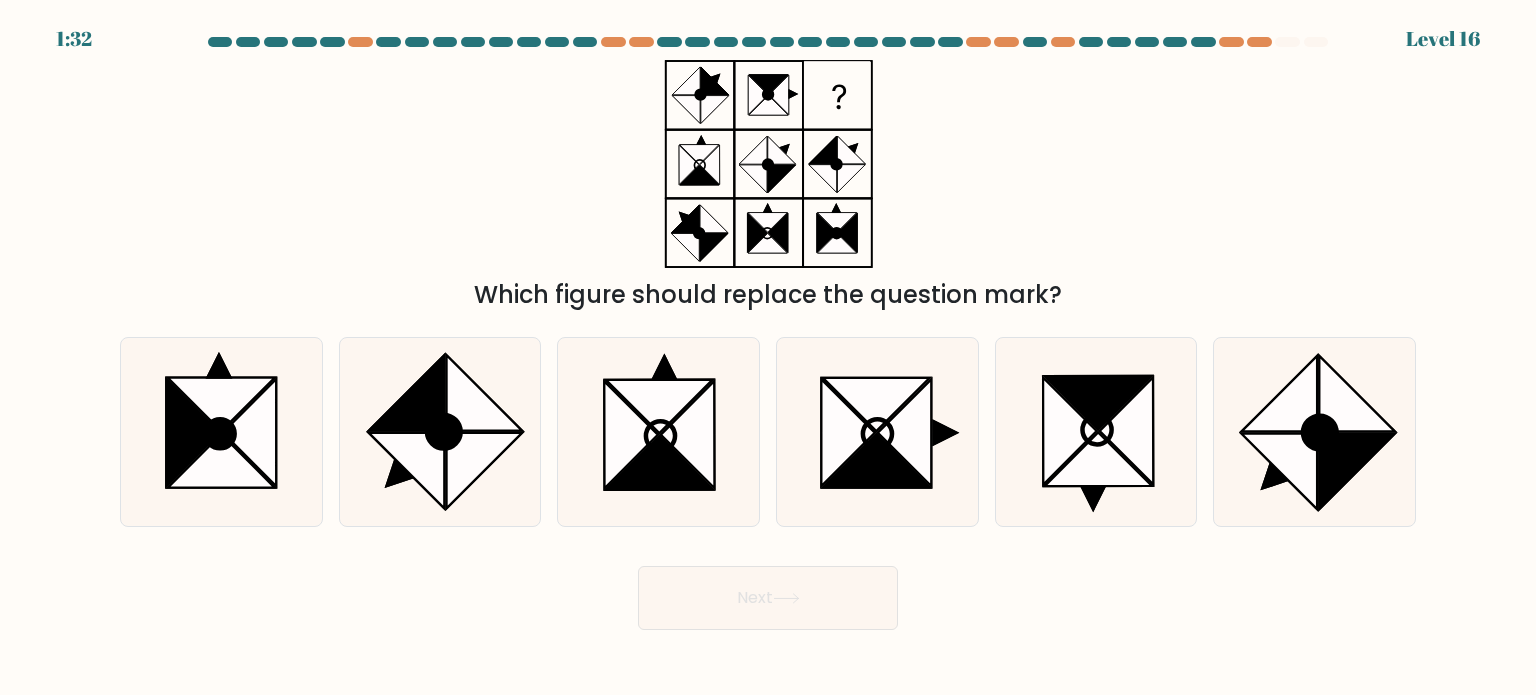 click 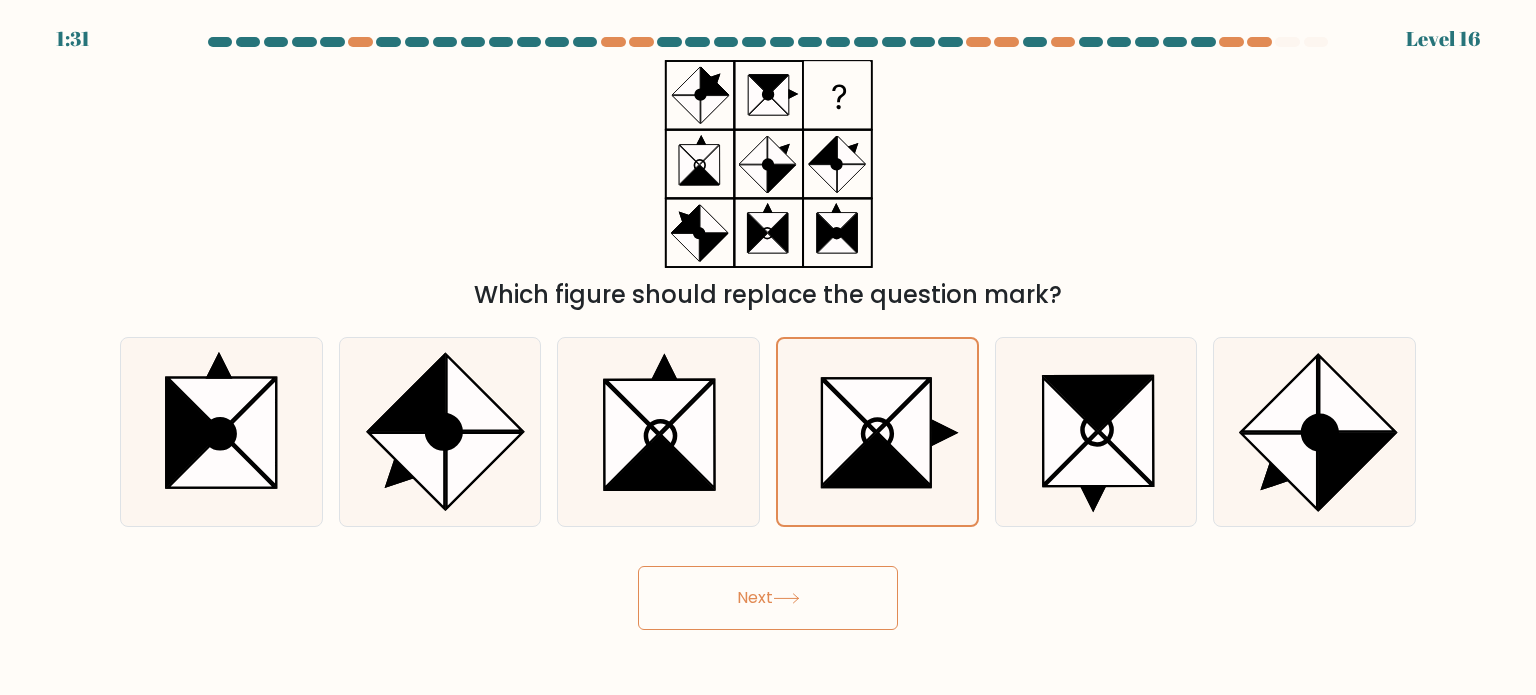 click on "Next" at bounding box center (768, 598) 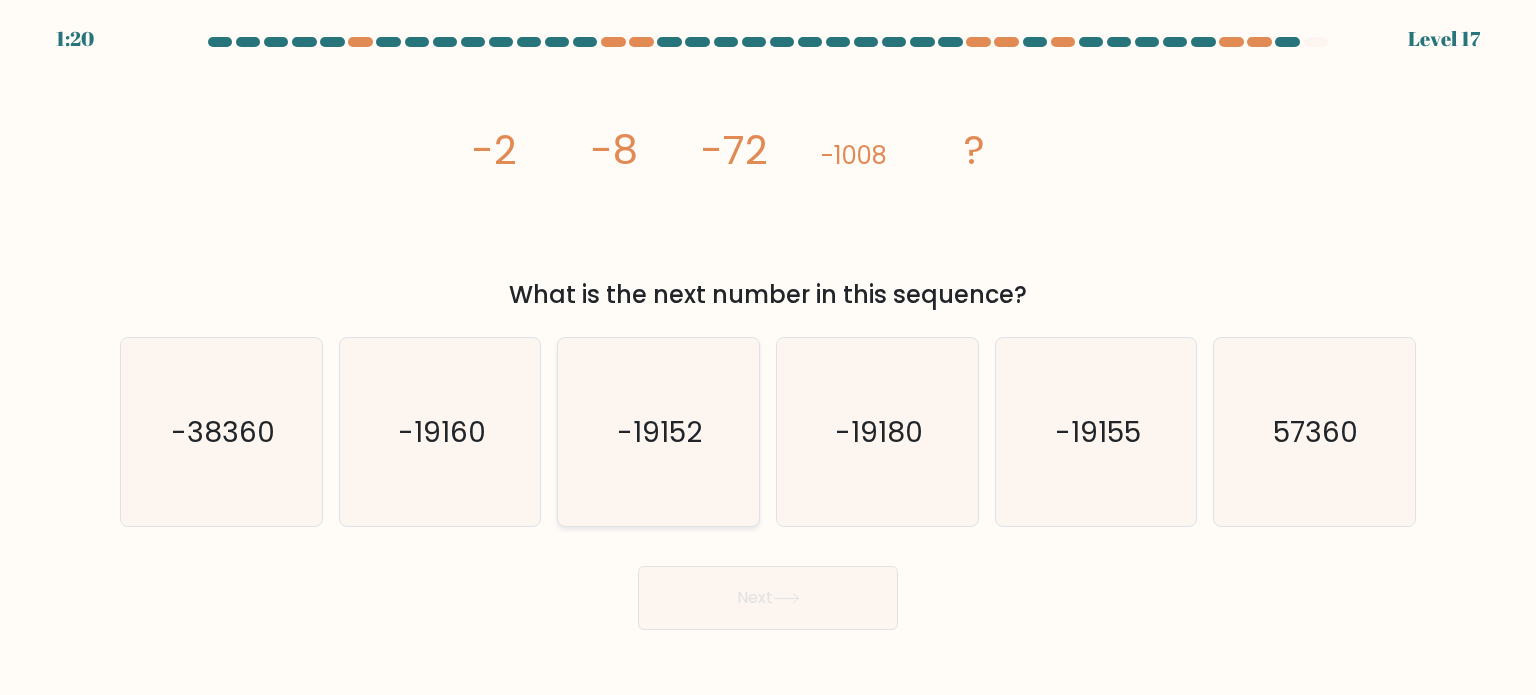 drag, startPoint x: 738, startPoint y: 456, endPoint x: 683, endPoint y: 451, distance: 55.226807 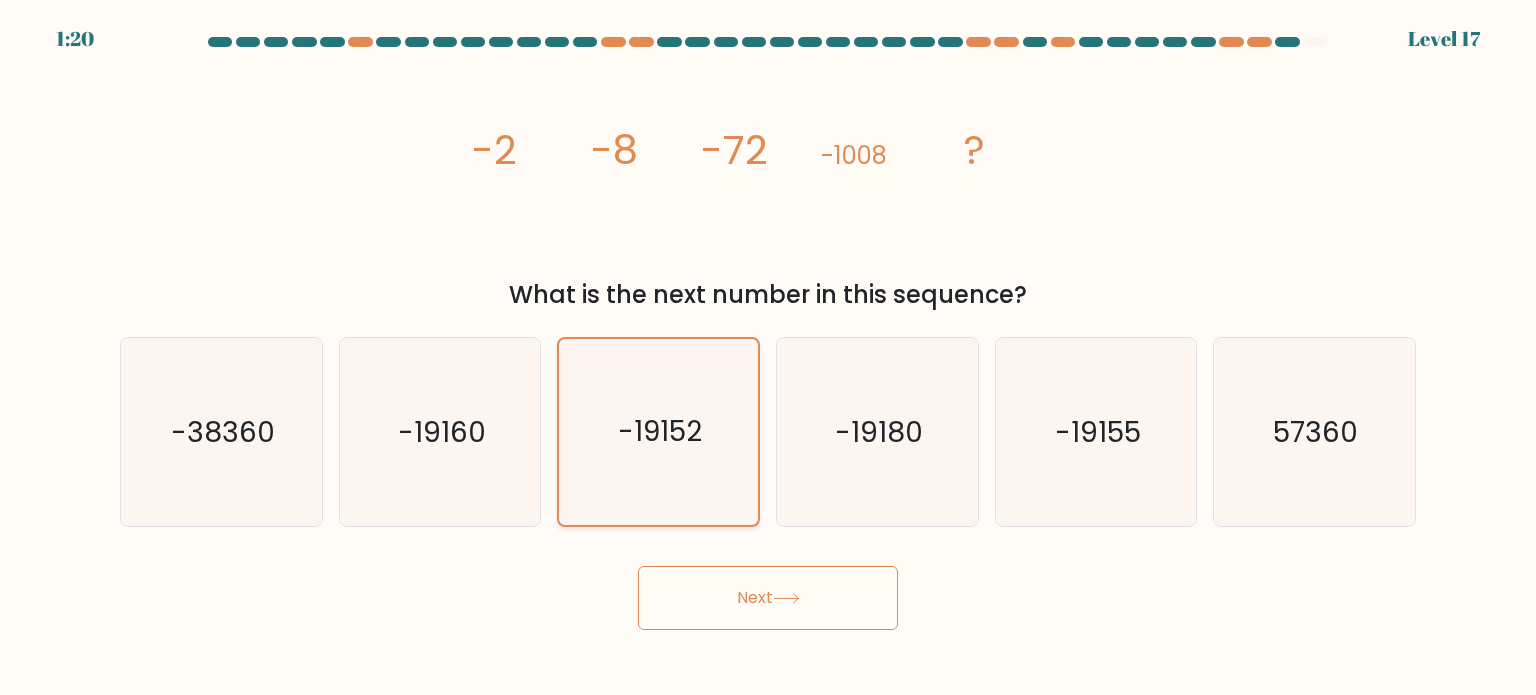 click on "Next" at bounding box center (768, 598) 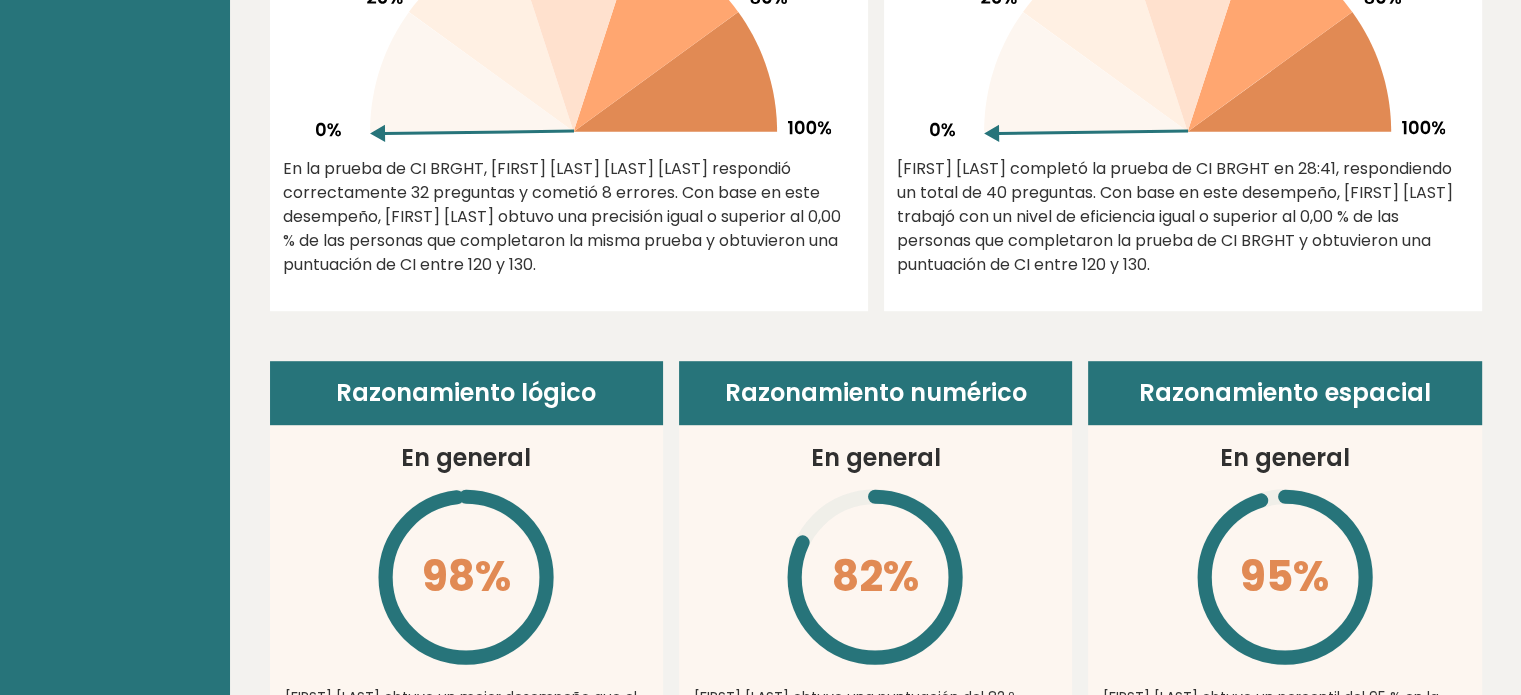 scroll, scrollTop: 1146, scrollLeft: 0, axis: vertical 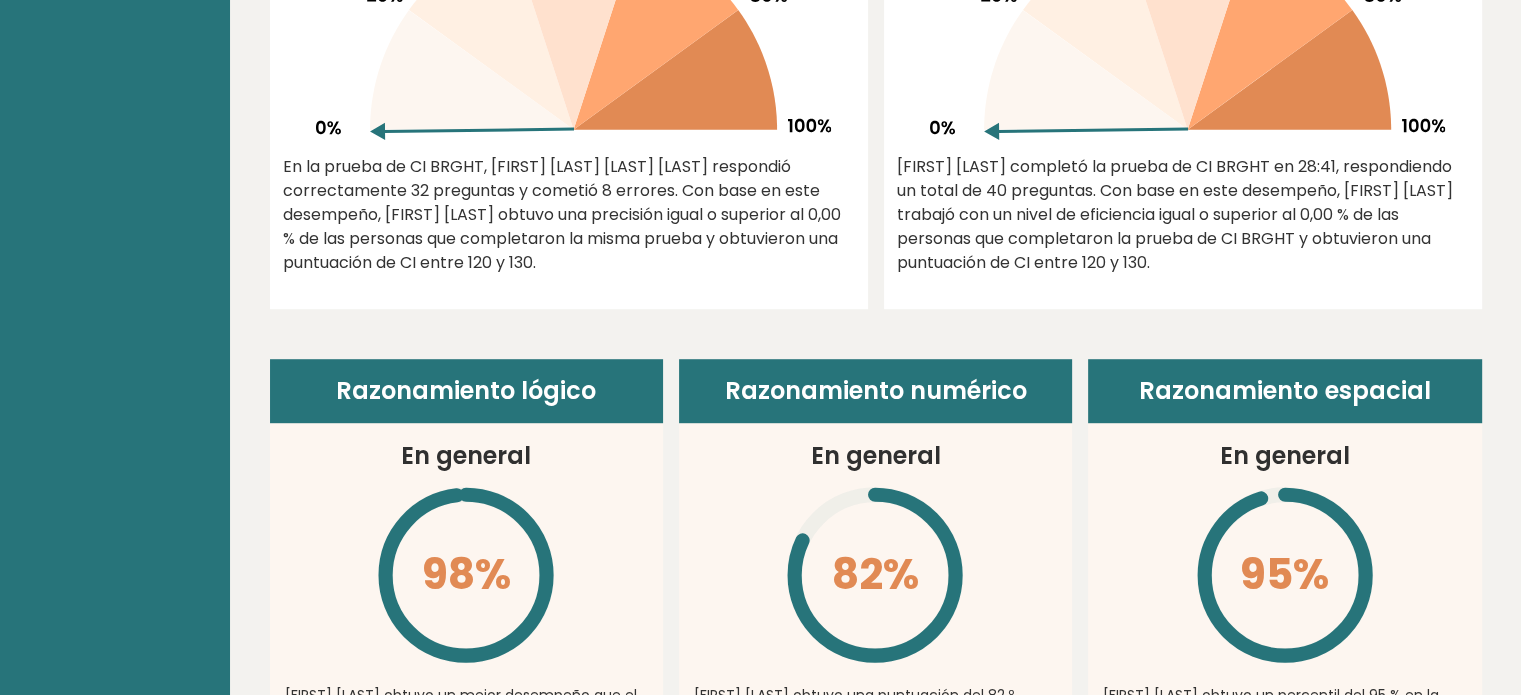 drag, startPoint x: 1166, startPoint y: 257, endPoint x: 888, endPoint y: 167, distance: 292.2054 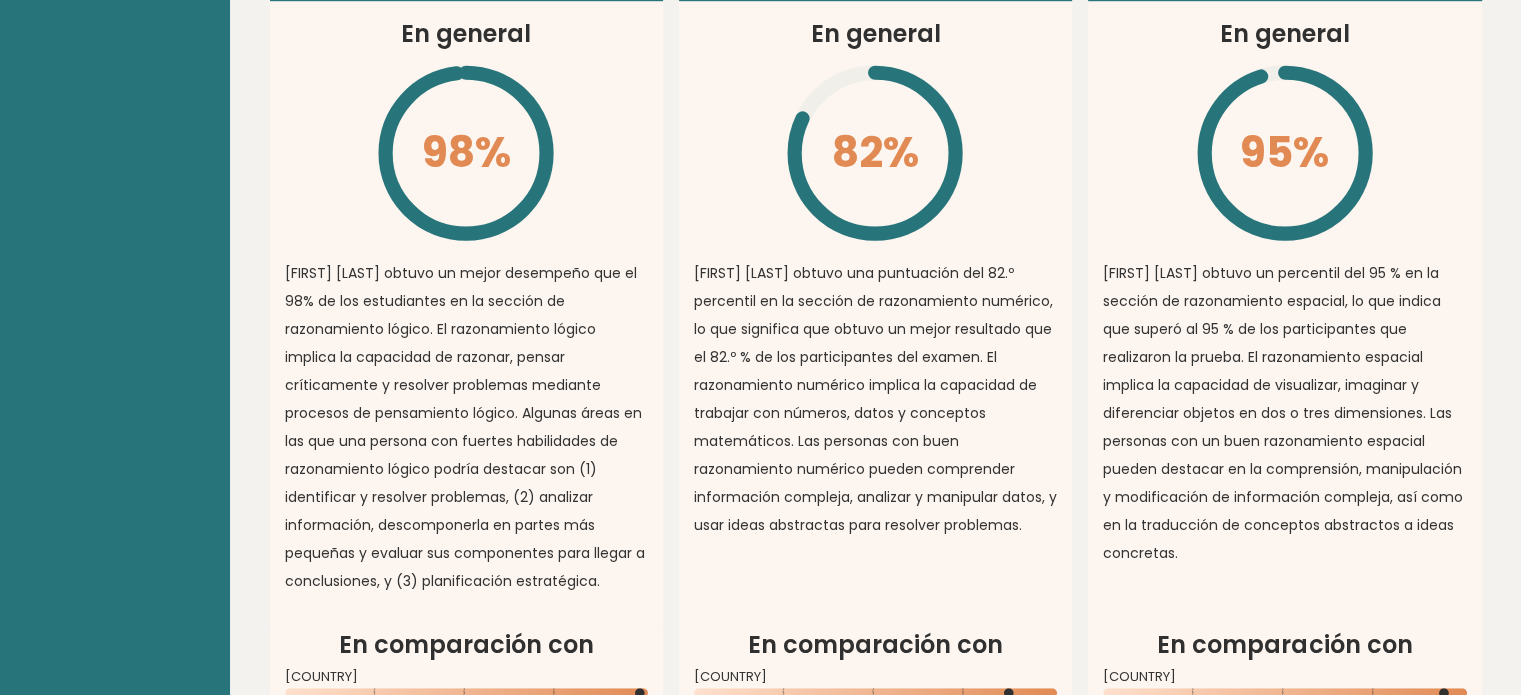 scroll, scrollTop: 1575, scrollLeft: 0, axis: vertical 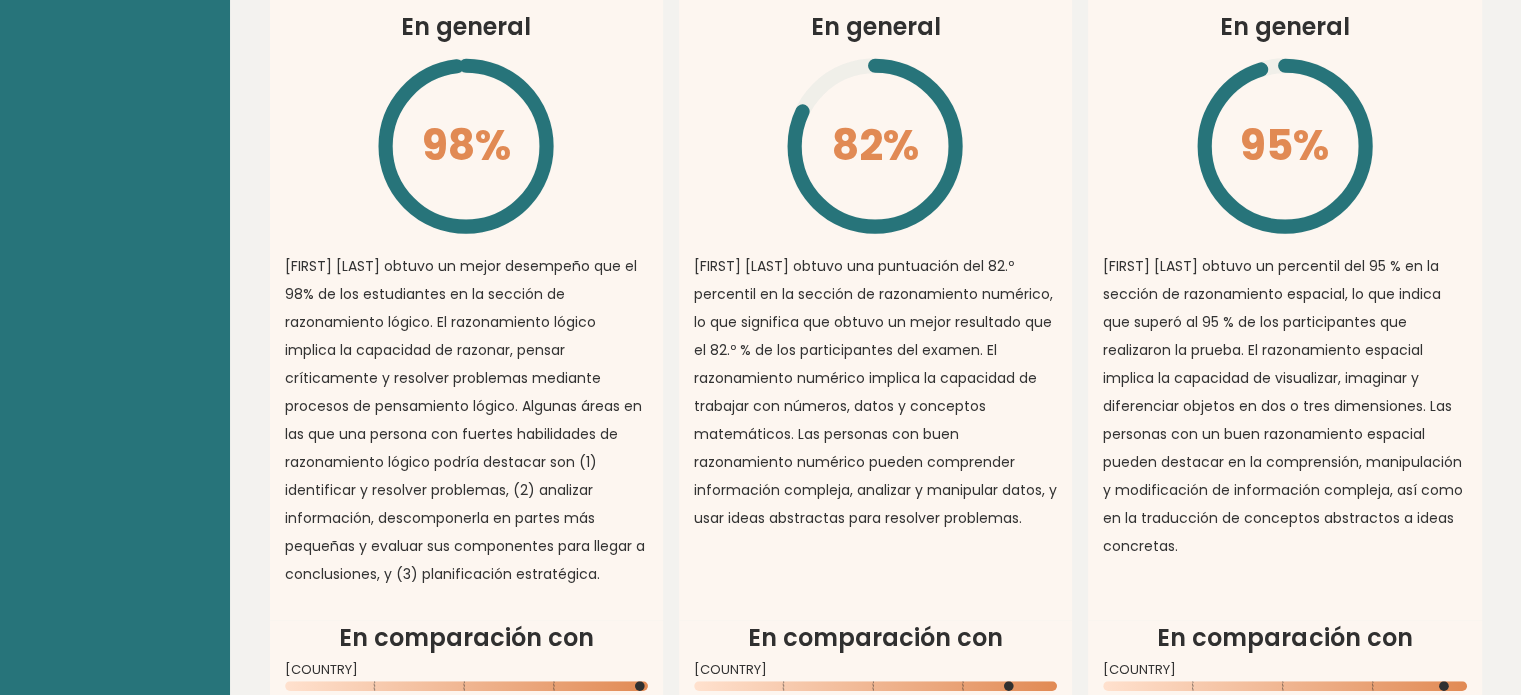 drag, startPoint x: 582, startPoint y: 331, endPoint x: 488, endPoint y: 370, distance: 101.76935 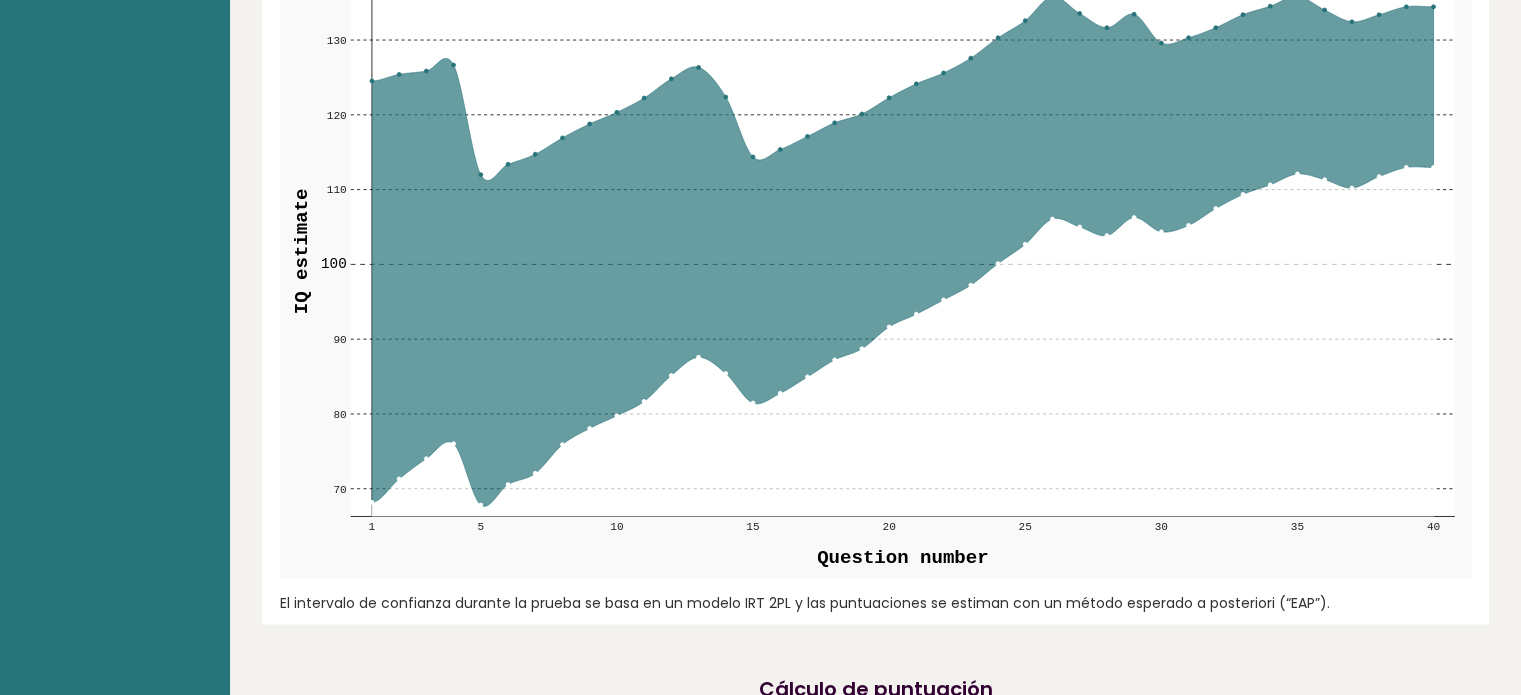 scroll, scrollTop: 2506, scrollLeft: 0, axis: vertical 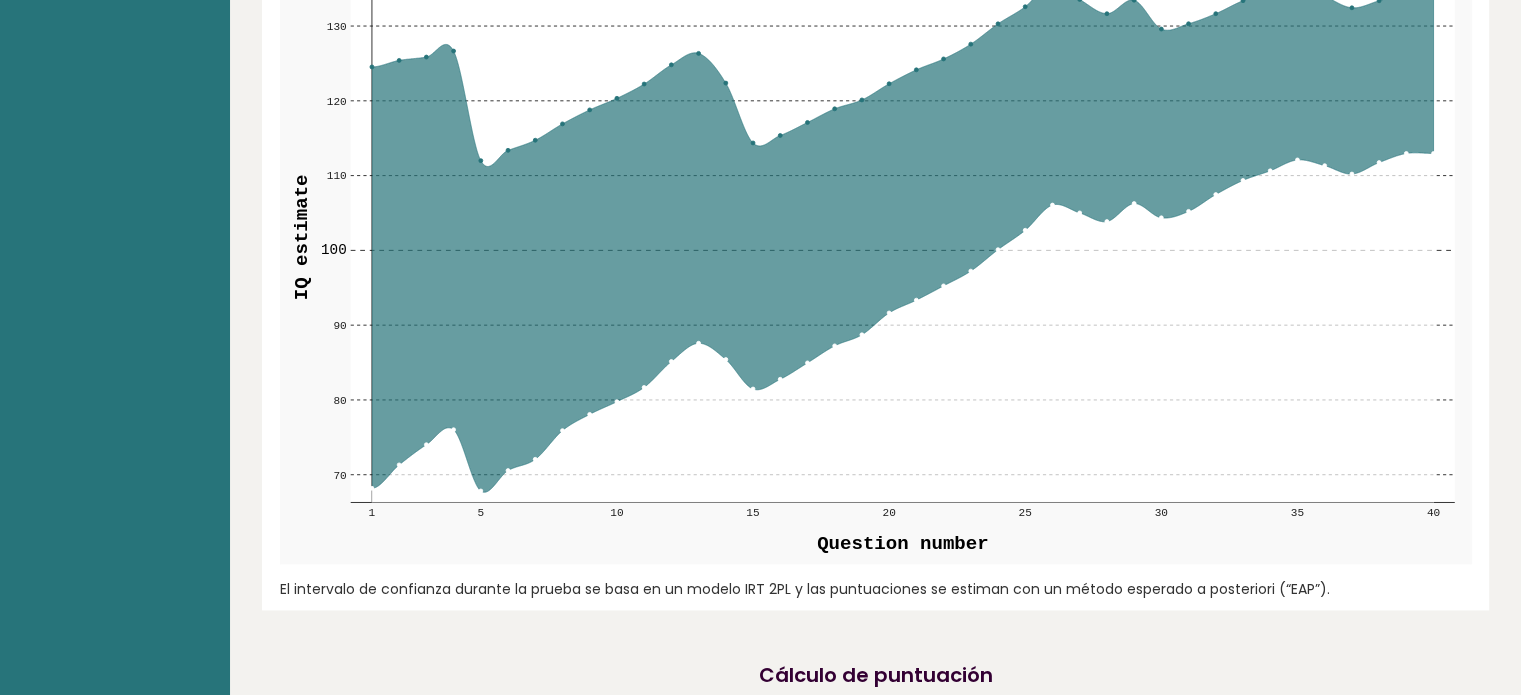 click 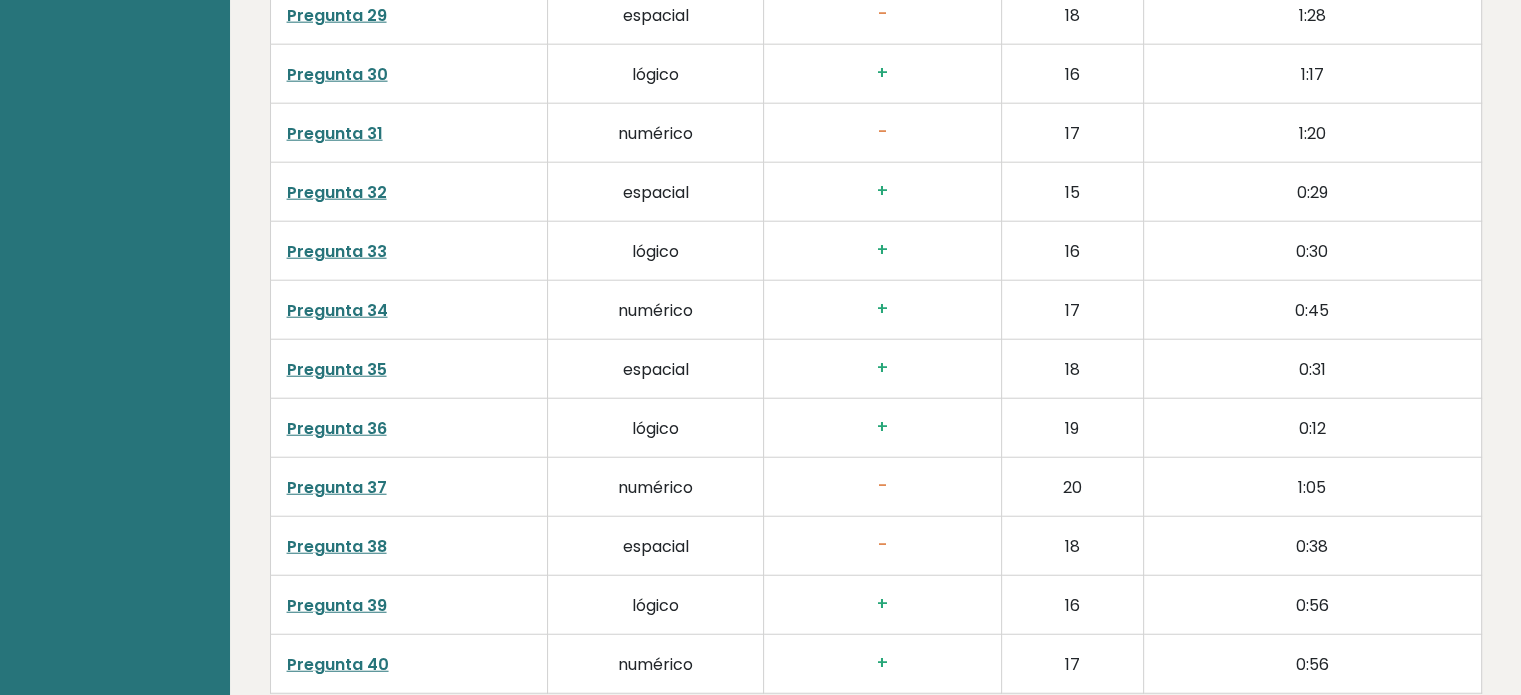 scroll, scrollTop: 5424, scrollLeft: 0, axis: vertical 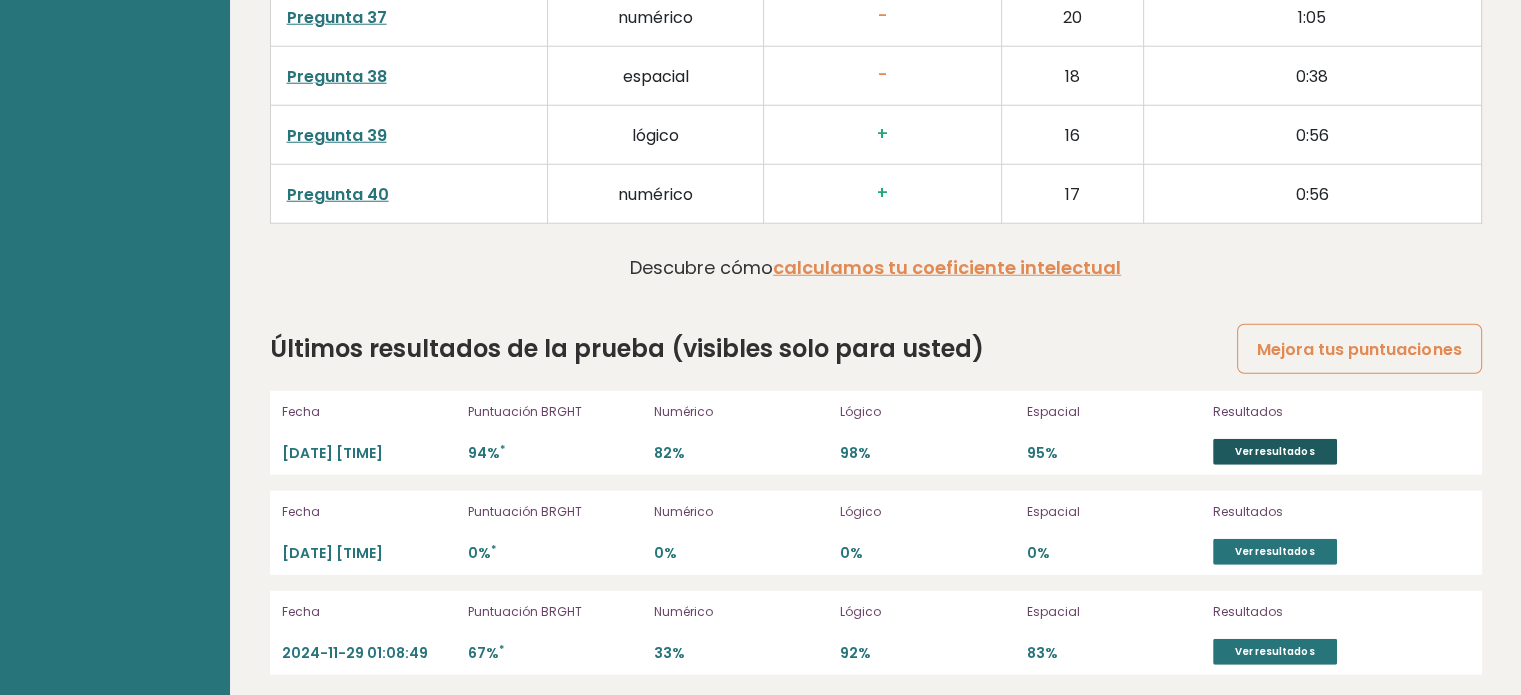 click on "Ver resultados" at bounding box center (1274, 451) 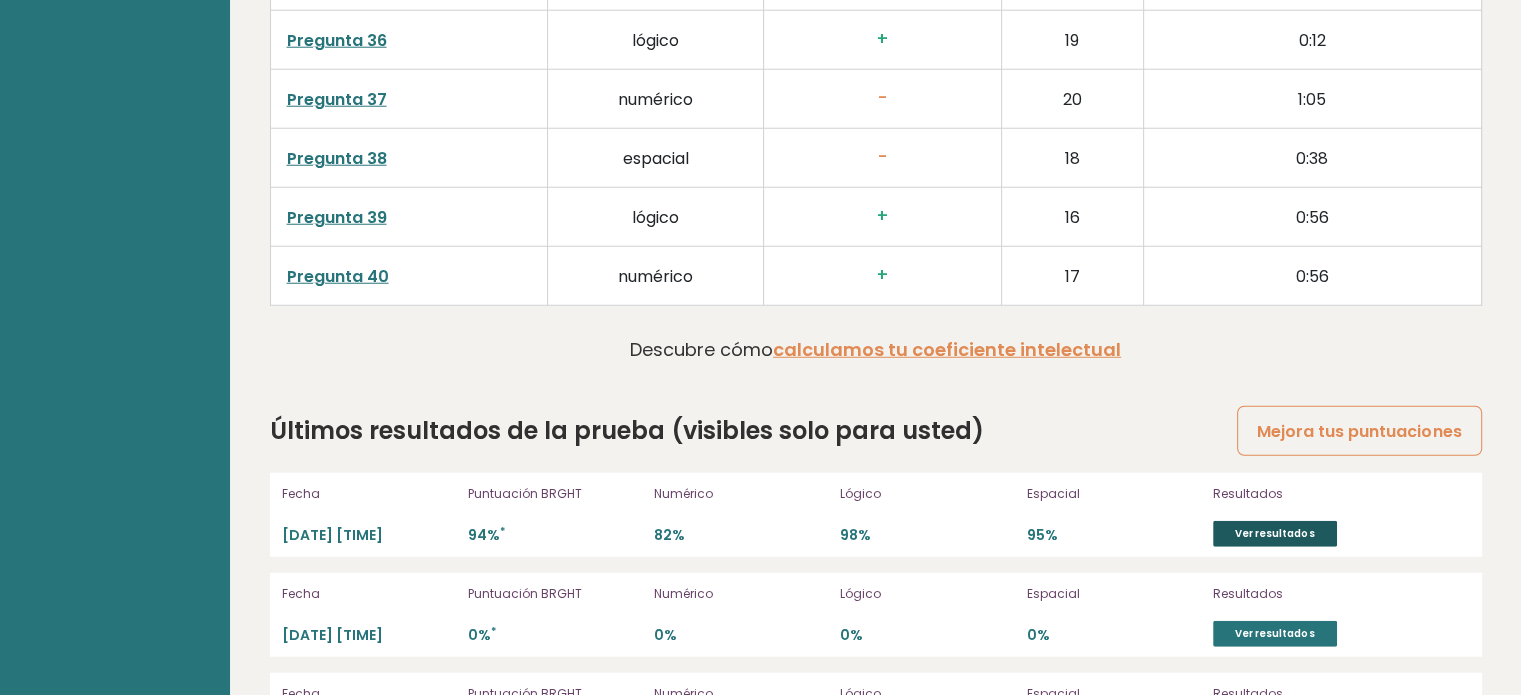 scroll, scrollTop: 5424, scrollLeft: 0, axis: vertical 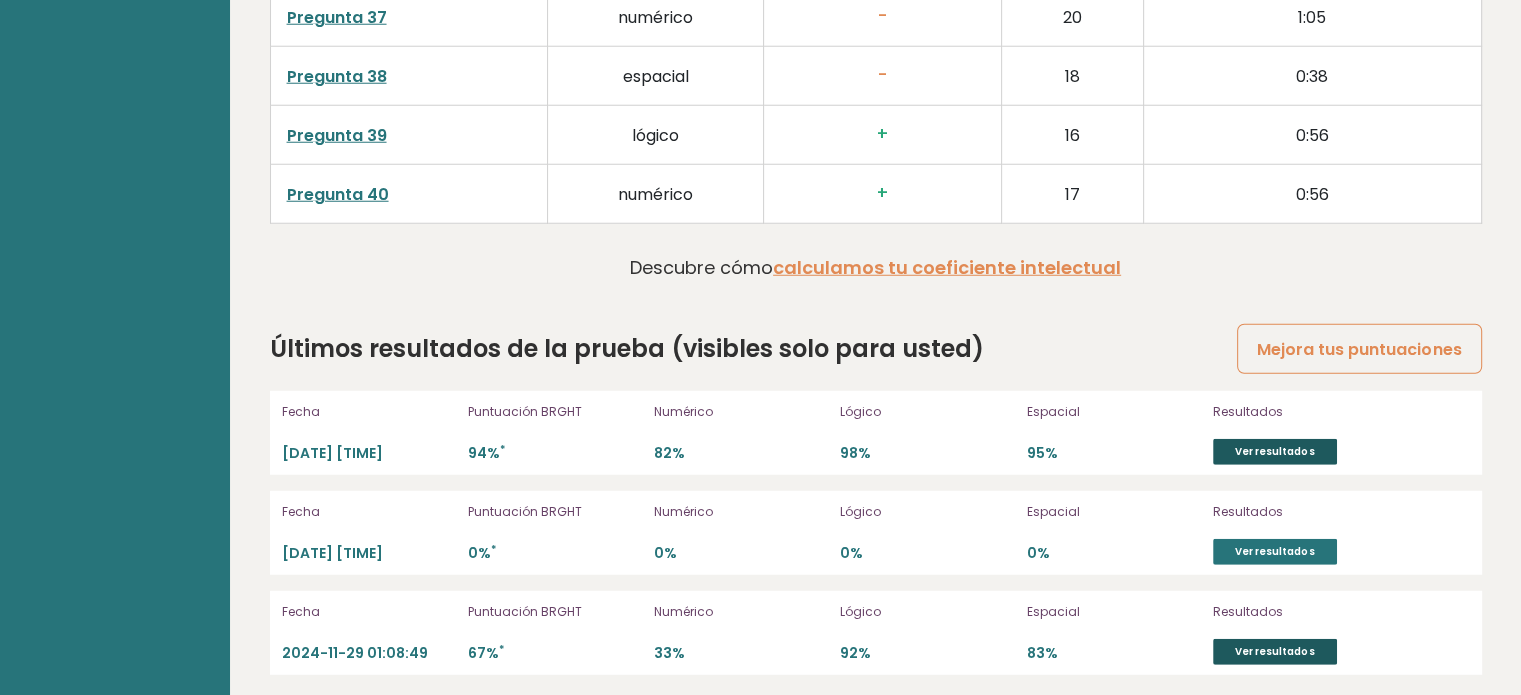 click on "Ver resultados" at bounding box center [1274, 651] 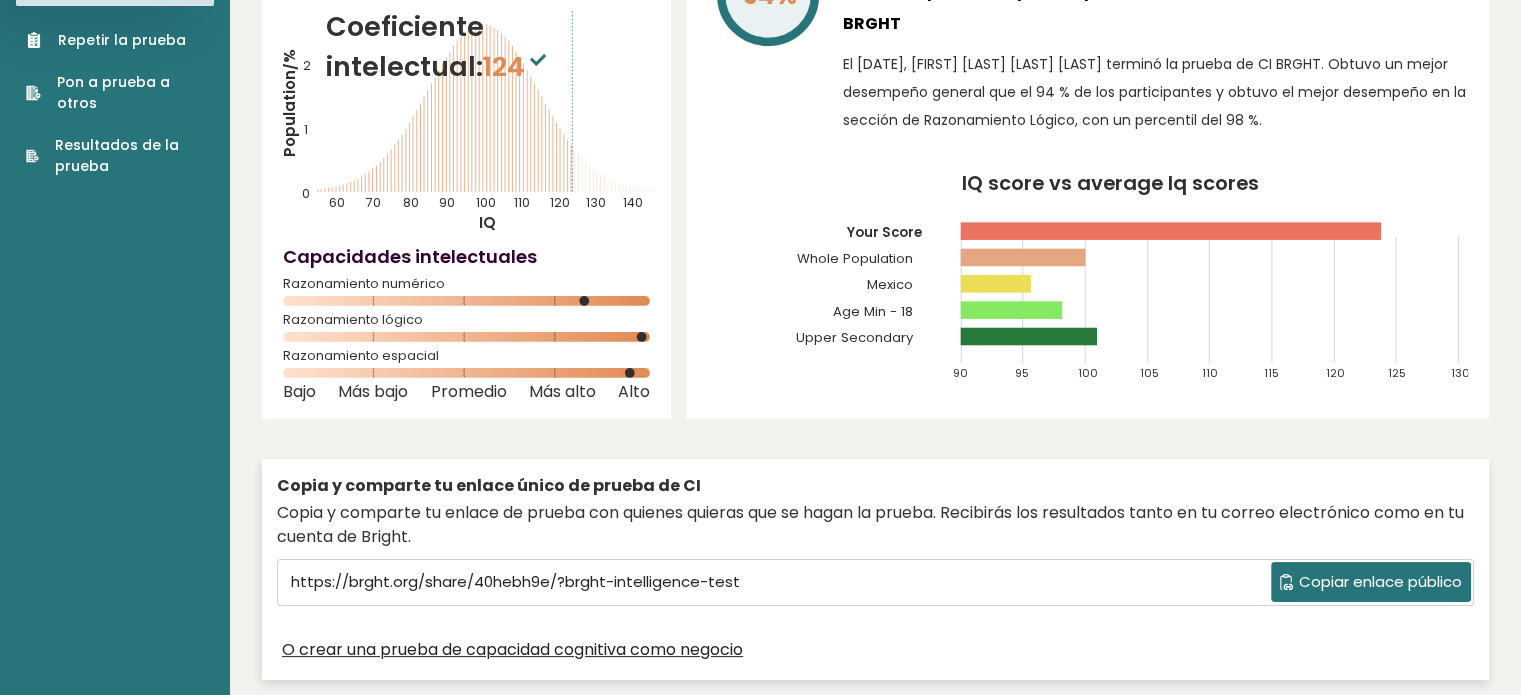scroll, scrollTop: 0, scrollLeft: 0, axis: both 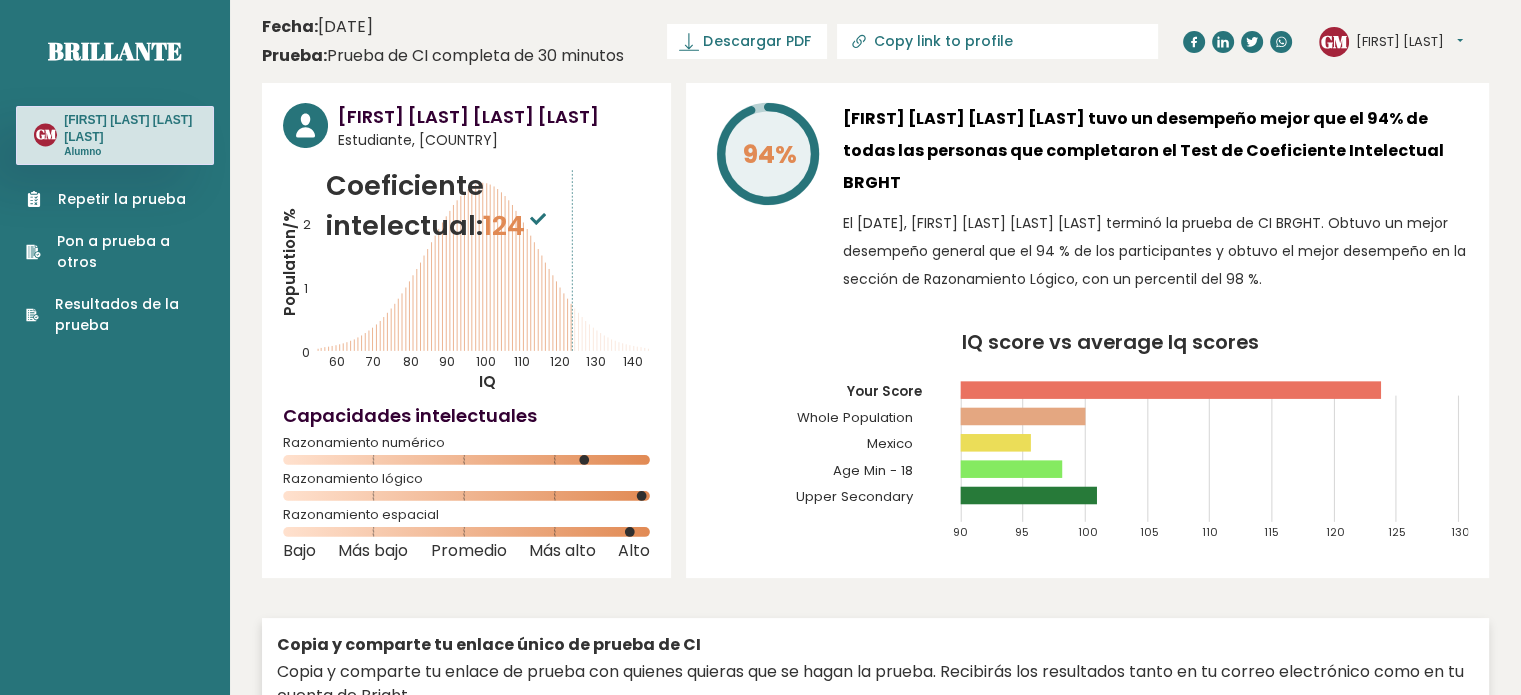 click on "Resultados de la prueba" at bounding box center [129, 315] 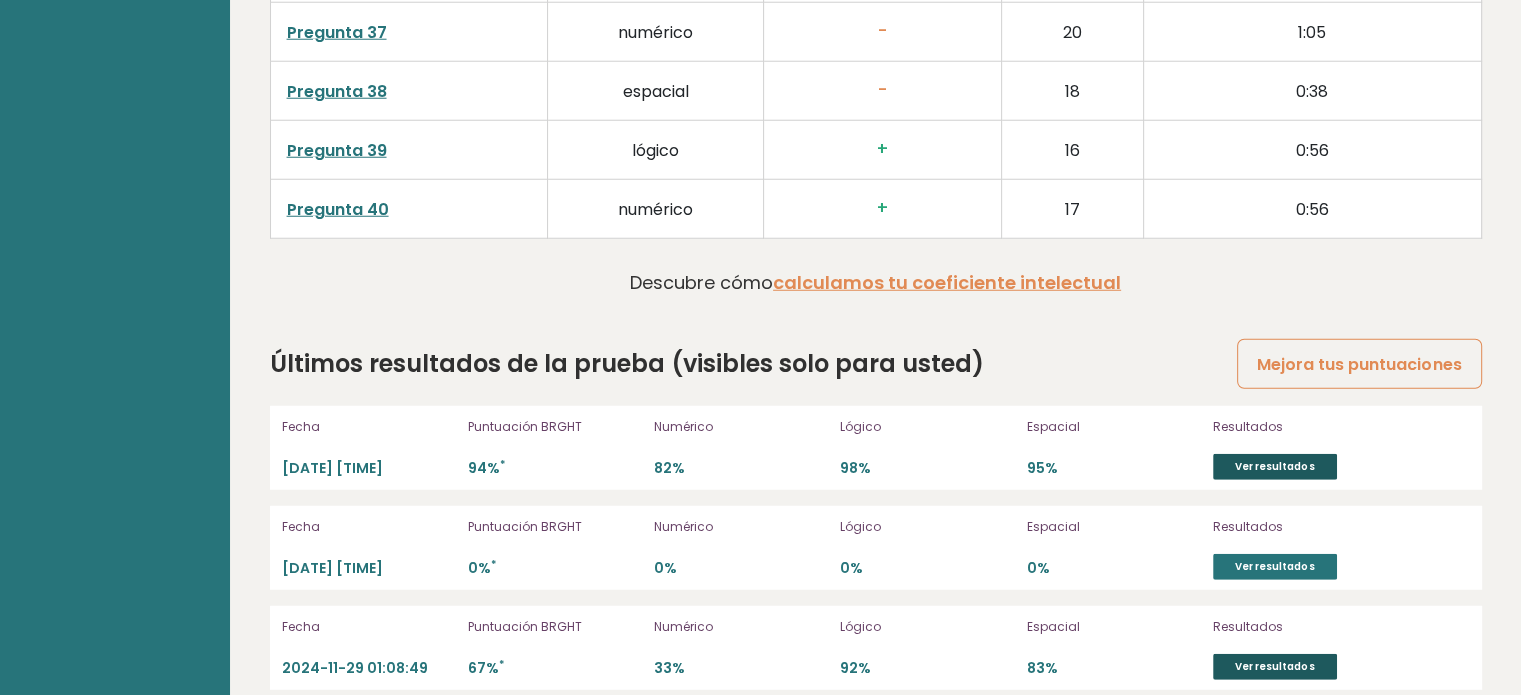scroll, scrollTop: 5424, scrollLeft: 0, axis: vertical 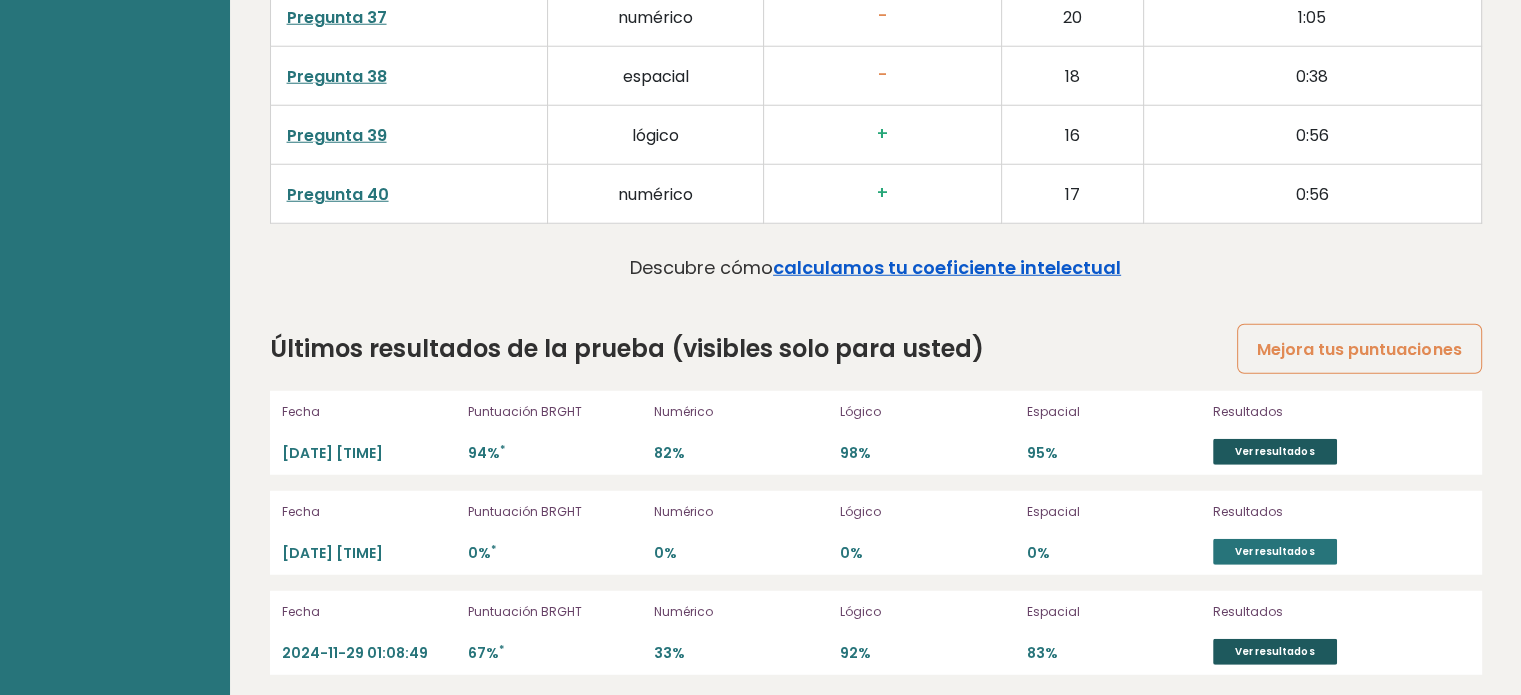 click on "calculamos tu coeficiente intelectual" at bounding box center (947, 267) 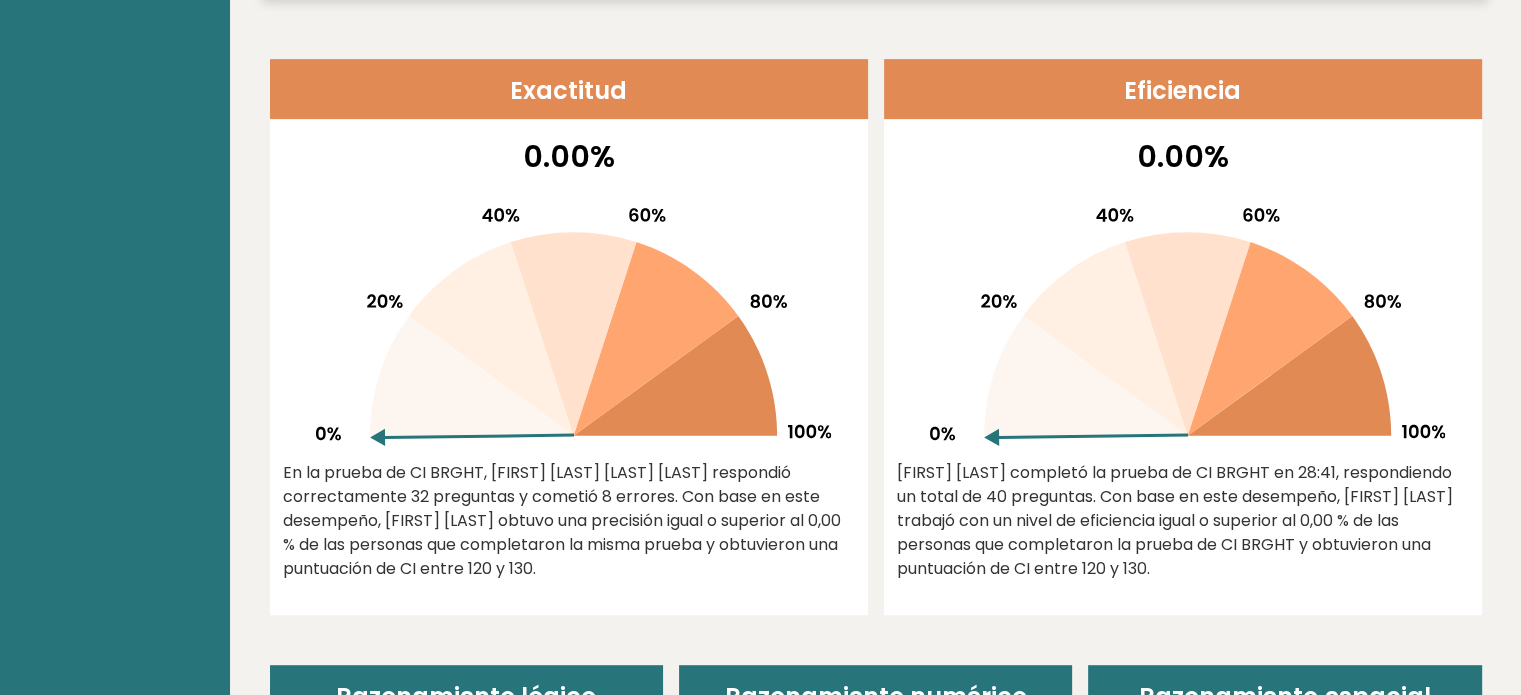 scroll, scrollTop: 831, scrollLeft: 0, axis: vertical 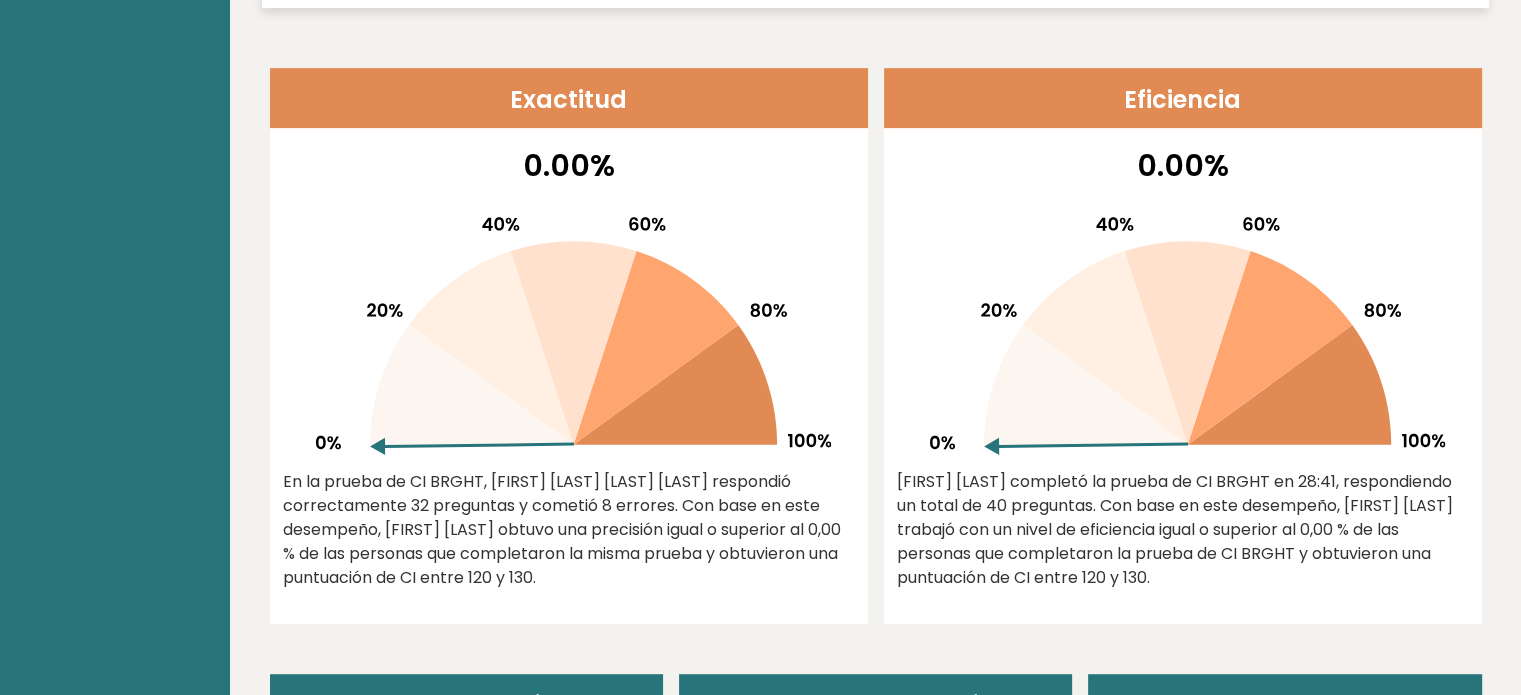 click 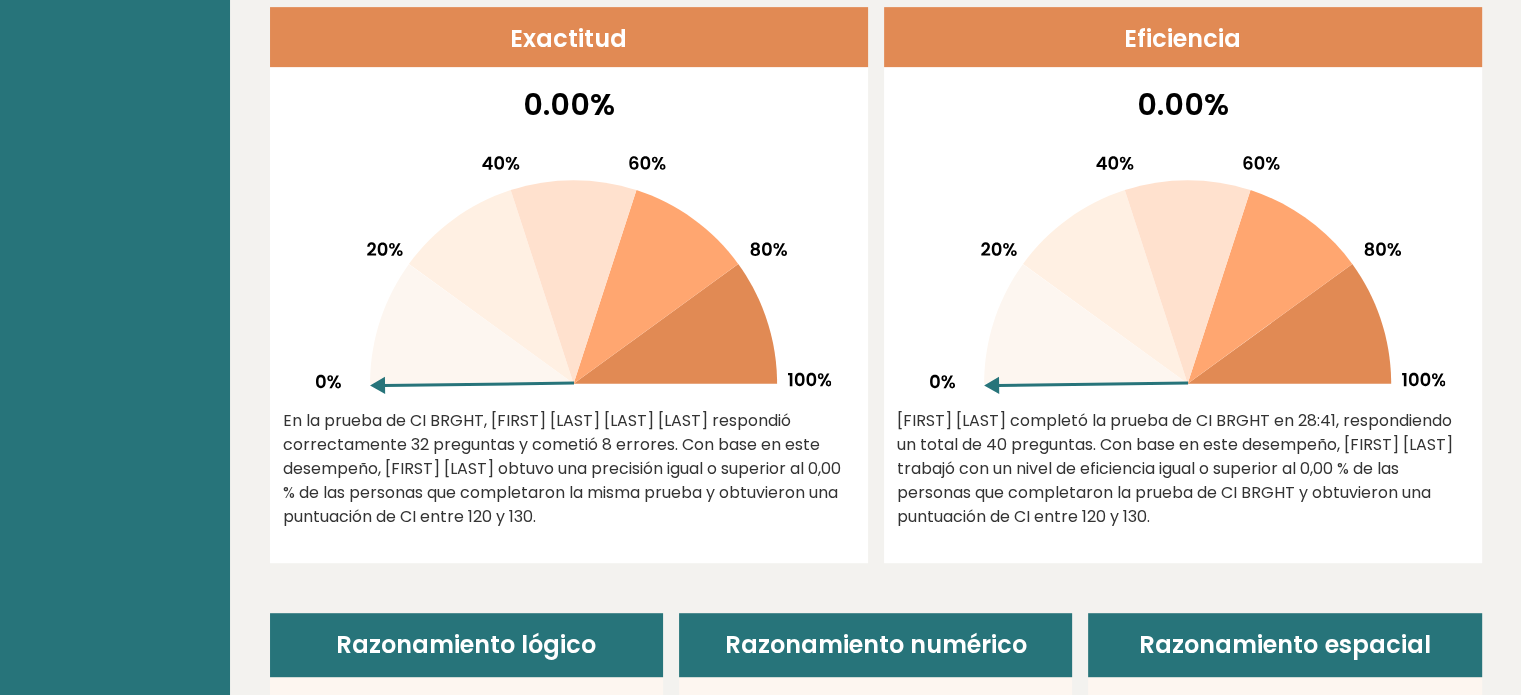 scroll, scrollTop: 913, scrollLeft: 0, axis: vertical 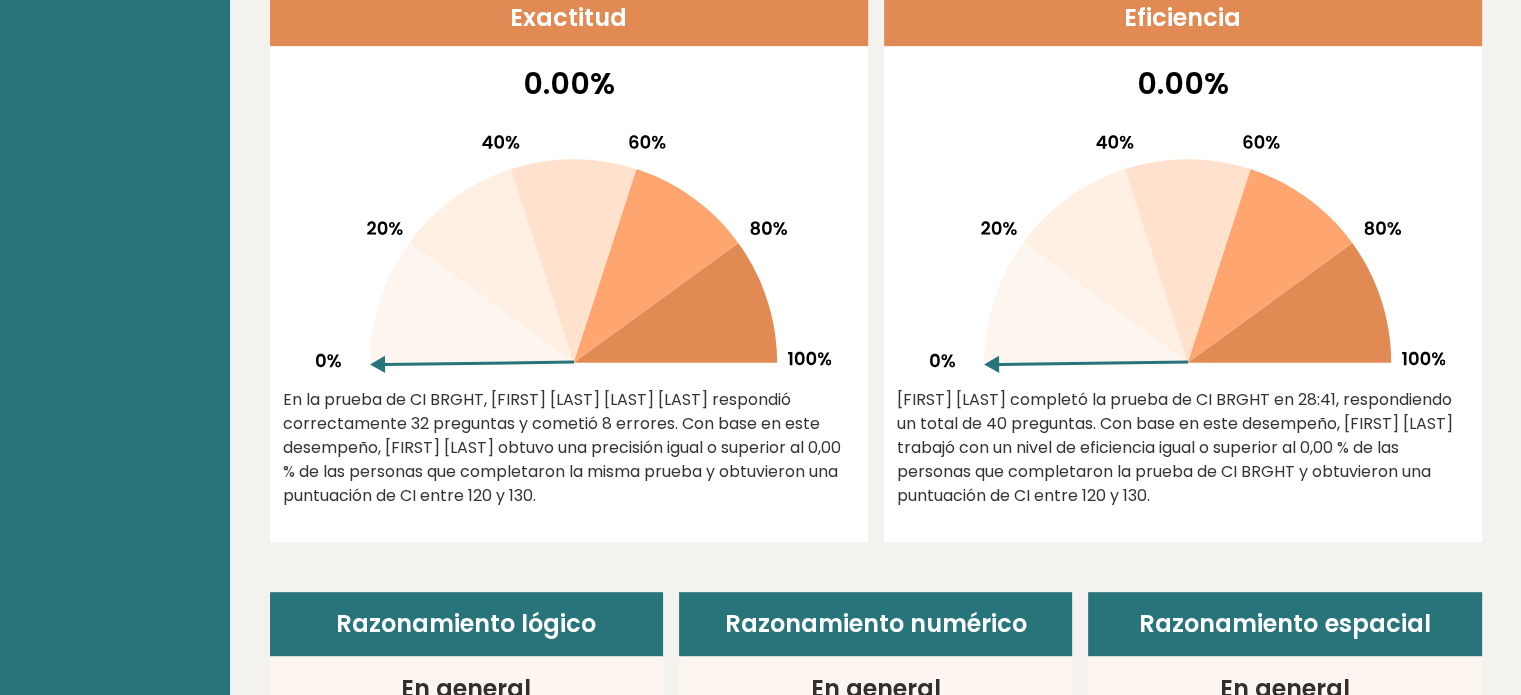 click on "En la prueba de CI BRGHT, Gricelda Ivette Martínez López respondió correctamente 32 preguntas y cometió 8 errores. Con base en este desempeño, Gricelda Ivette obtuvo una precisión igual o superior al 0,00 % de las personas que completaron la misma prueba y obtuvieron una puntuación de CI entre 120 y 130." at bounding box center [562, 447] 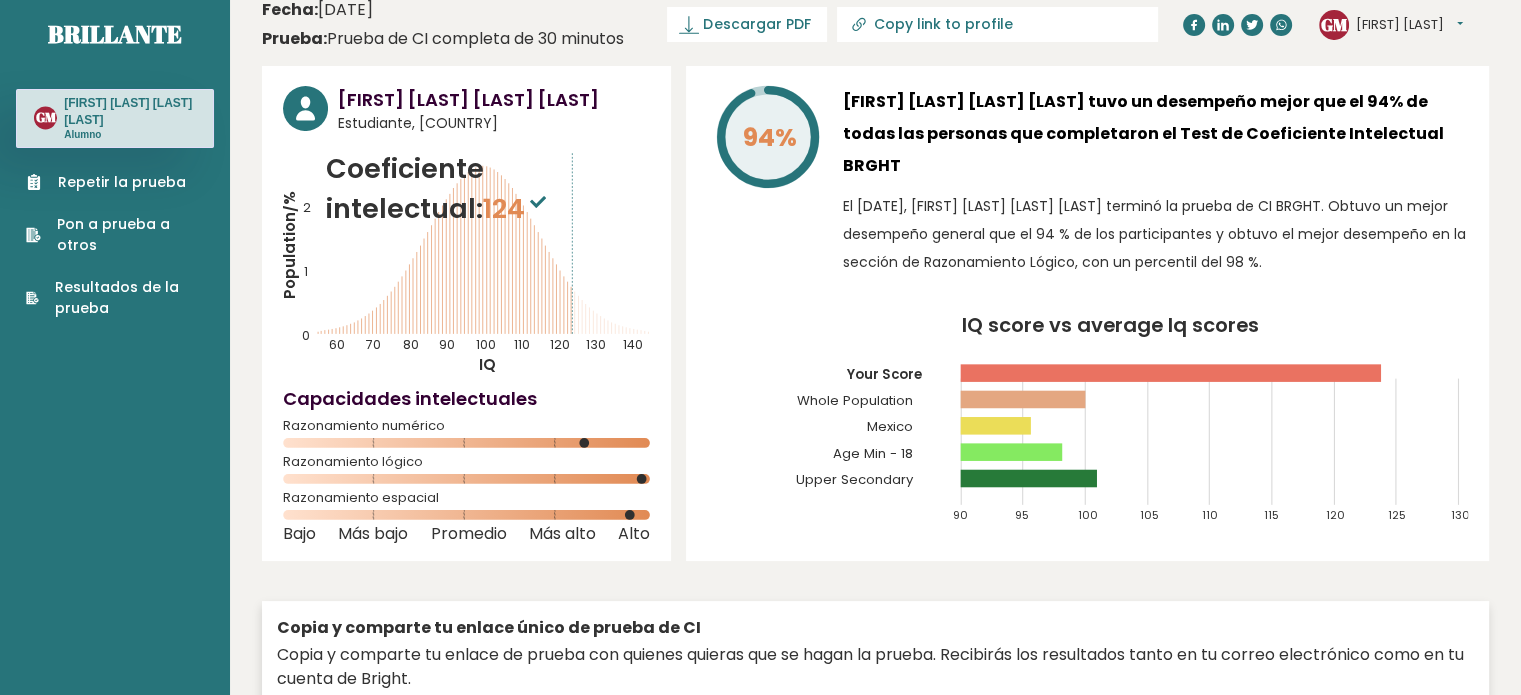 scroll, scrollTop: 0, scrollLeft: 0, axis: both 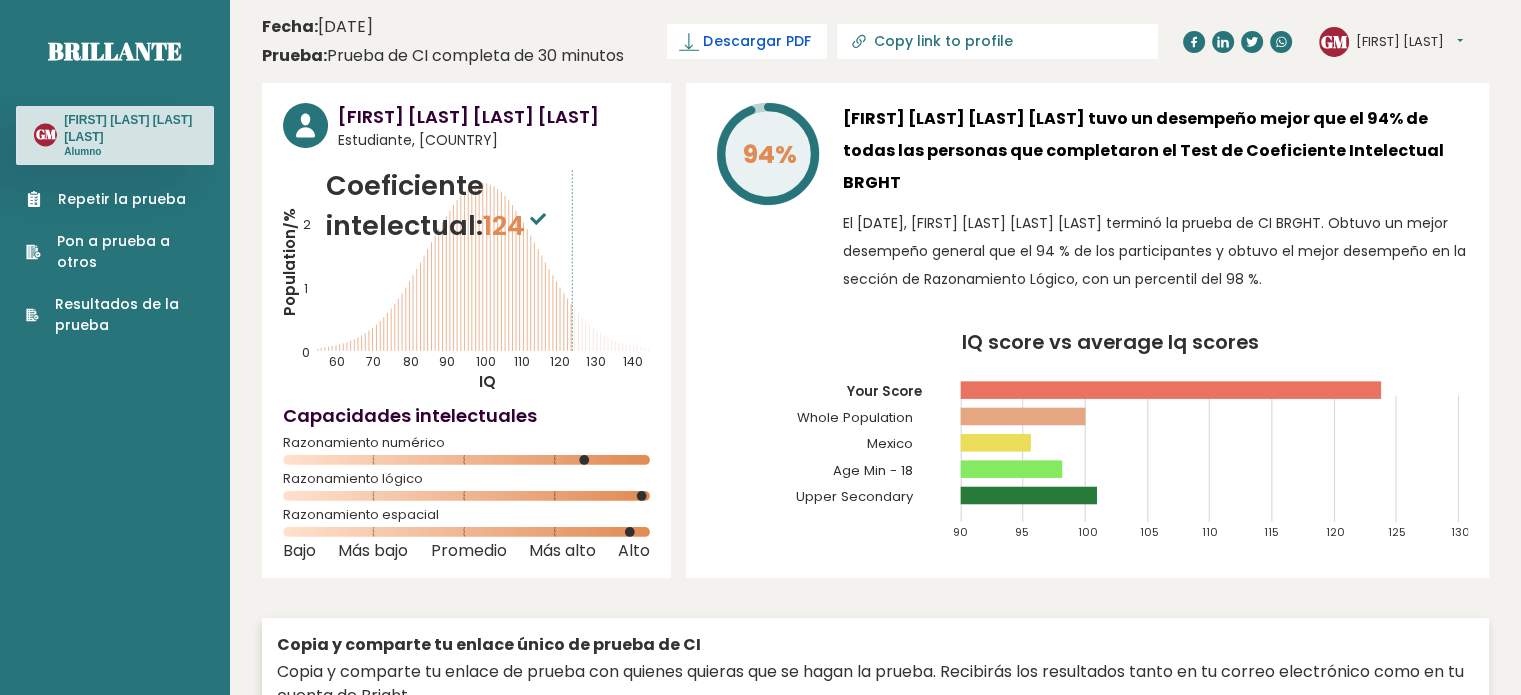 click on "Descargar PDF" at bounding box center (756, 41) 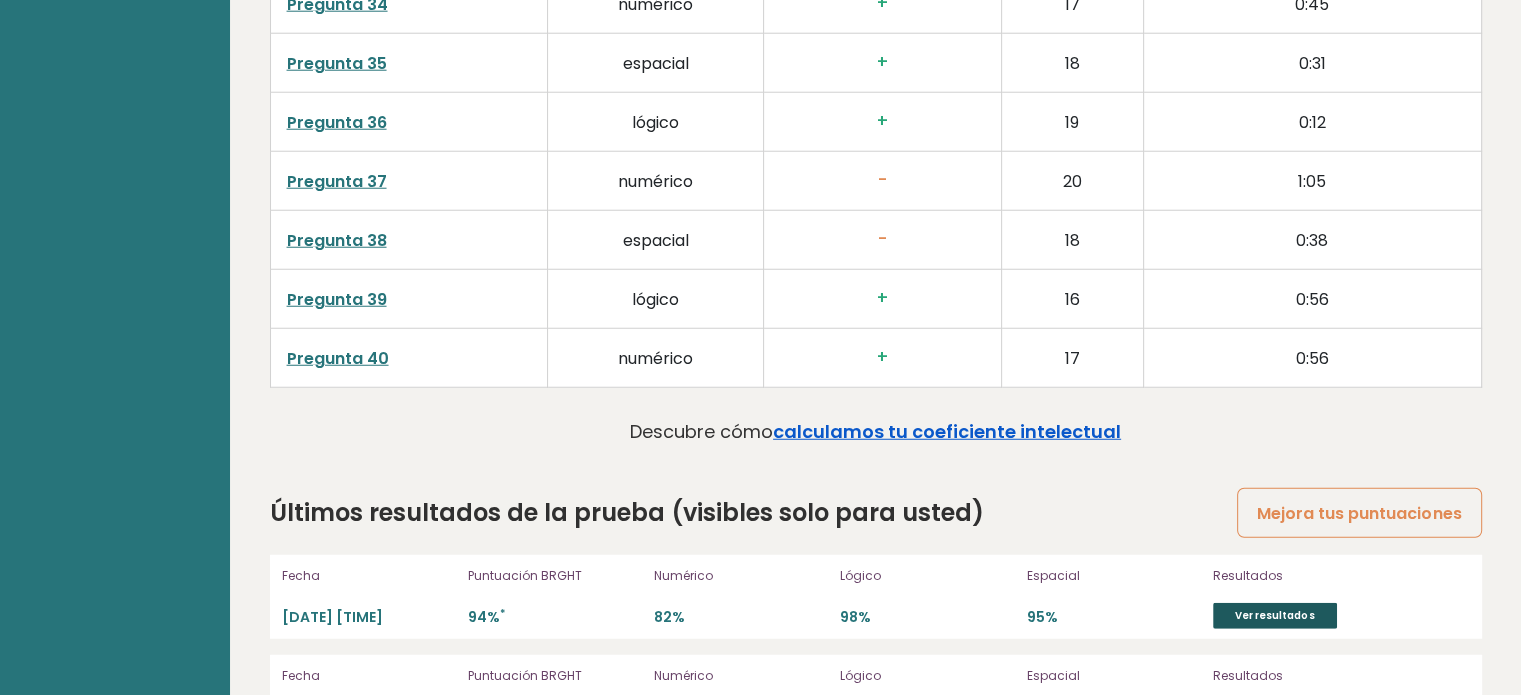 scroll, scrollTop: 5288, scrollLeft: 0, axis: vertical 